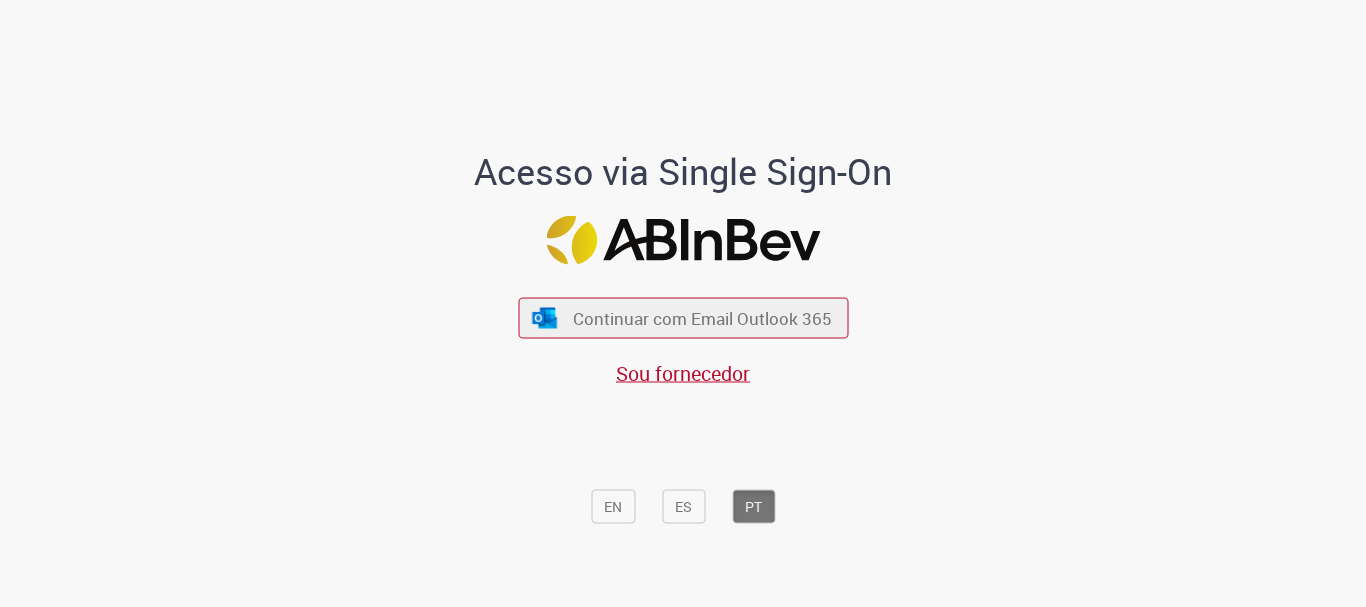 scroll, scrollTop: 0, scrollLeft: 0, axis: both 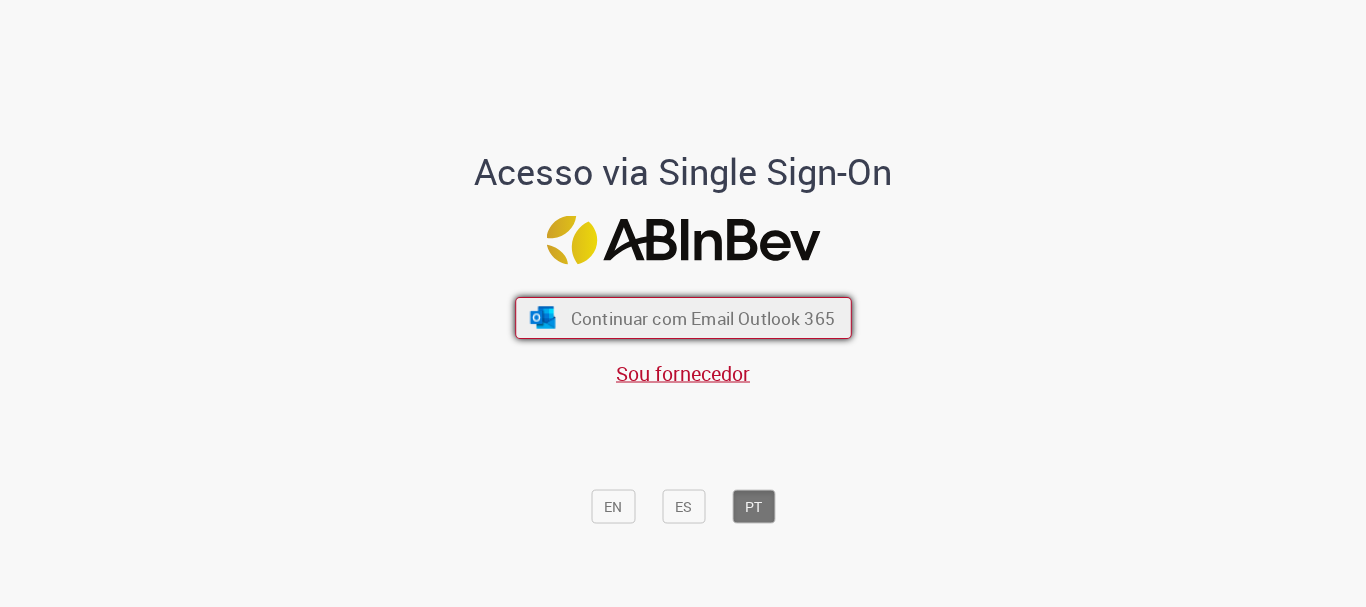 click on "Continuar com Email Outlook 365" at bounding box center (702, 318) 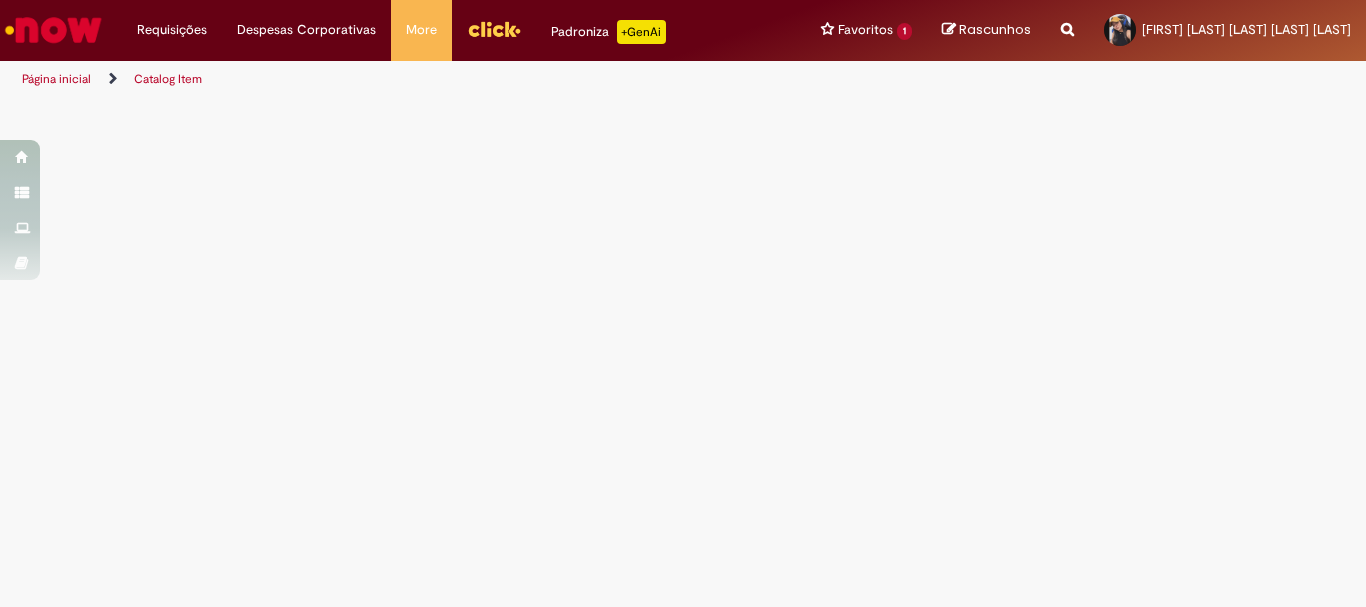 scroll, scrollTop: 0, scrollLeft: 0, axis: both 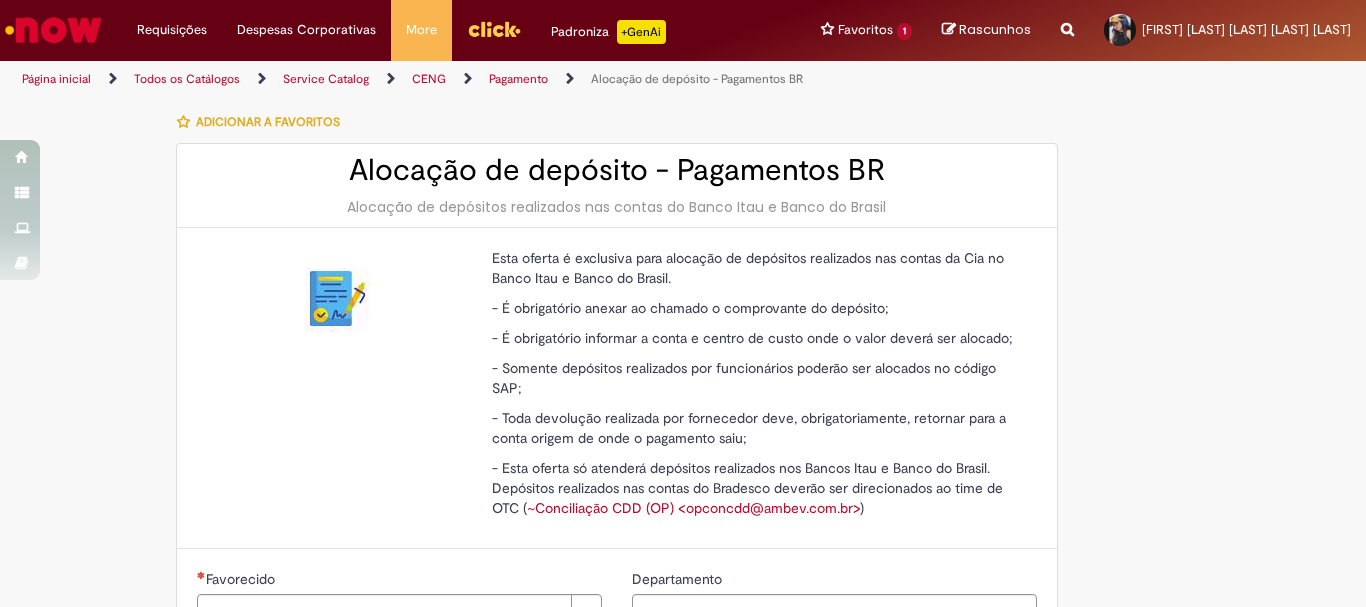 type on "********" 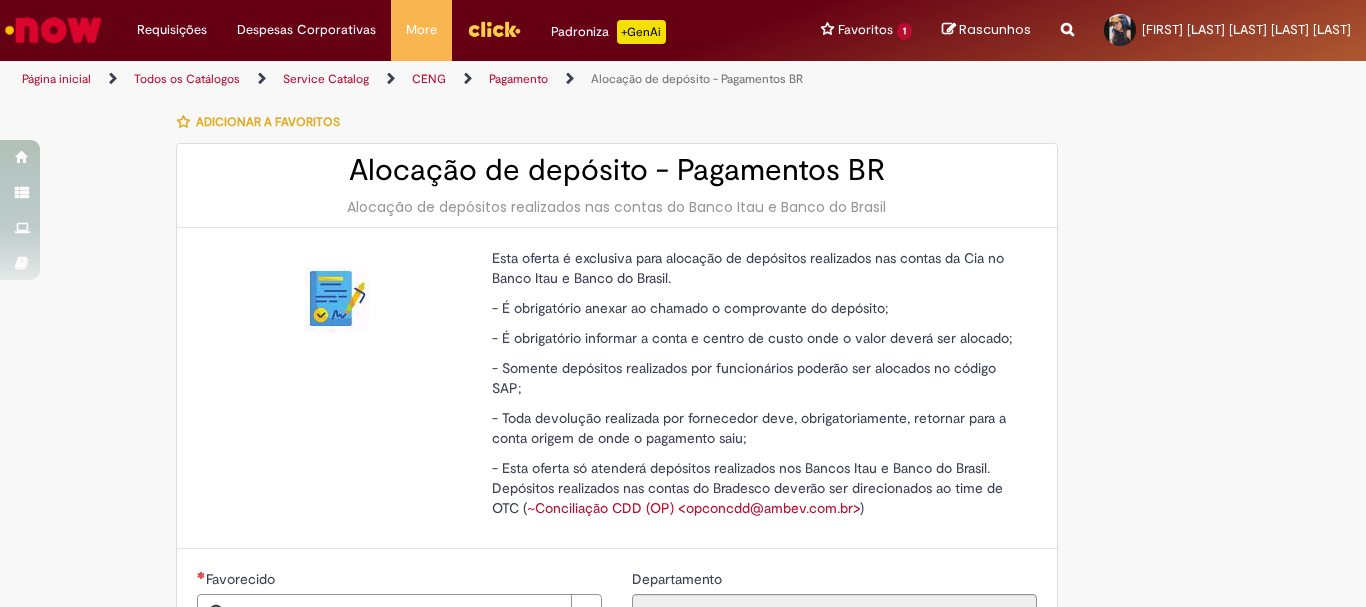 type on "**********" 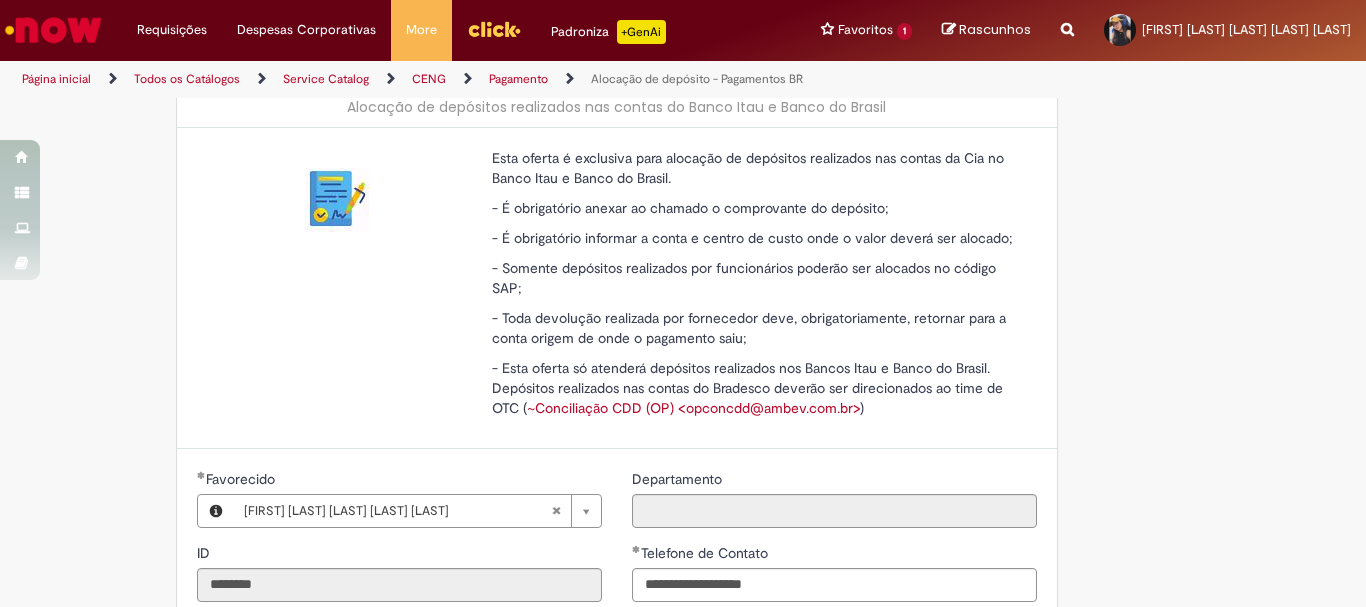 scroll, scrollTop: 0, scrollLeft: 0, axis: both 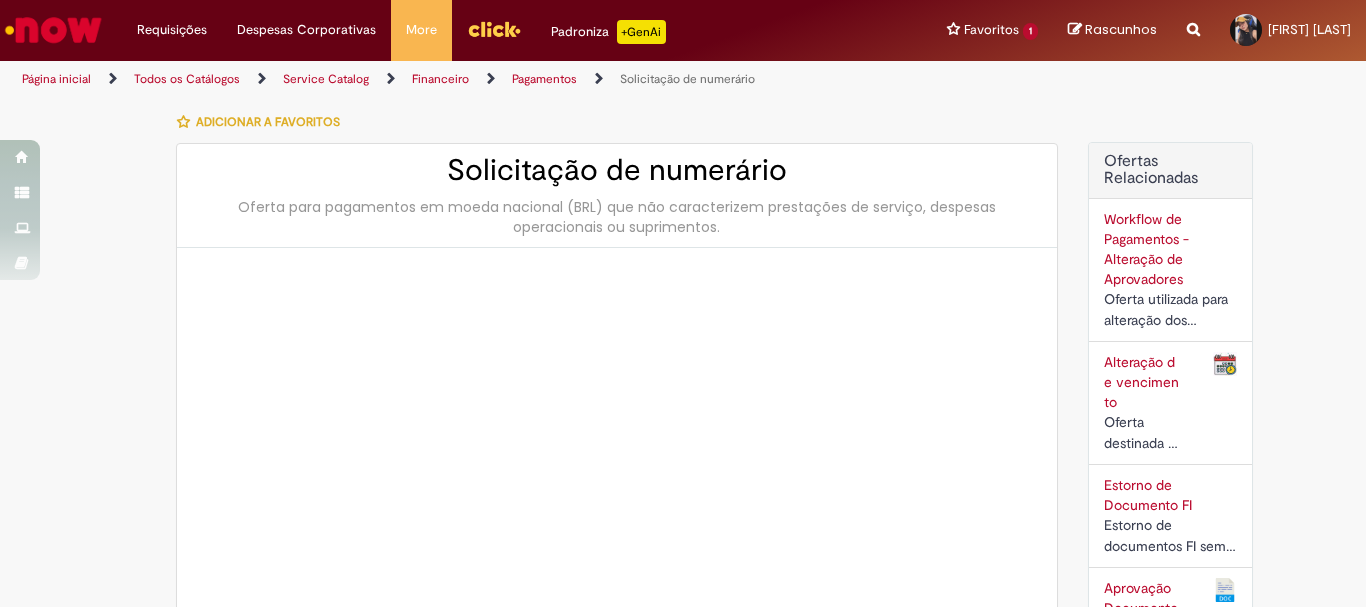 type on "********" 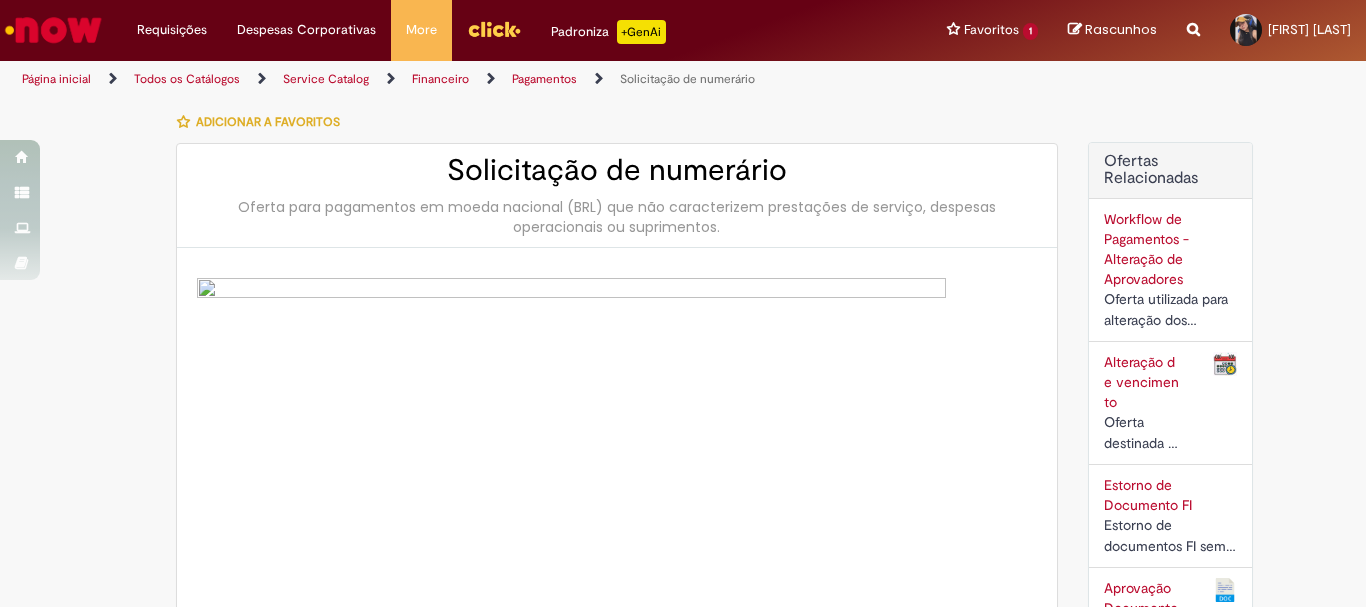 type on "**********" 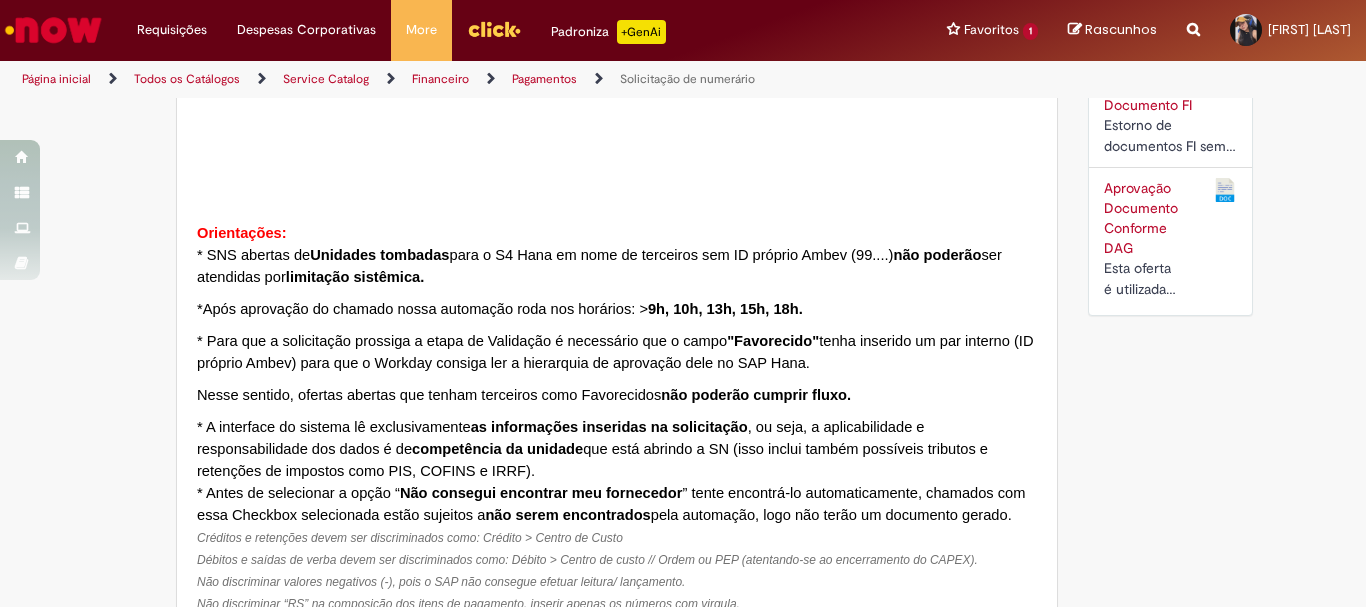 type on "**********" 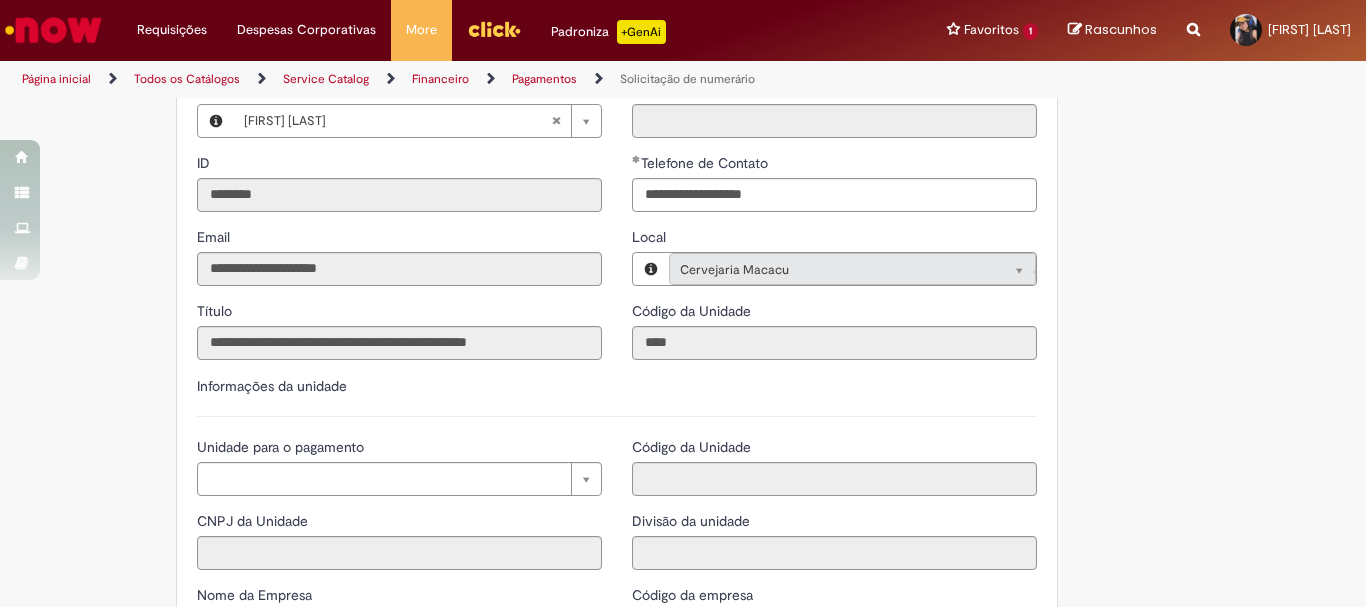 scroll, scrollTop: 2000, scrollLeft: 0, axis: vertical 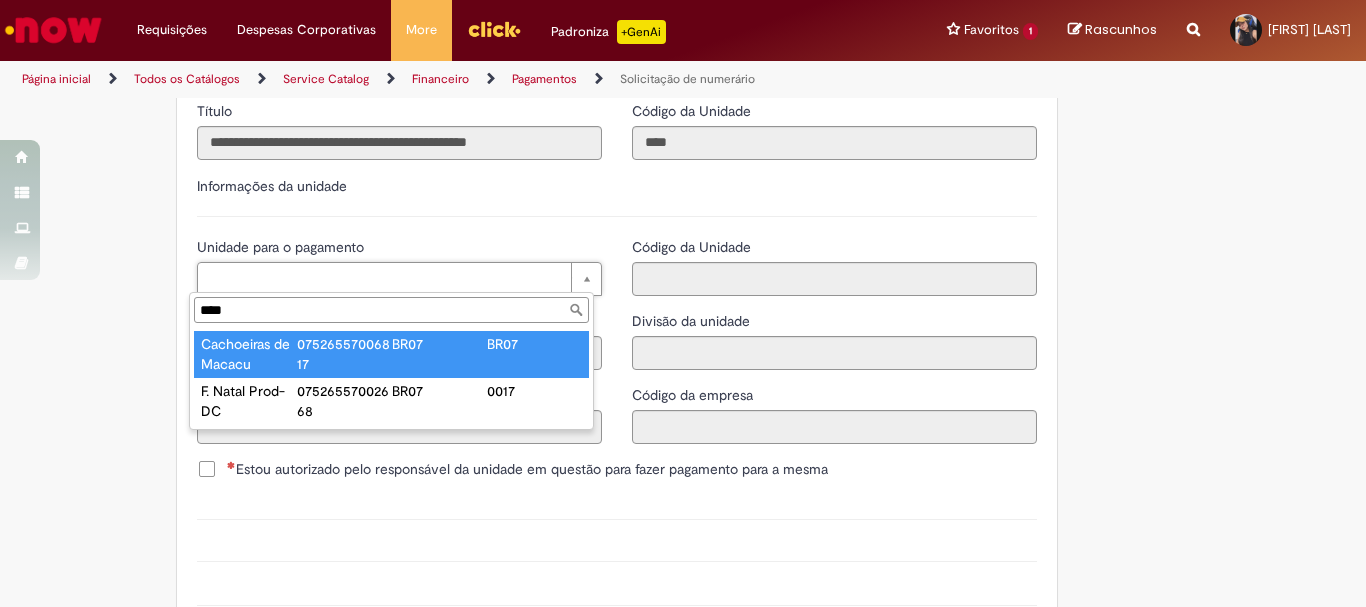 type on "****" 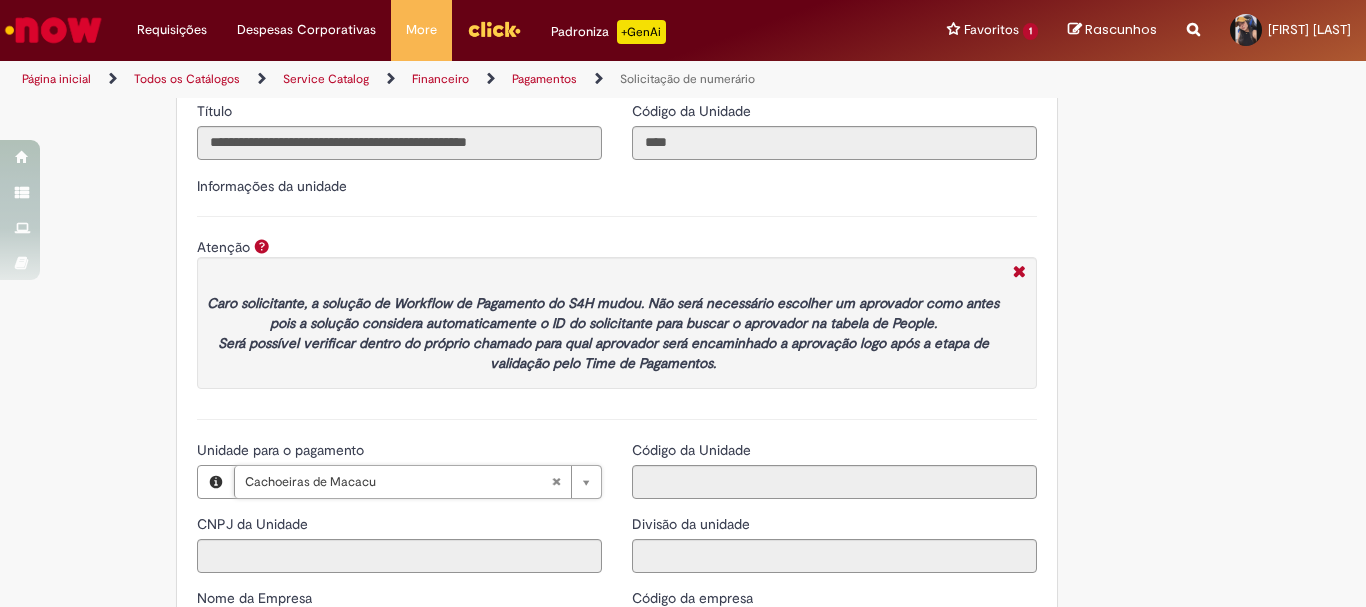 type on "**********" 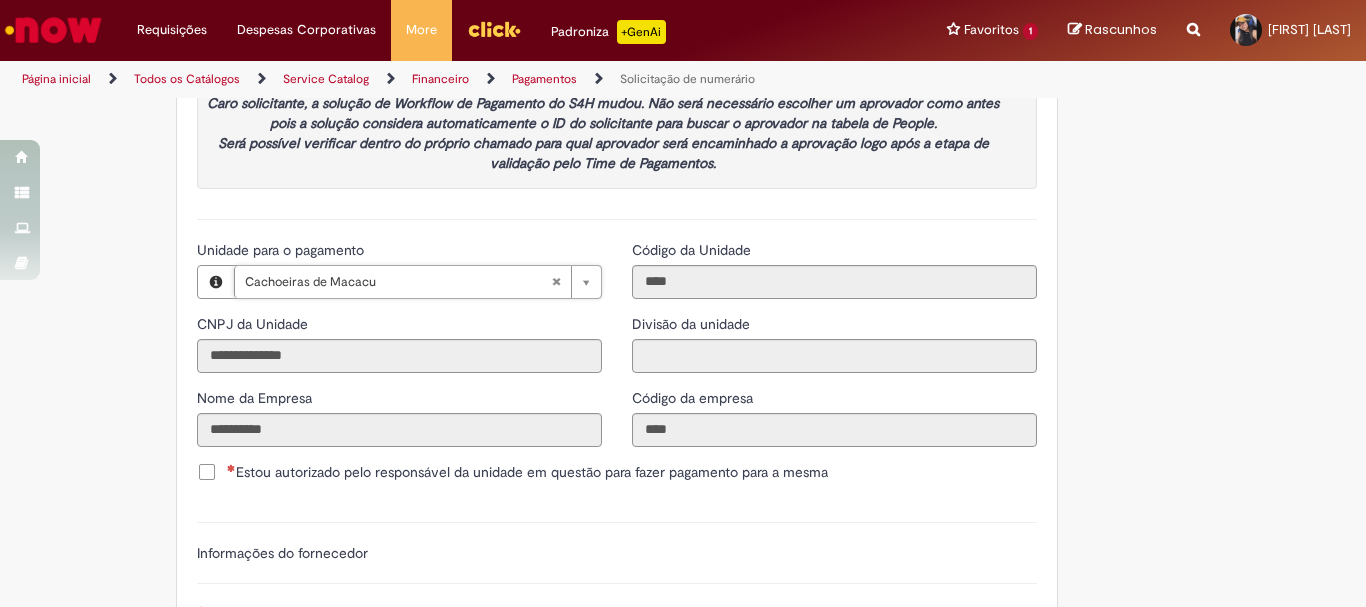 scroll, scrollTop: 2300, scrollLeft: 0, axis: vertical 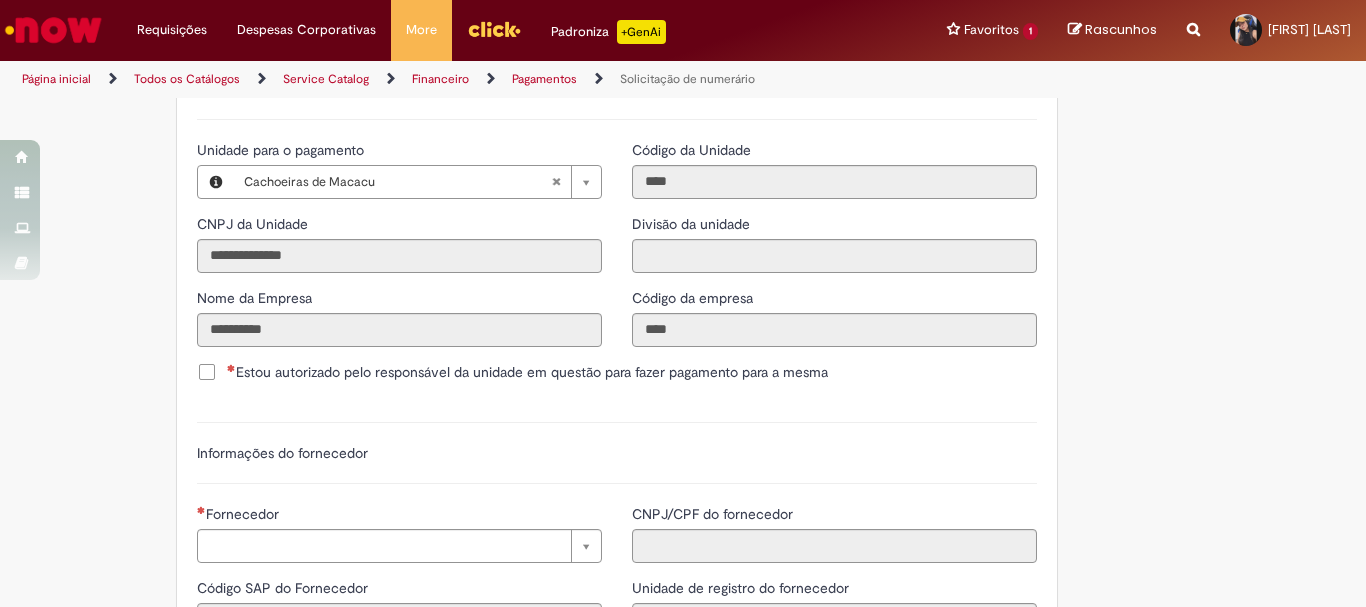 click on "Estou autorizado pelo responsável da unidade em questão para fazer pagamento para a mesma" at bounding box center (527, 372) 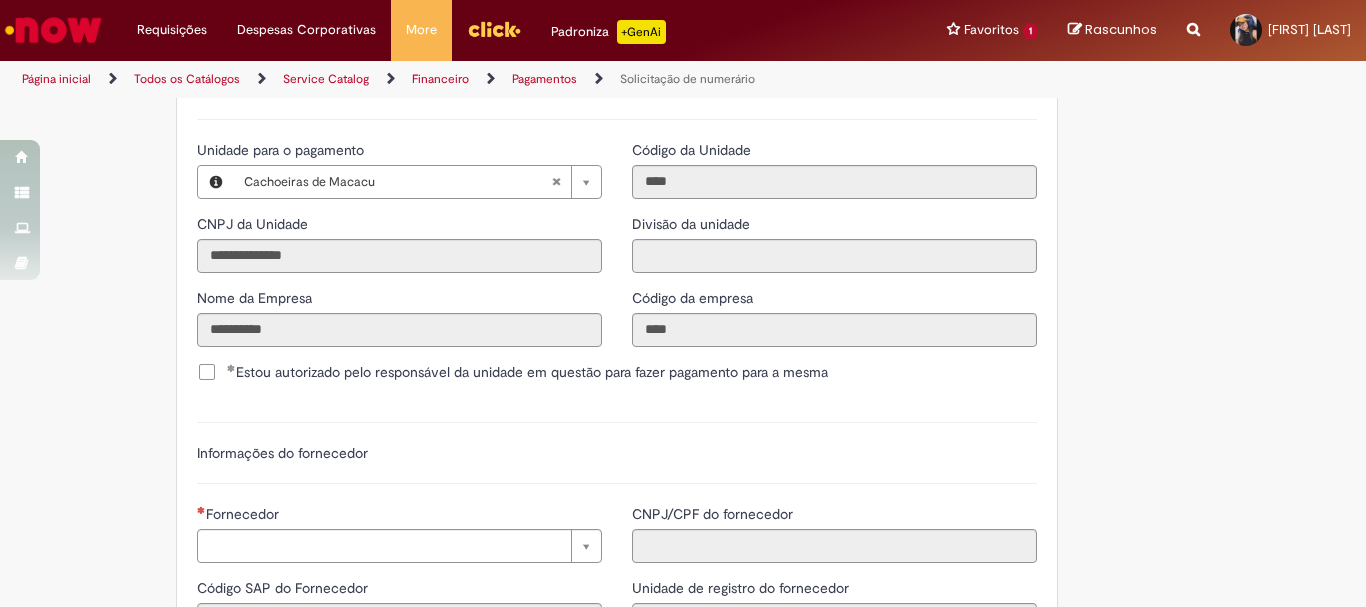 scroll, scrollTop: 2500, scrollLeft: 0, axis: vertical 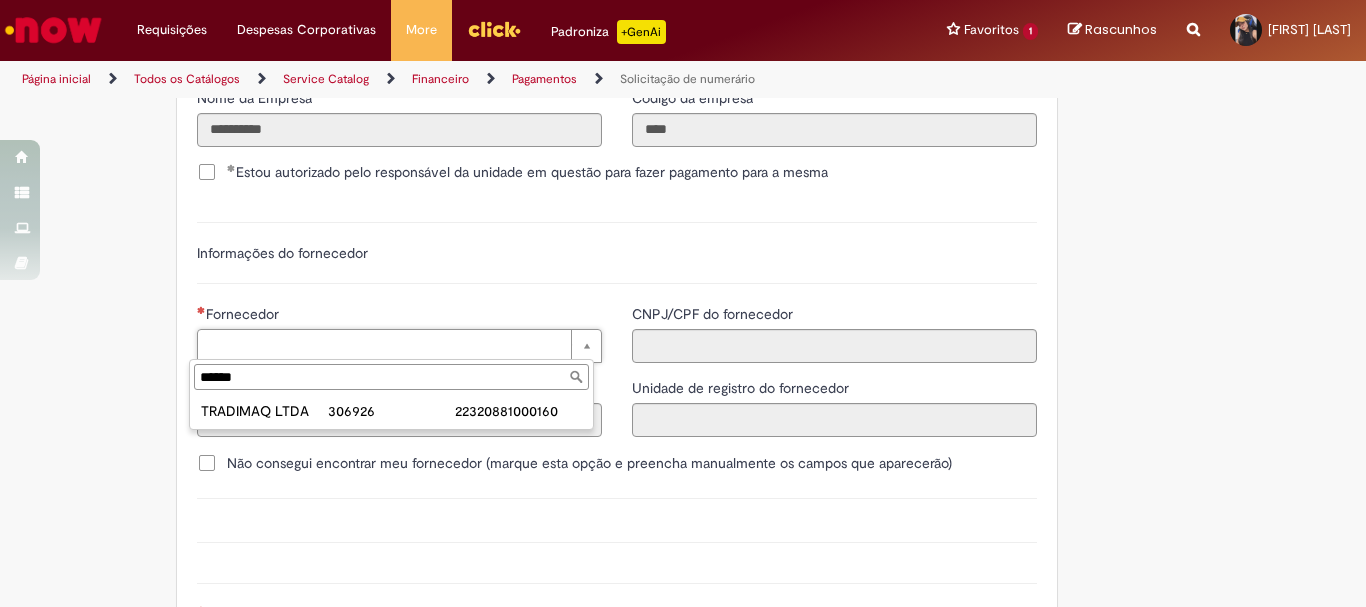 type on "******" 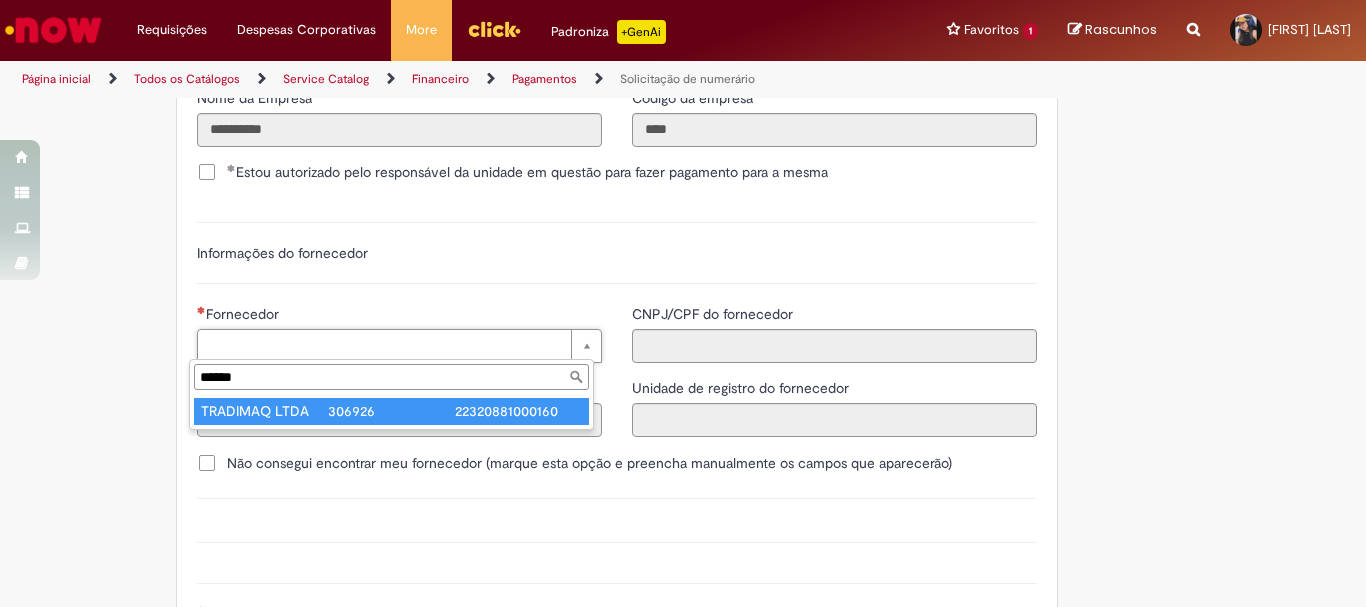 type on "**********" 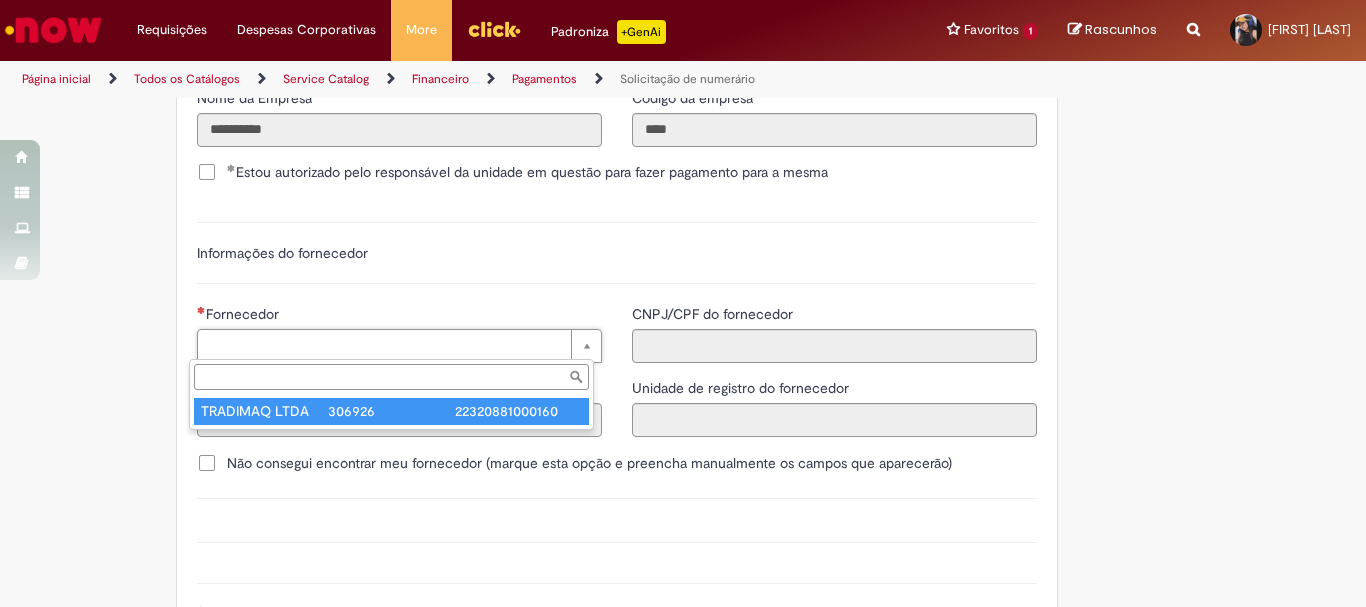 type on "******" 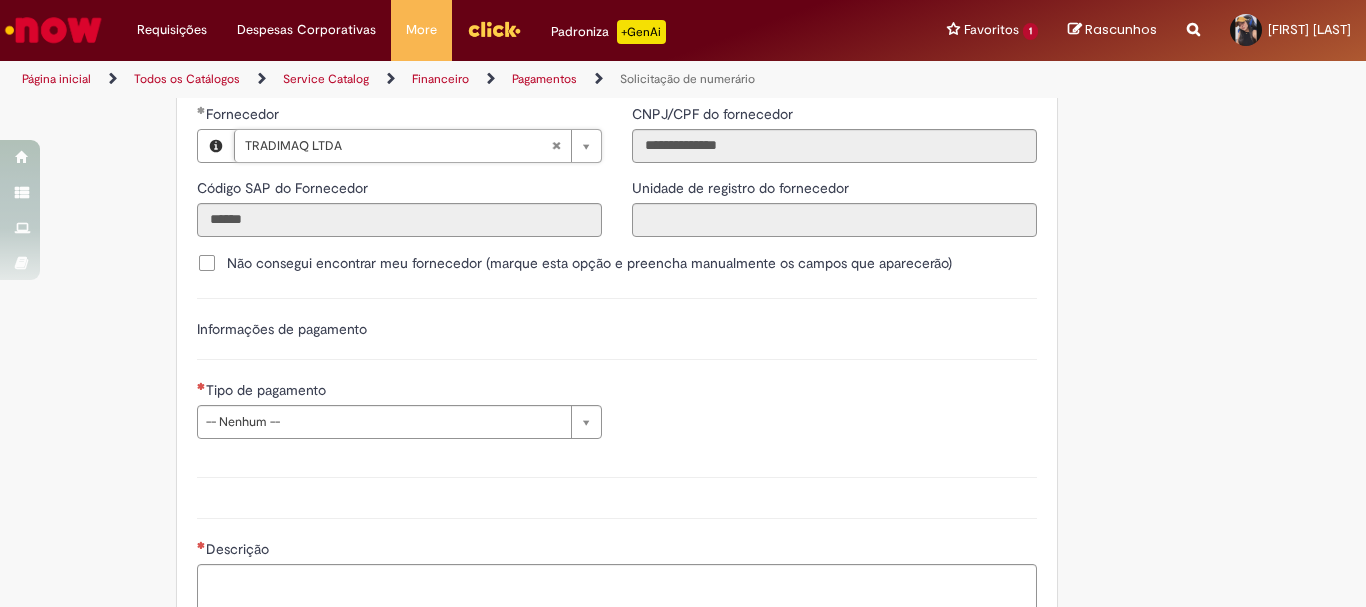 scroll, scrollTop: 2800, scrollLeft: 0, axis: vertical 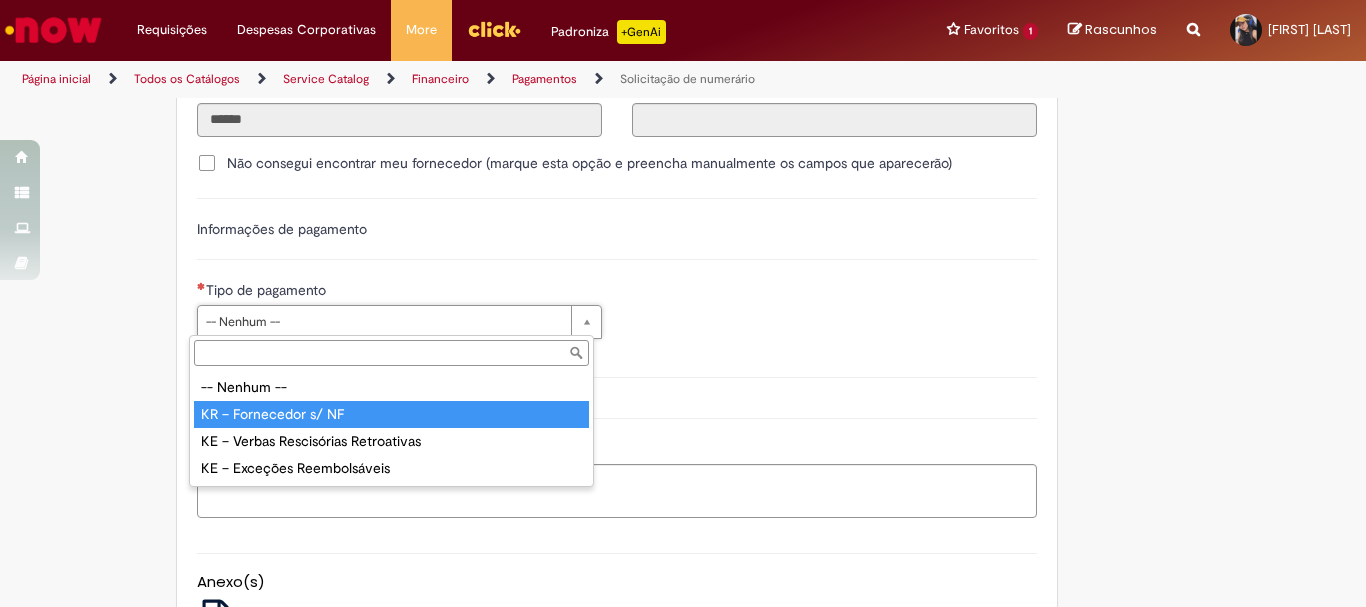 drag, startPoint x: 366, startPoint y: 418, endPoint x: 383, endPoint y: 408, distance: 19.723083 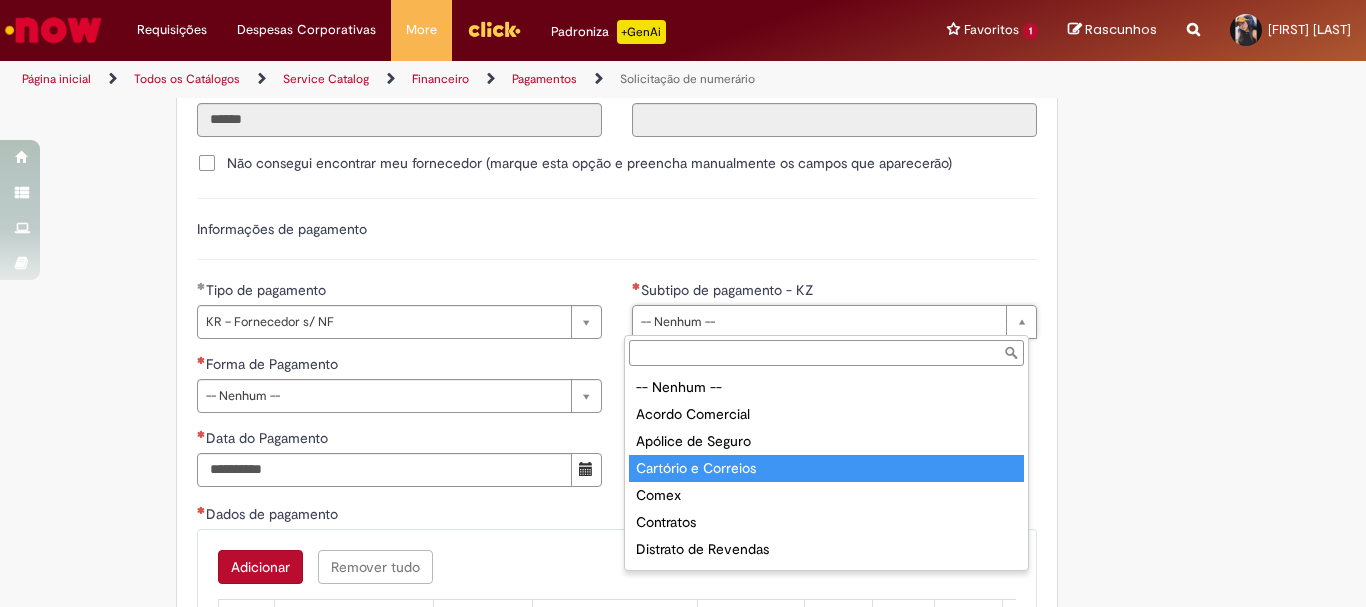 scroll, scrollTop: 200, scrollLeft: 0, axis: vertical 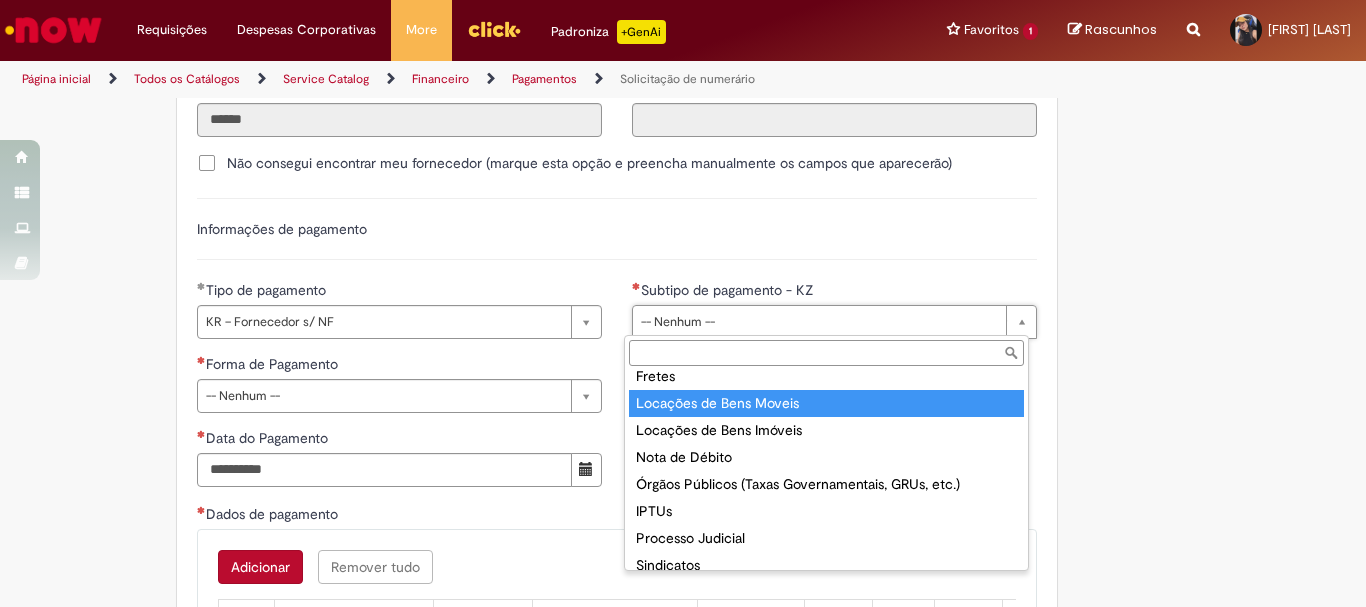 type on "**********" 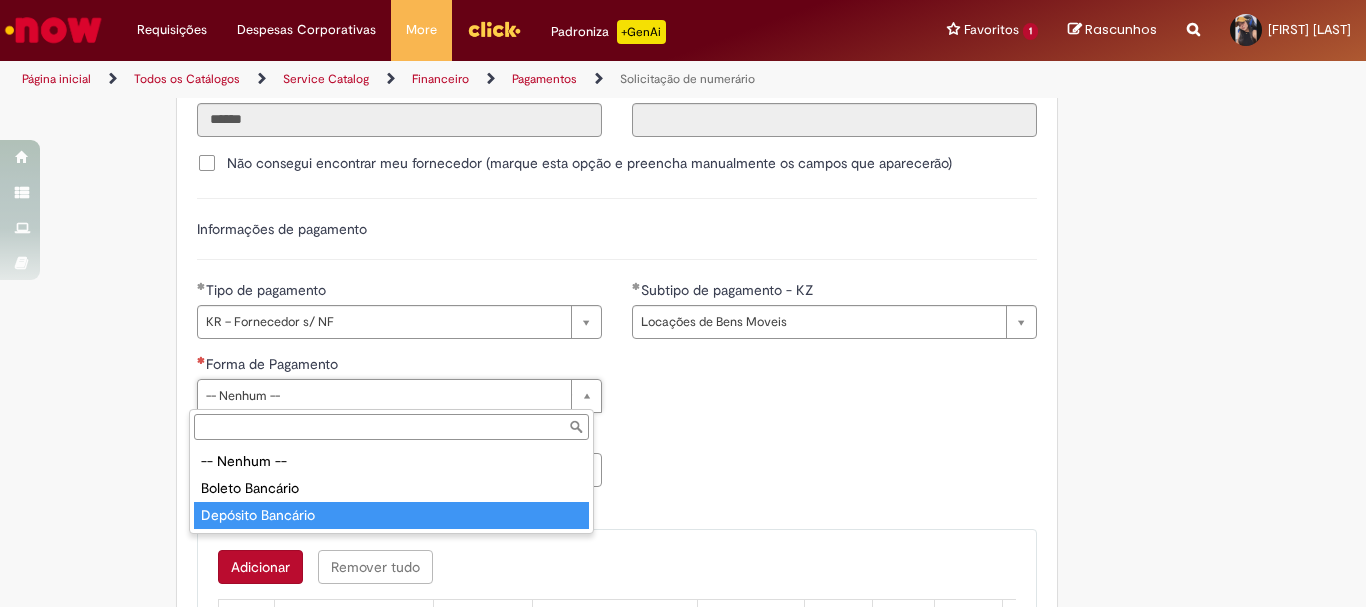 type on "**********" 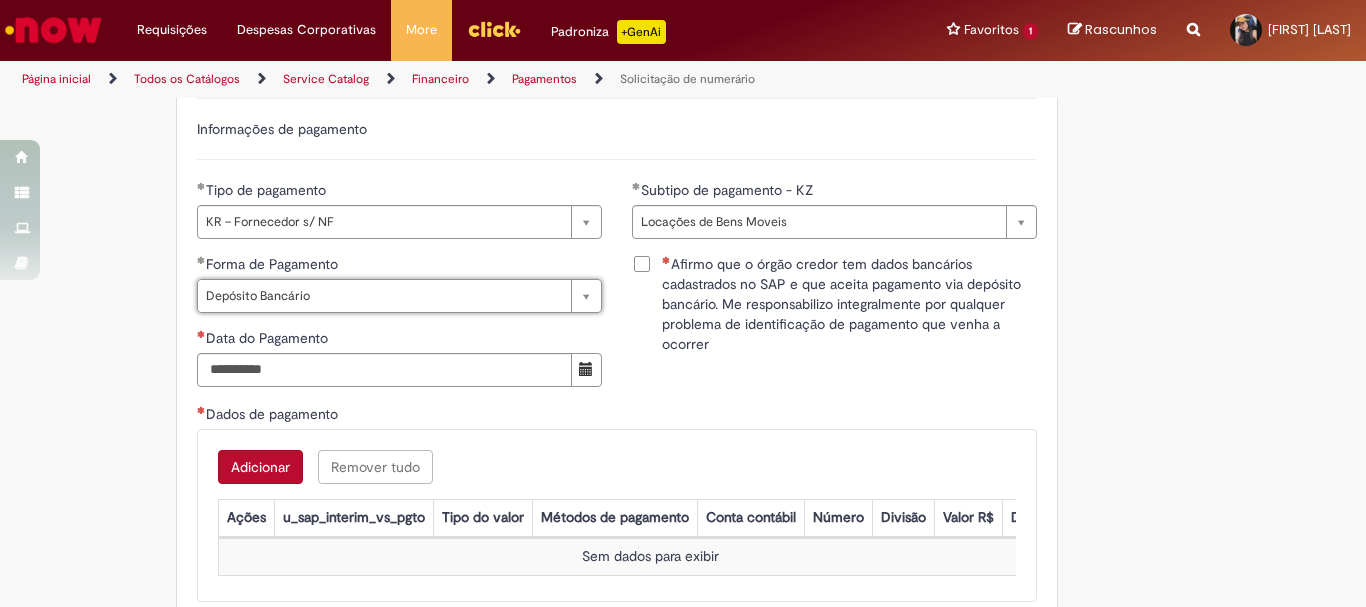 scroll, scrollTop: 3000, scrollLeft: 0, axis: vertical 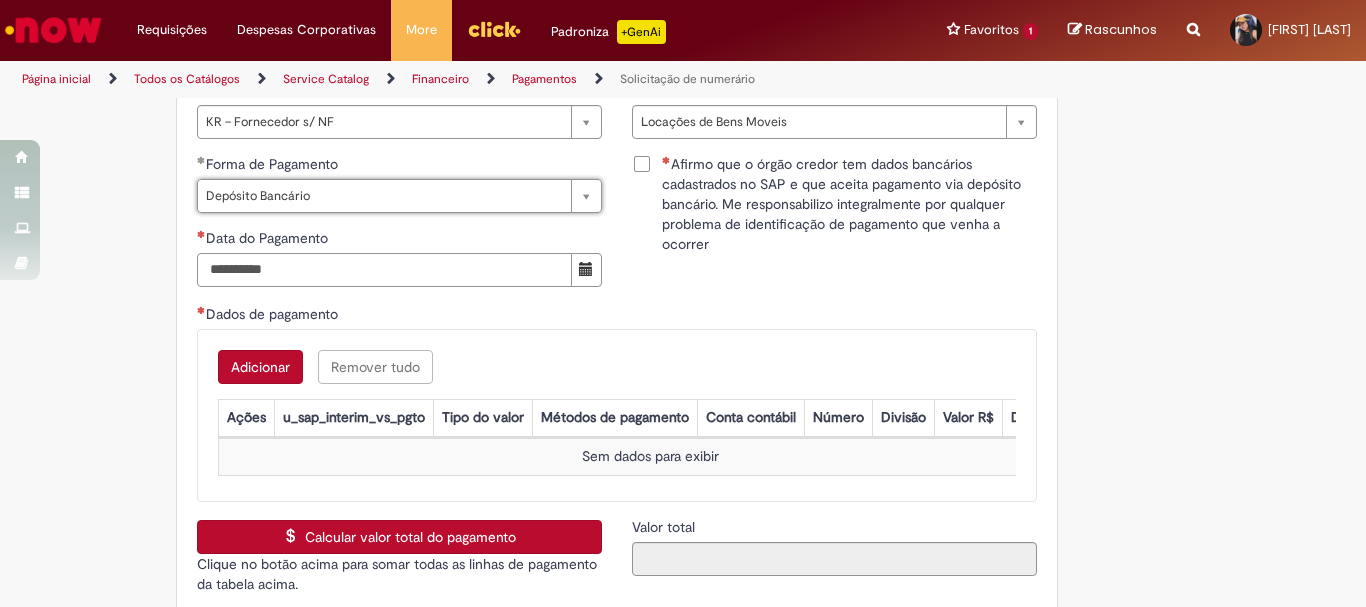 click on "Data do Pagamento" at bounding box center (384, 270) 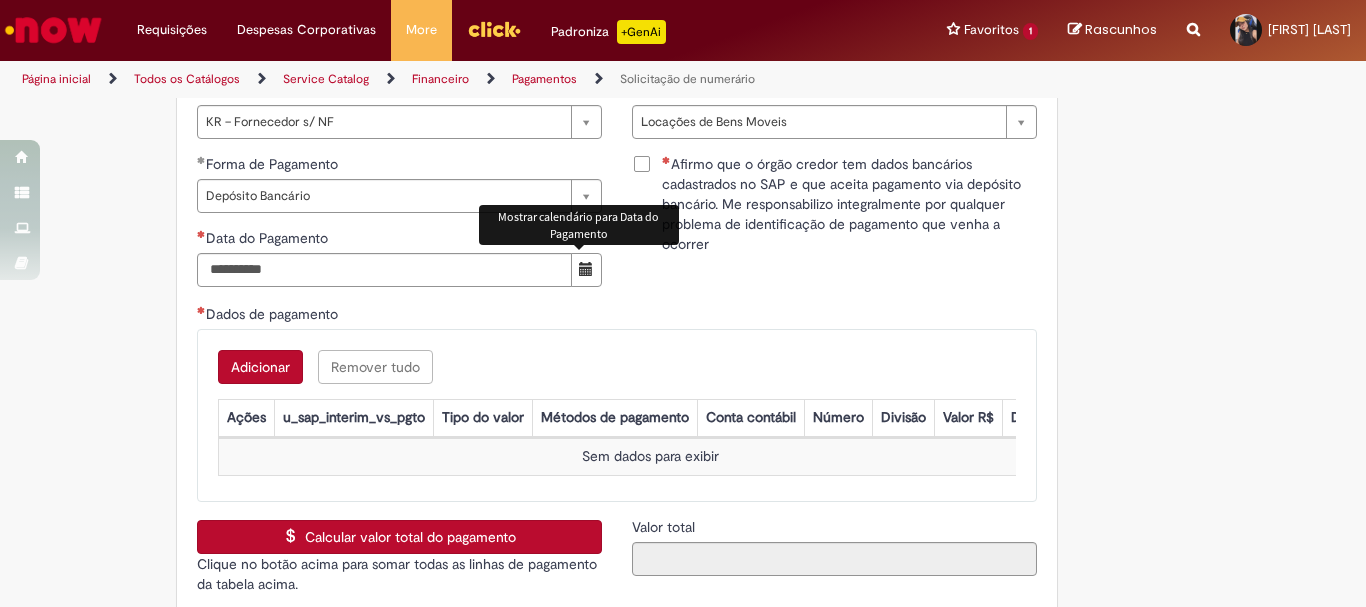 click at bounding box center (586, 269) 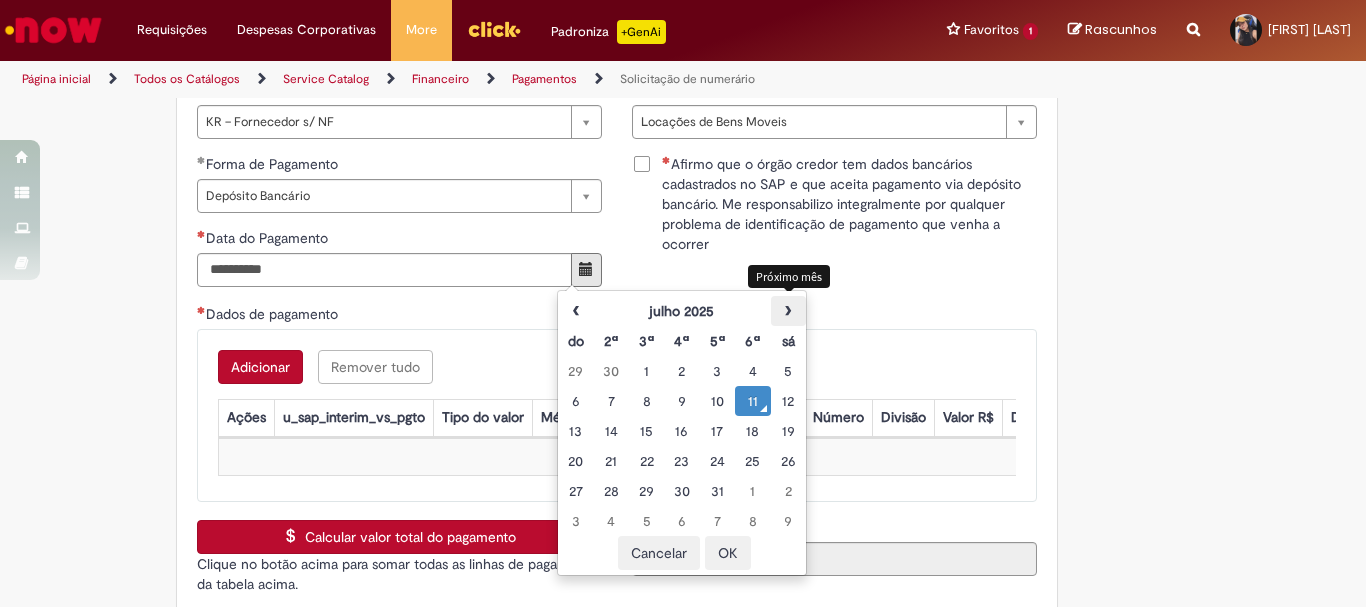 click on "›" at bounding box center [788, 311] 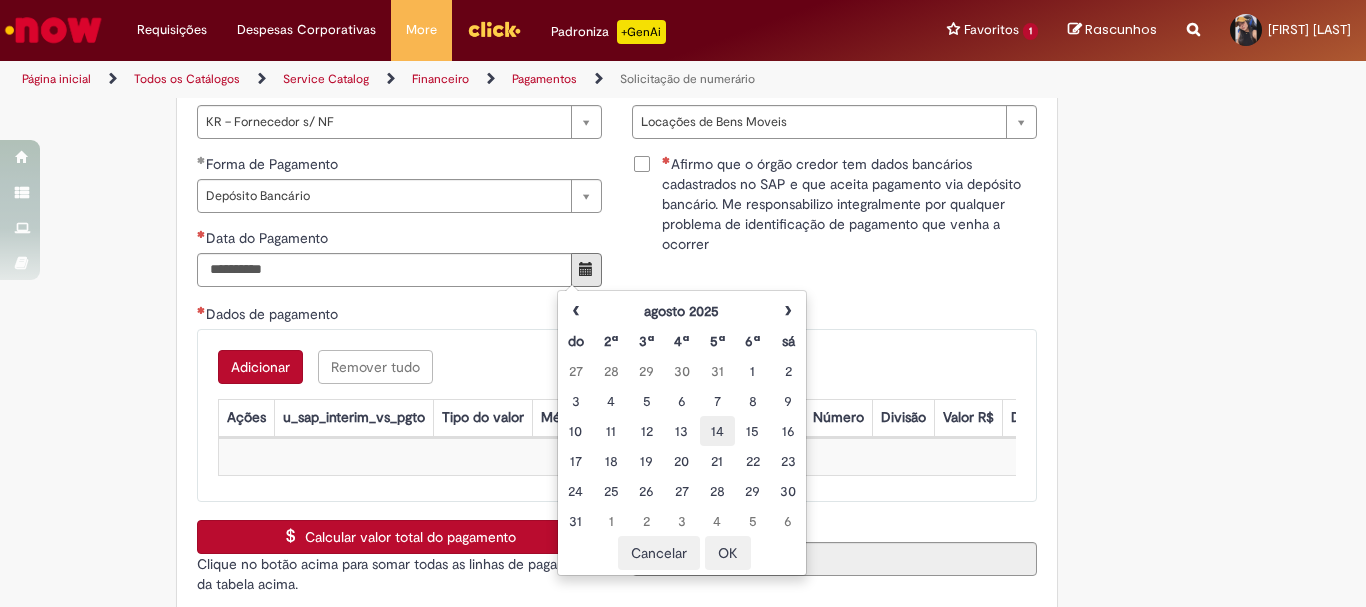 click on "14" at bounding box center [717, 431] 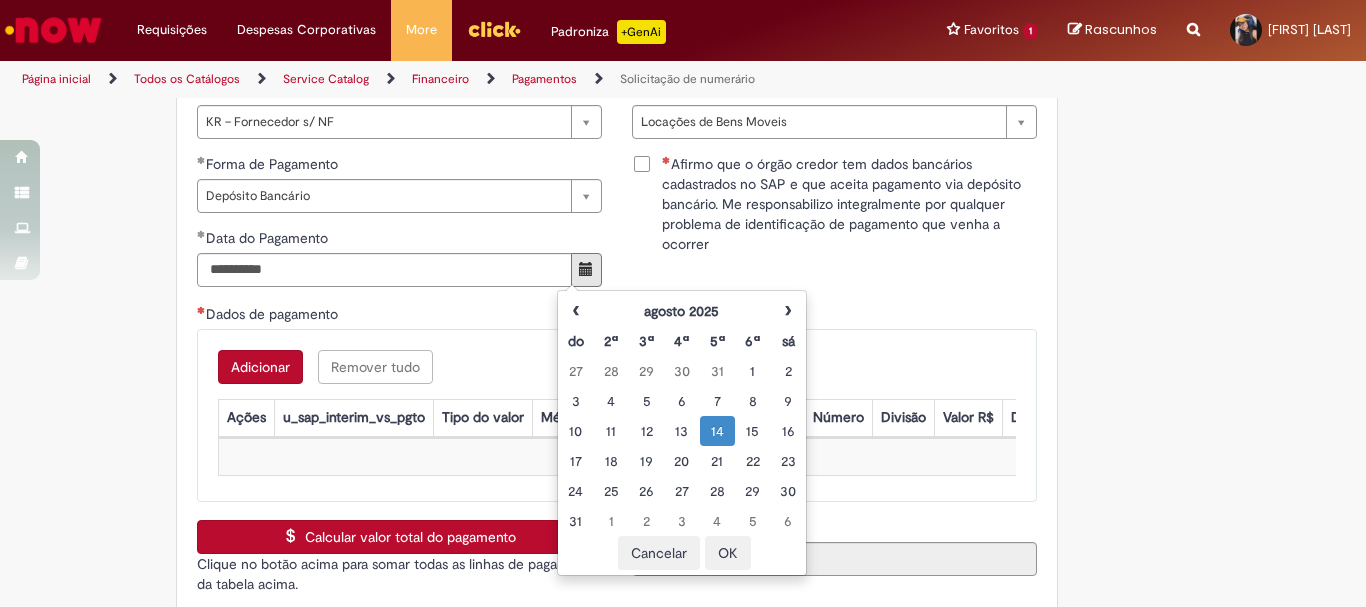click on "**********" at bounding box center (834, 214) 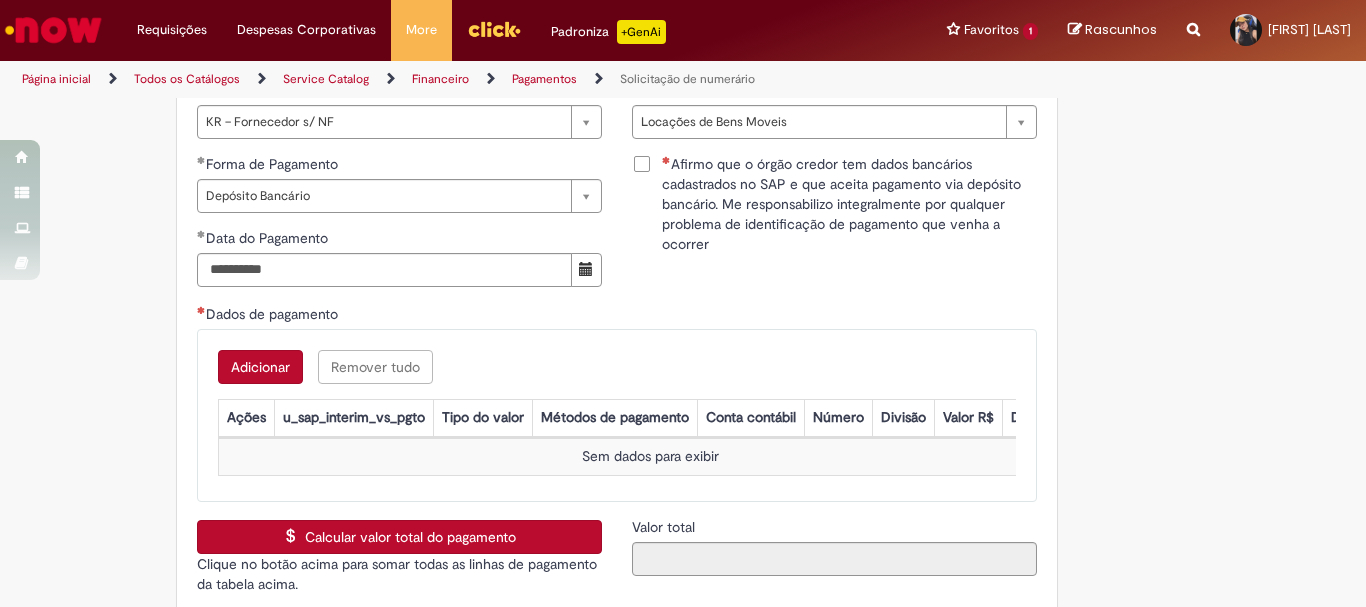 scroll, scrollTop: 3100, scrollLeft: 0, axis: vertical 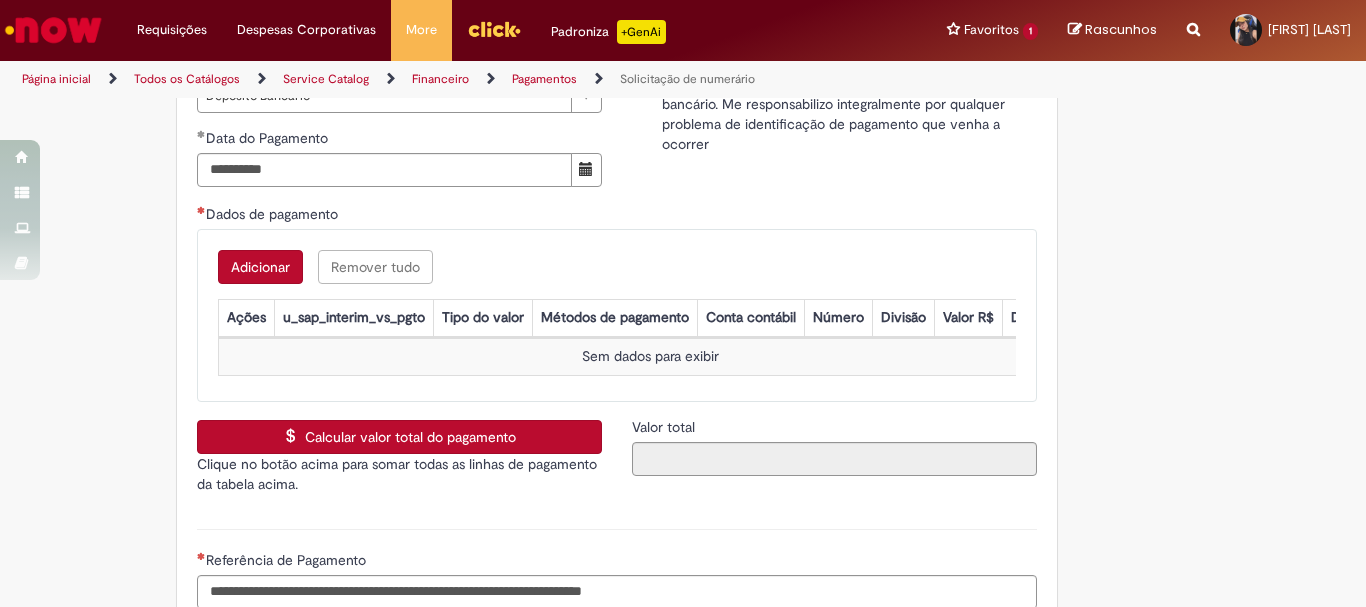 click on "Adicionar" at bounding box center [260, 267] 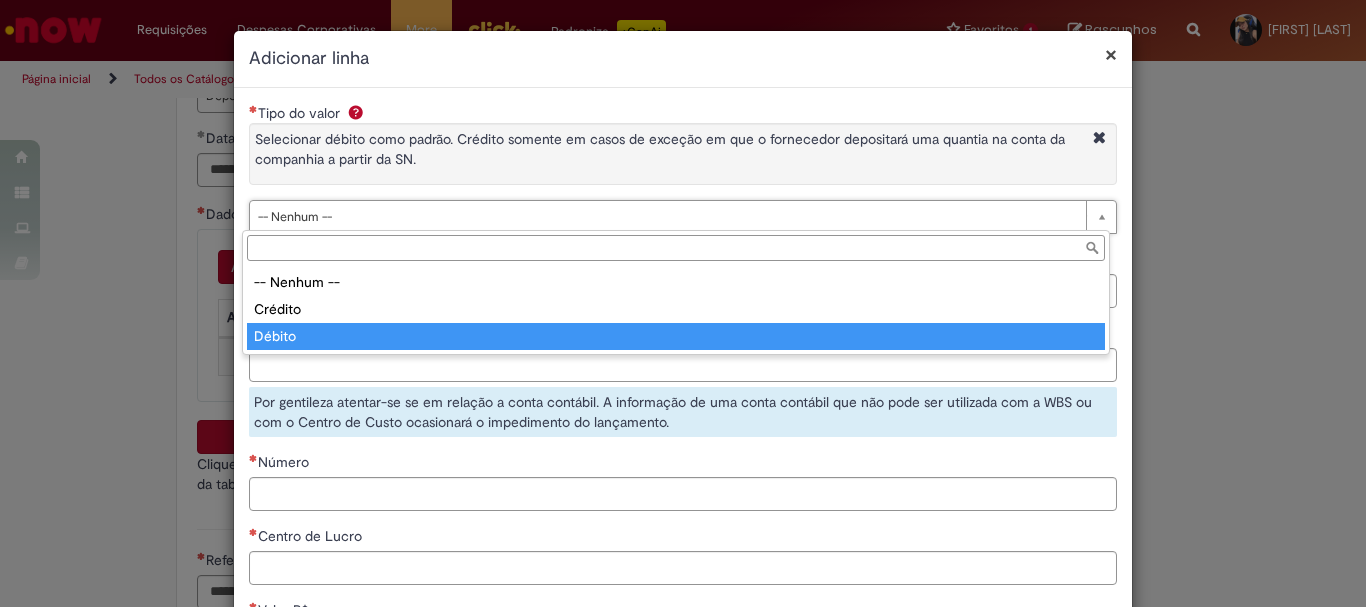 type on "******" 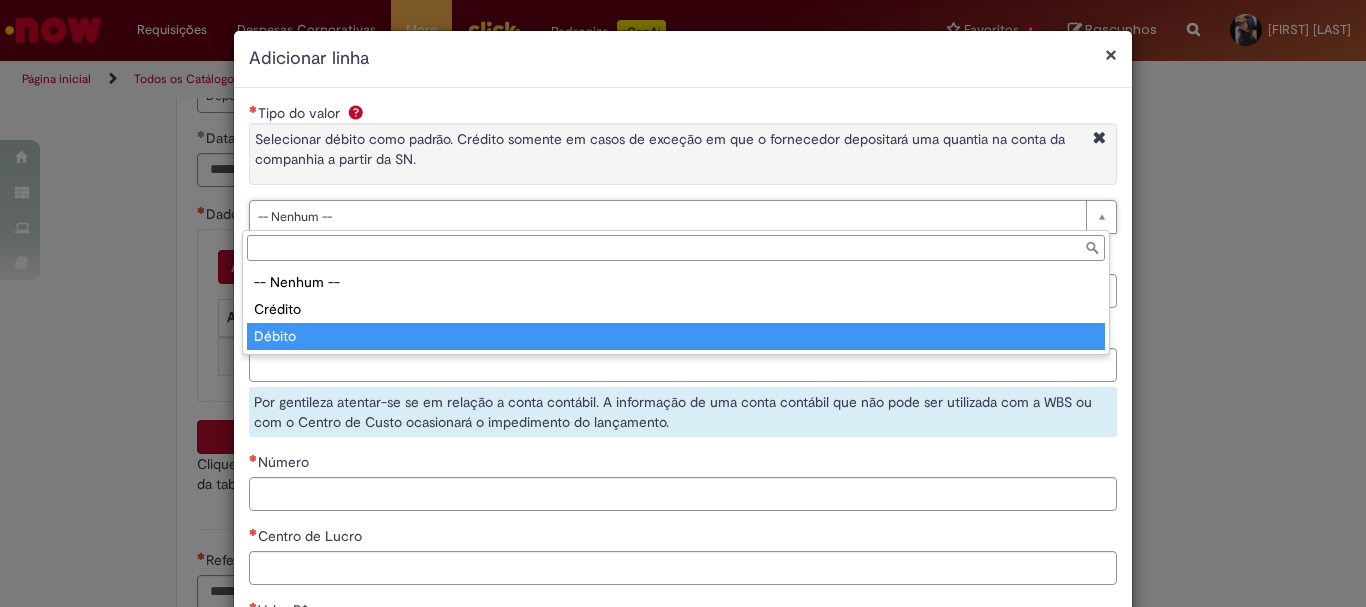 select on "******" 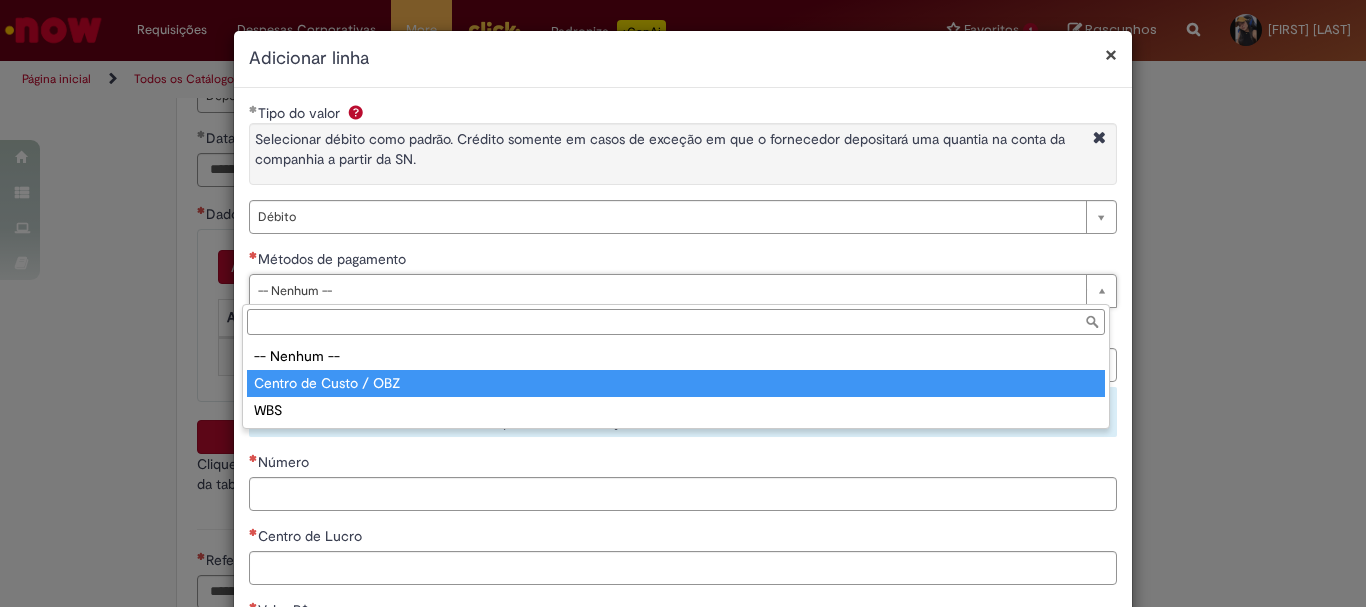 type on "**********" 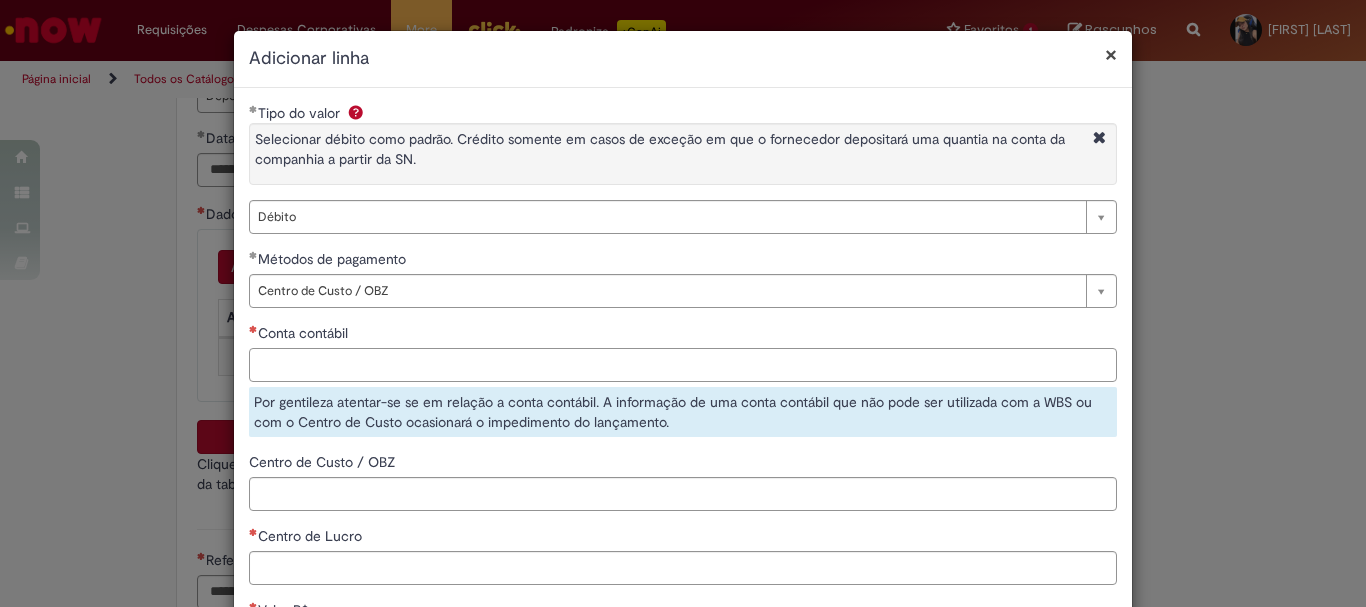 click on "Conta contábil" at bounding box center (683, 365) 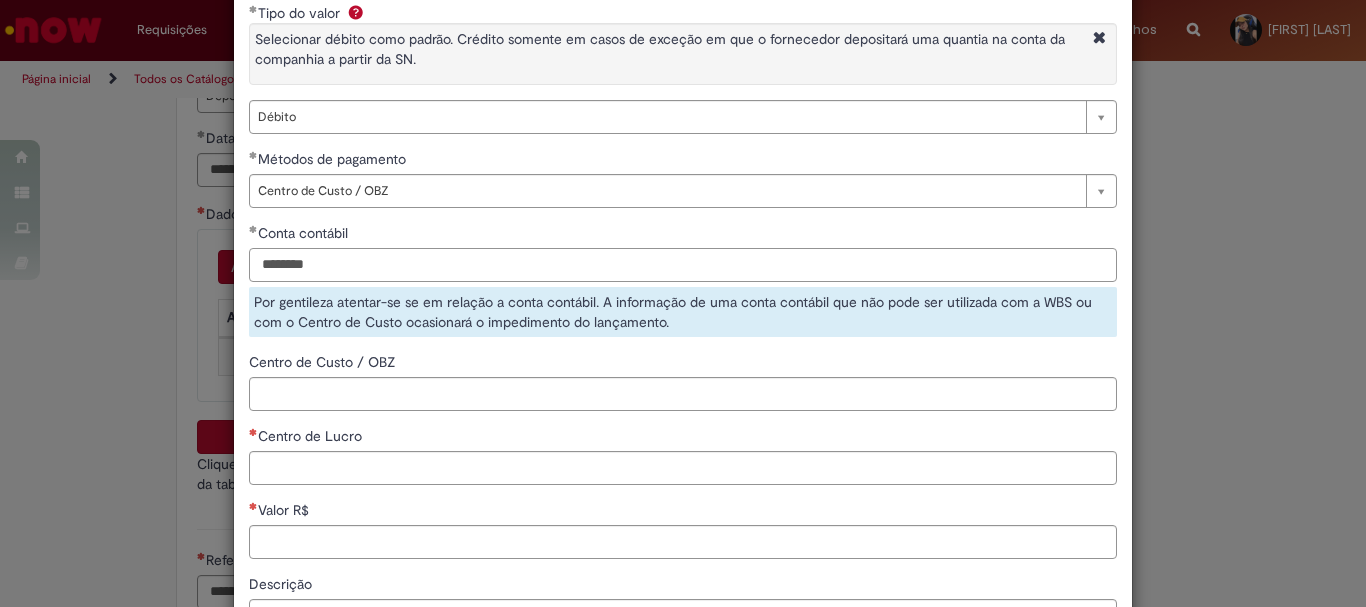 scroll, scrollTop: 200, scrollLeft: 0, axis: vertical 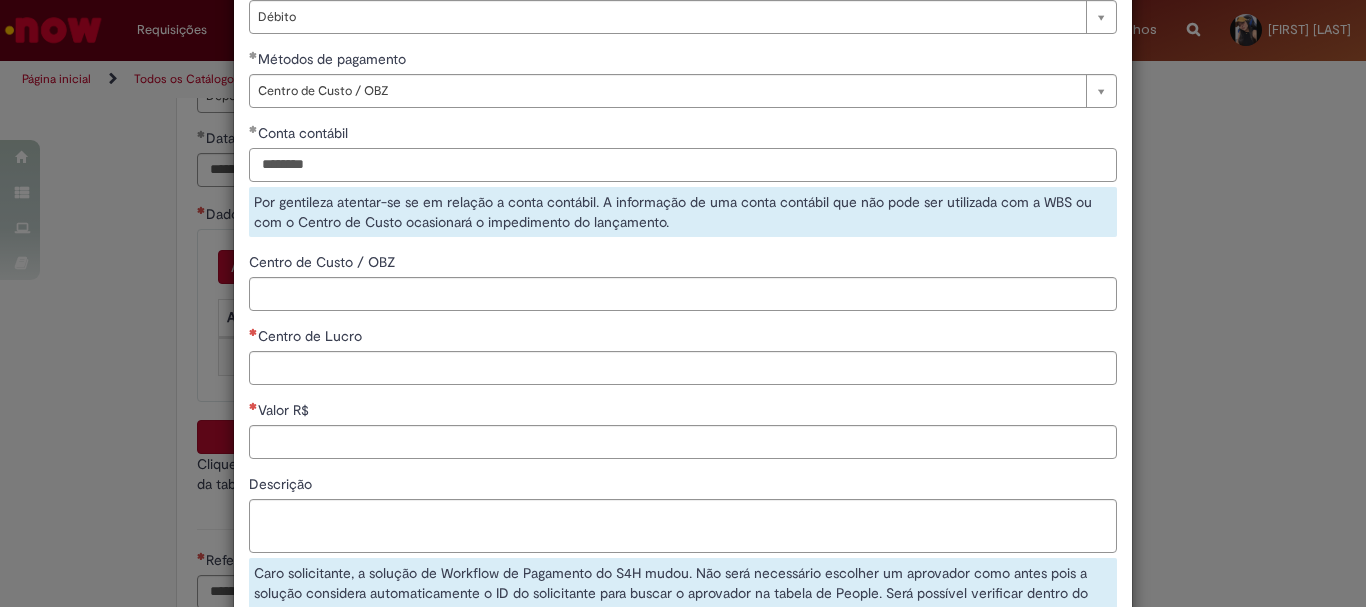 type on "********" 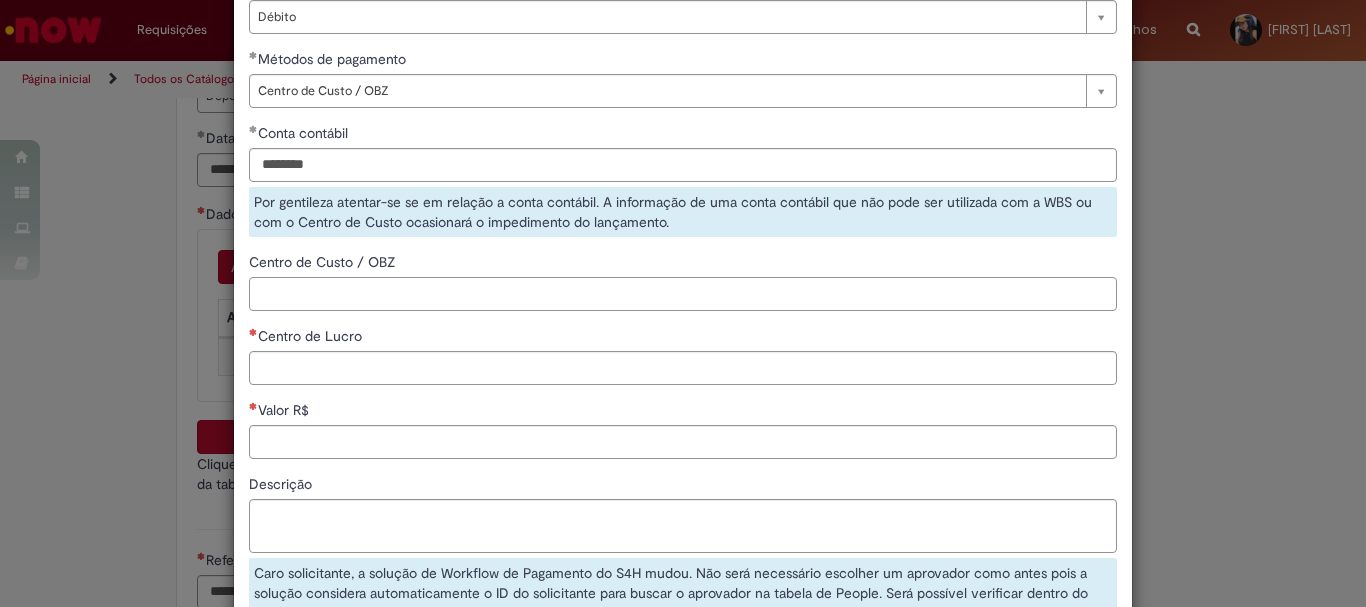 click on "**********" at bounding box center (683, 273) 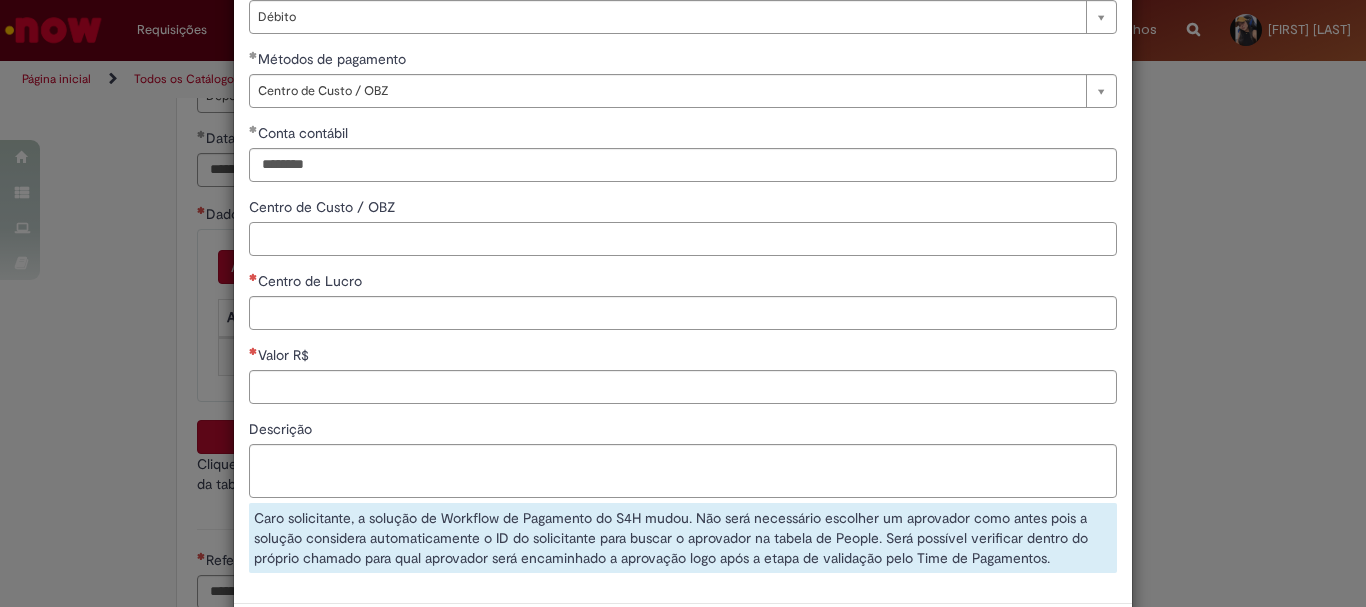 paste on "**********" 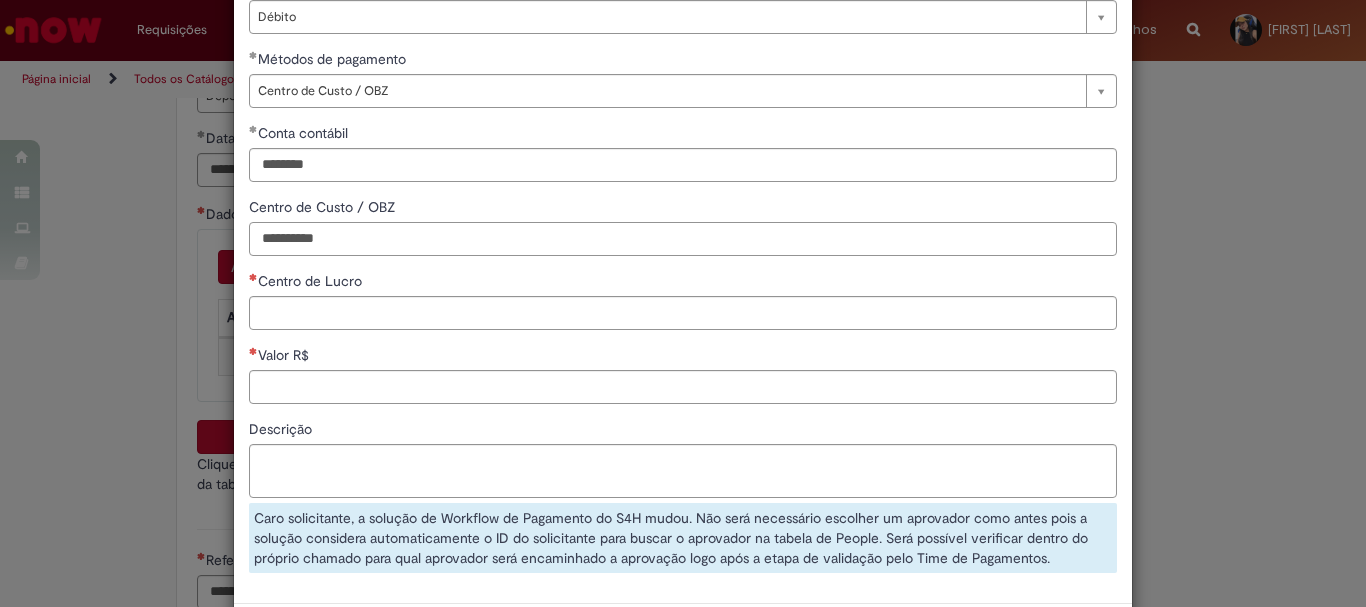 type on "**********" 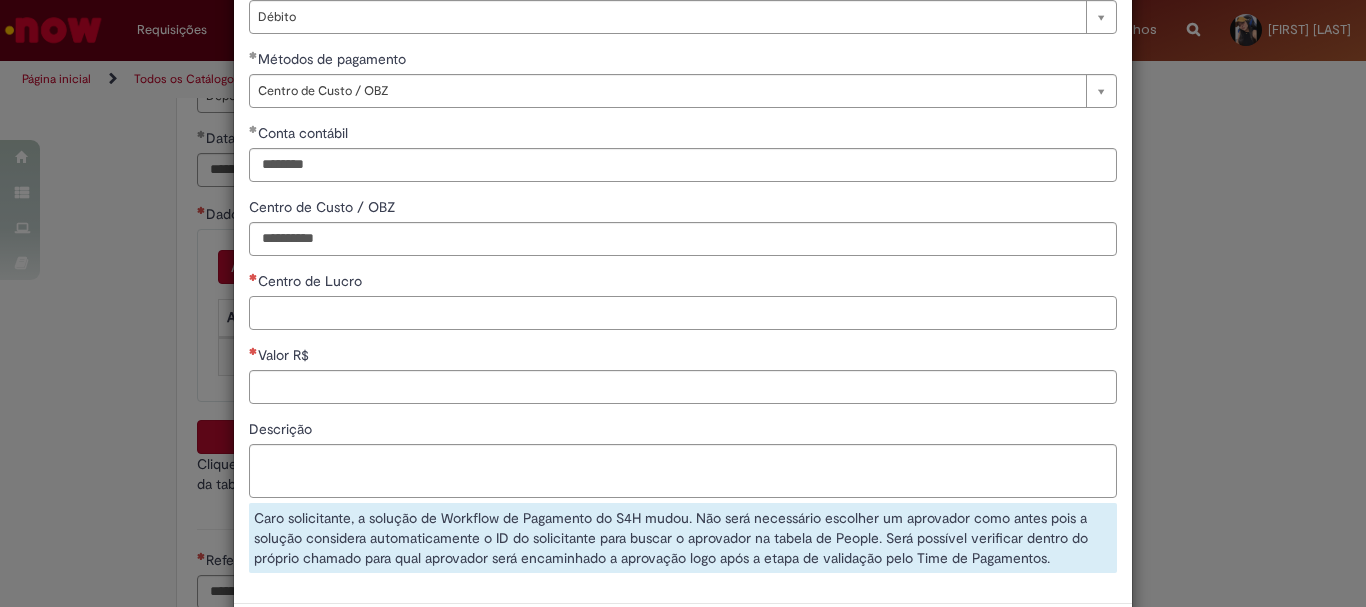 click on "Centro de Lucro" at bounding box center [683, 313] 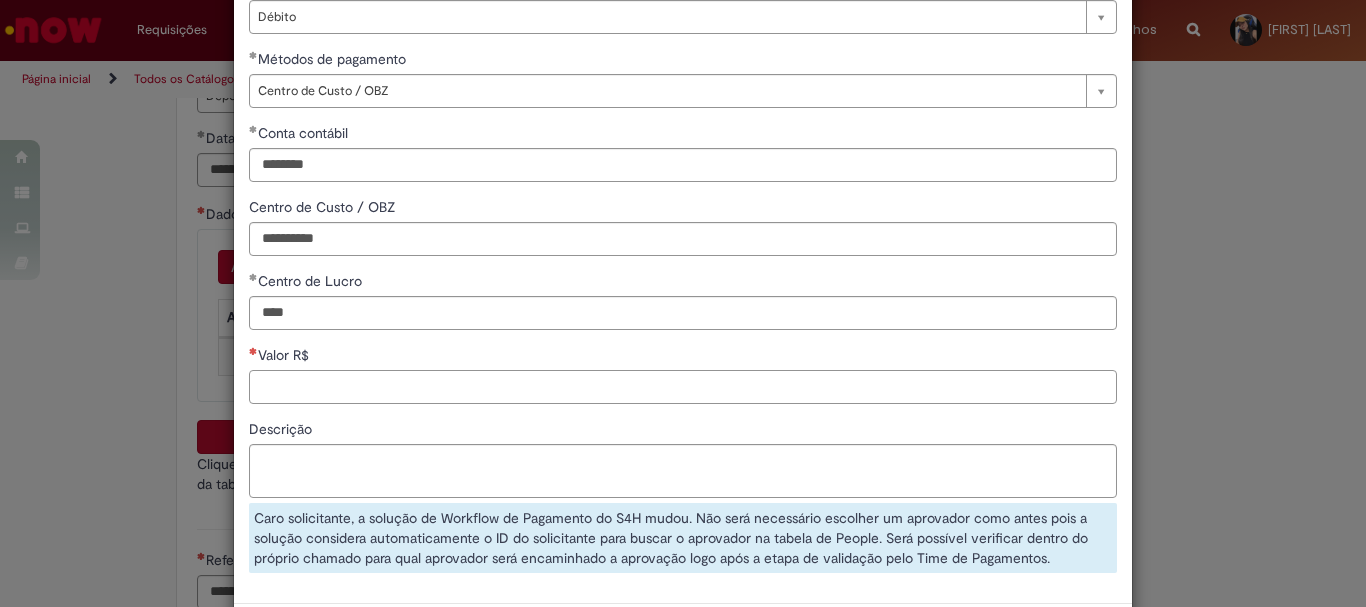 type on "****" 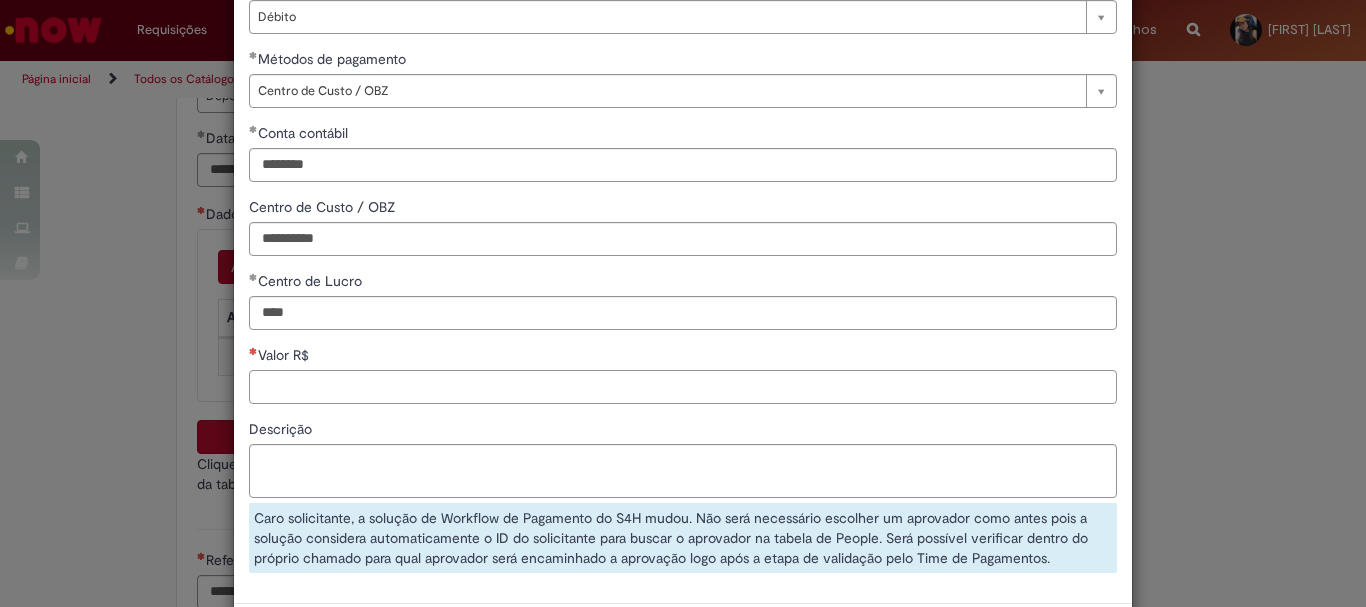 click on "Valor R$" at bounding box center (683, 387) 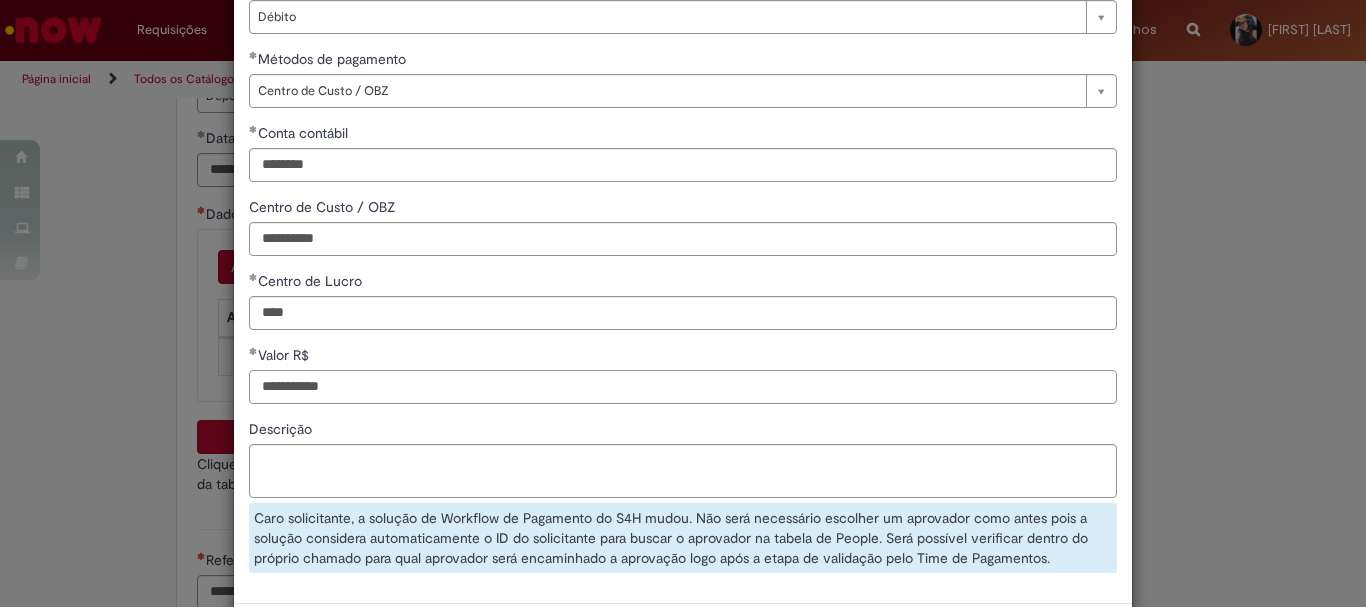 click on "**********" at bounding box center [683, 387] 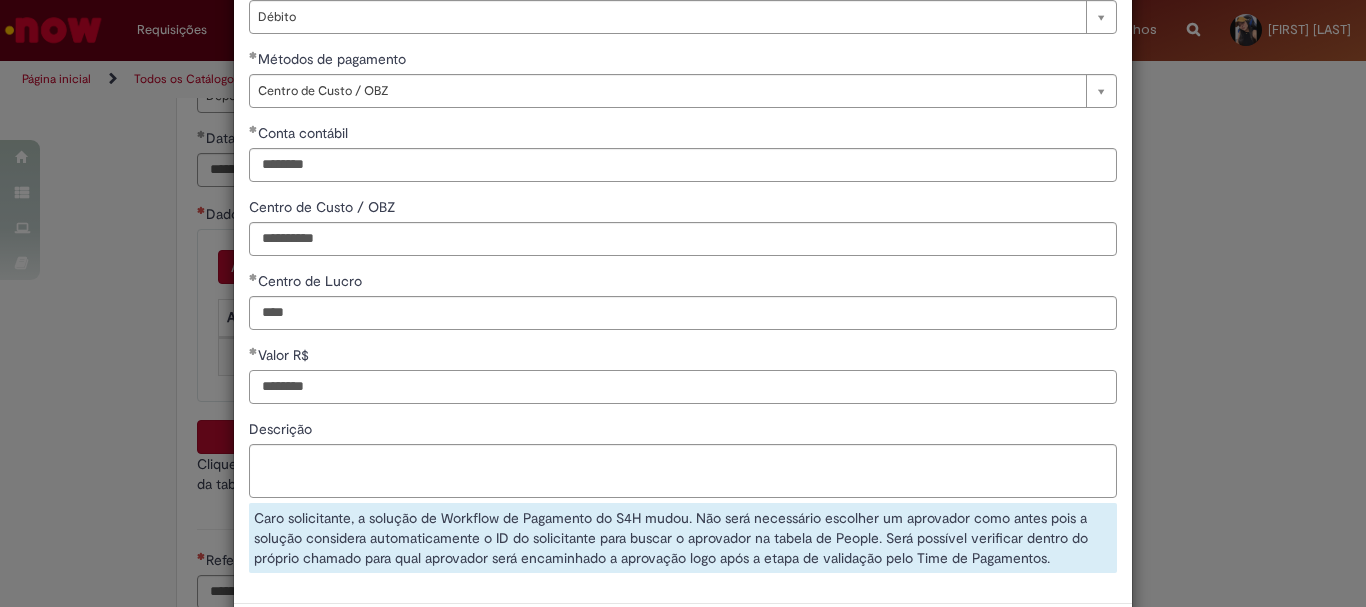 type on "*******" 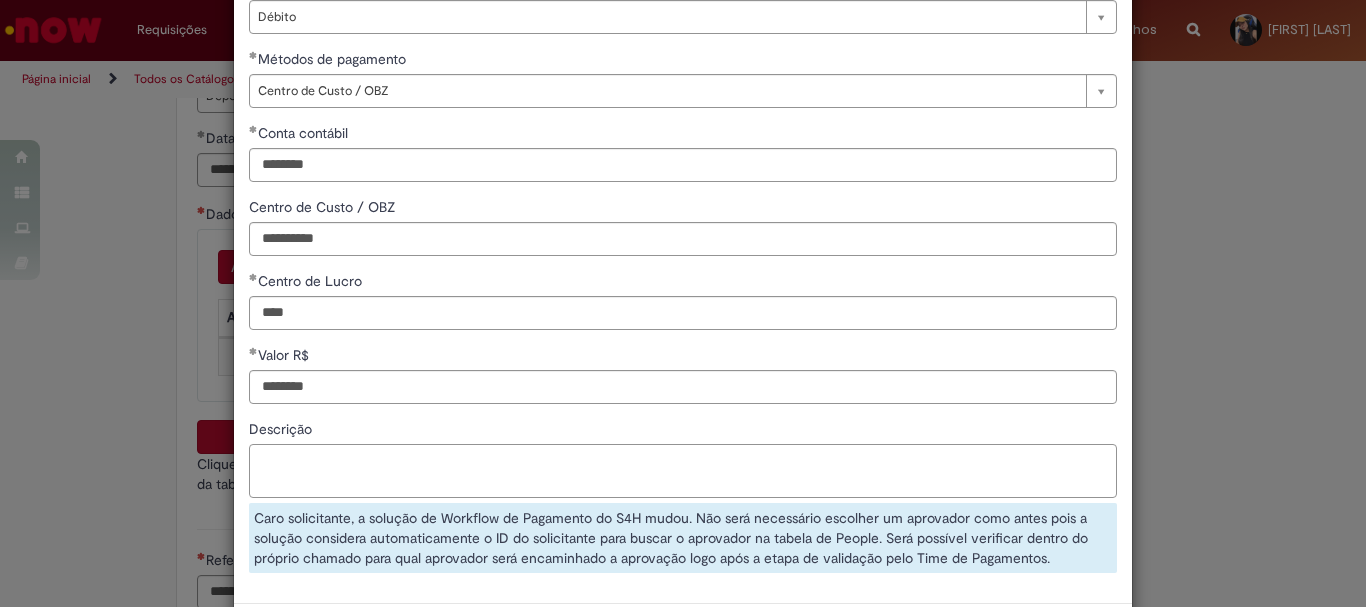 click on "Descrição" at bounding box center [683, 471] 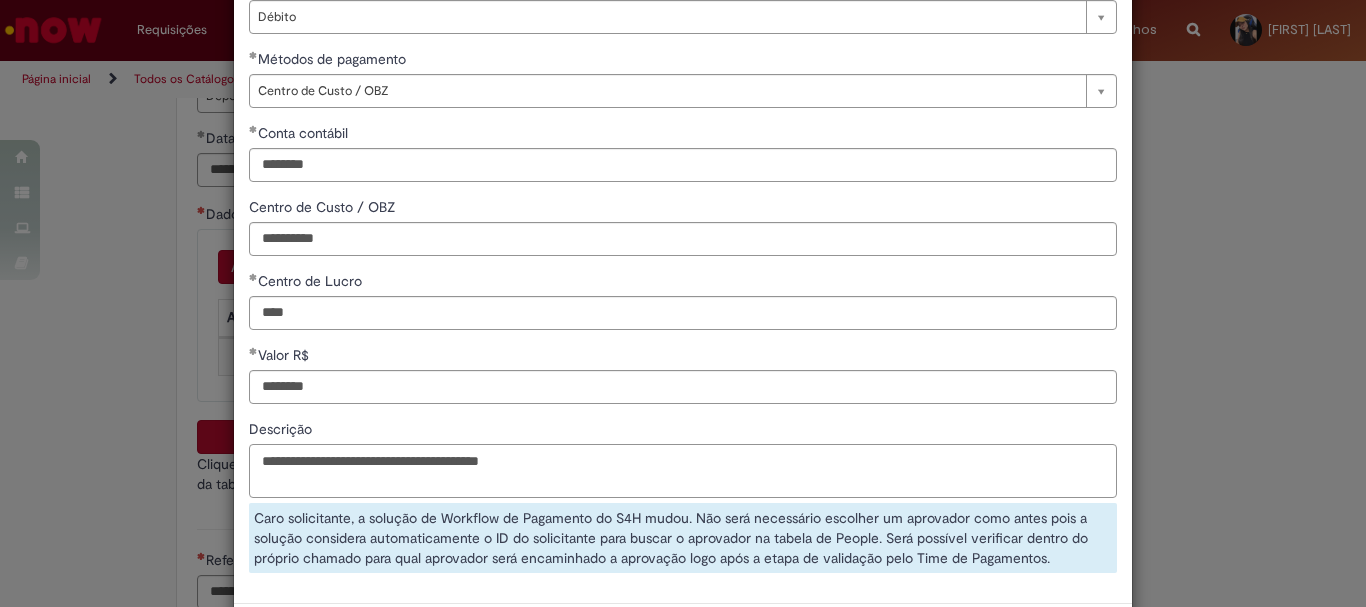 click on "**********" at bounding box center (683, 471) 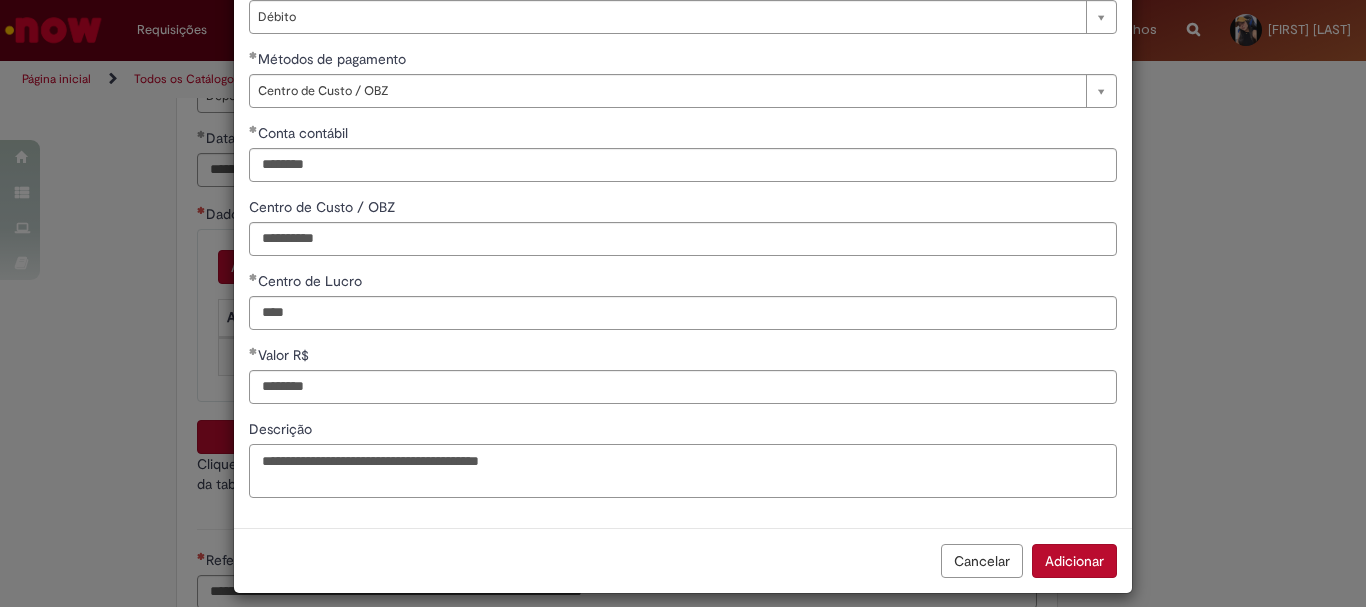 click on "**********" at bounding box center (683, 471) 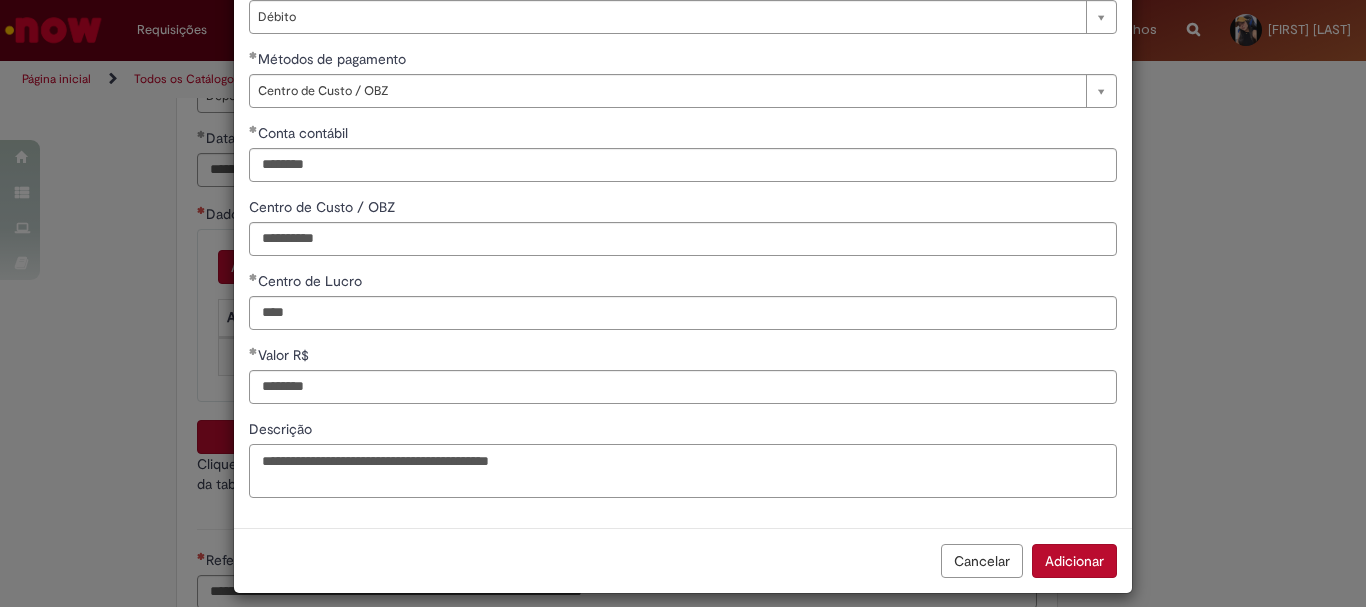 click on "**********" at bounding box center (683, 471) 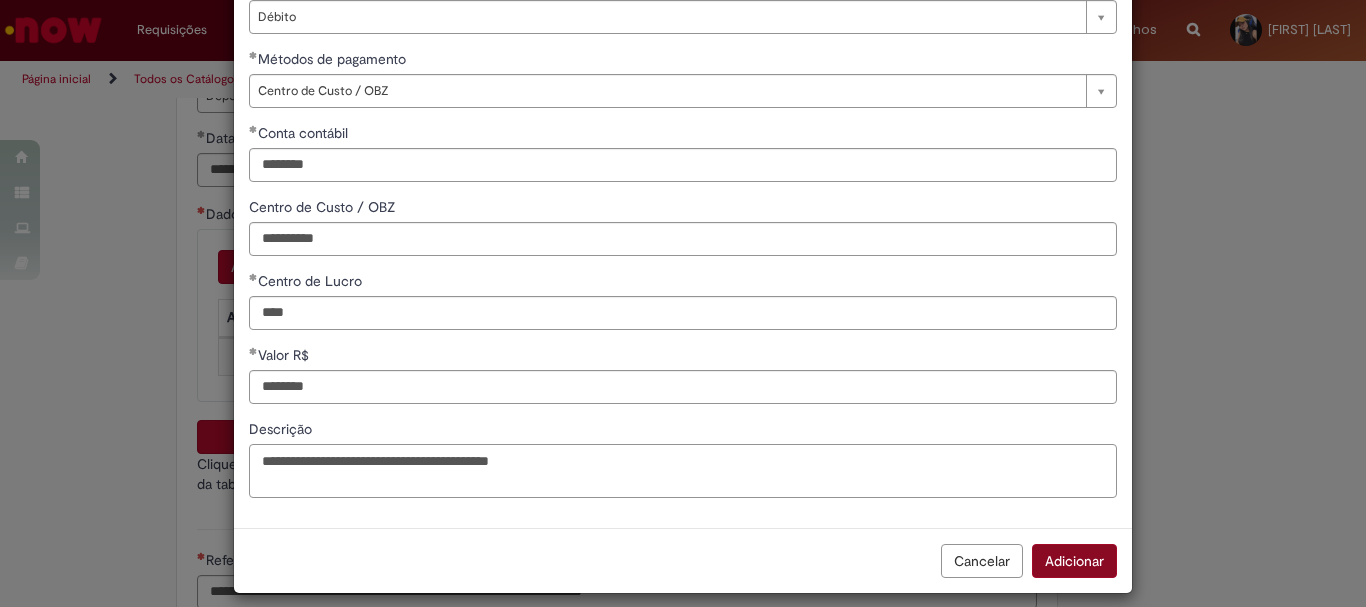 type on "**********" 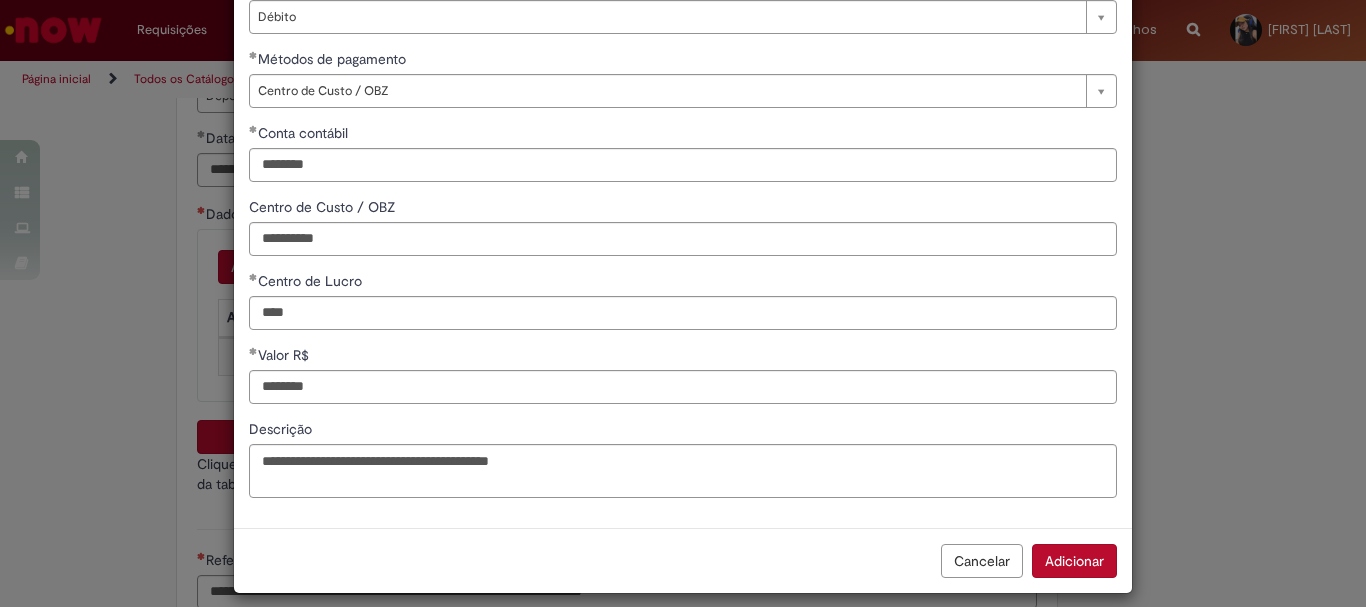 click on "Adicionar" at bounding box center (1074, 561) 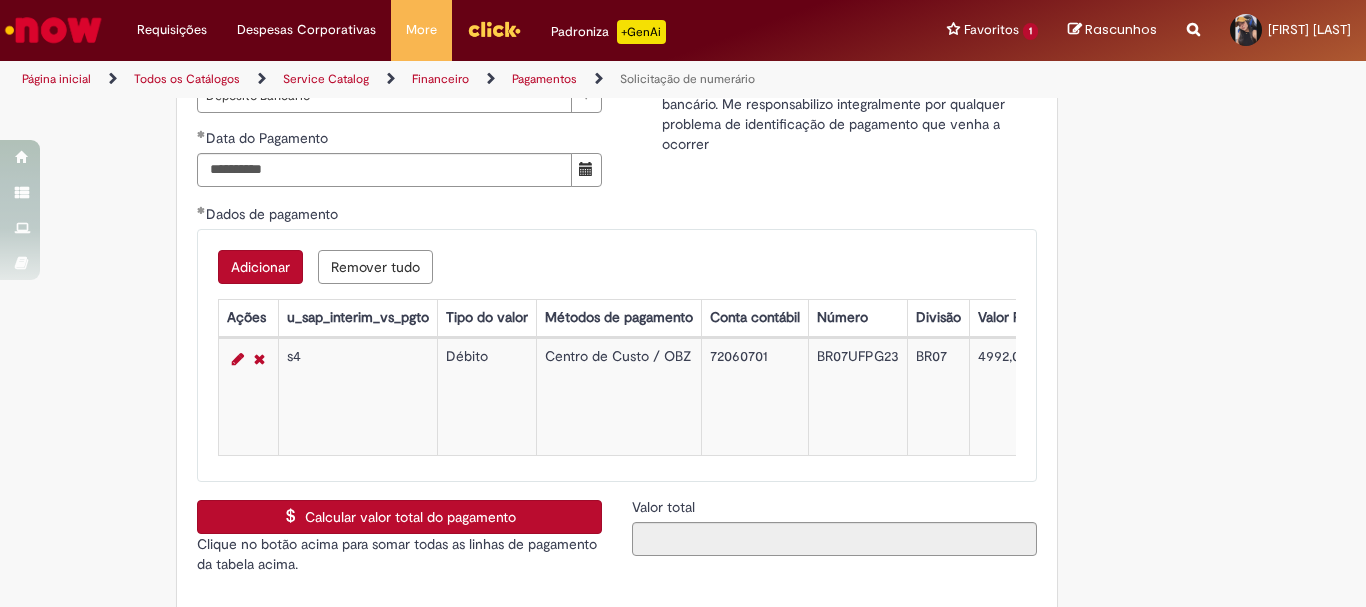 scroll, scrollTop: 3300, scrollLeft: 0, axis: vertical 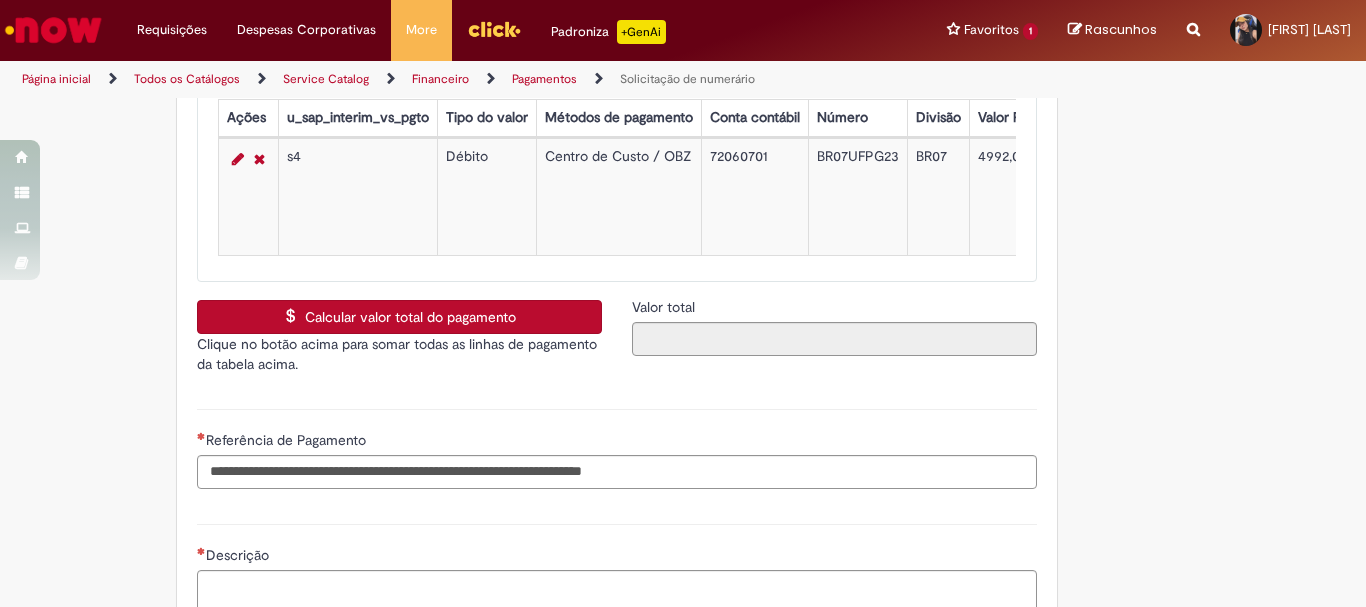 click on "Calcular valor total do pagamento" at bounding box center [399, 317] 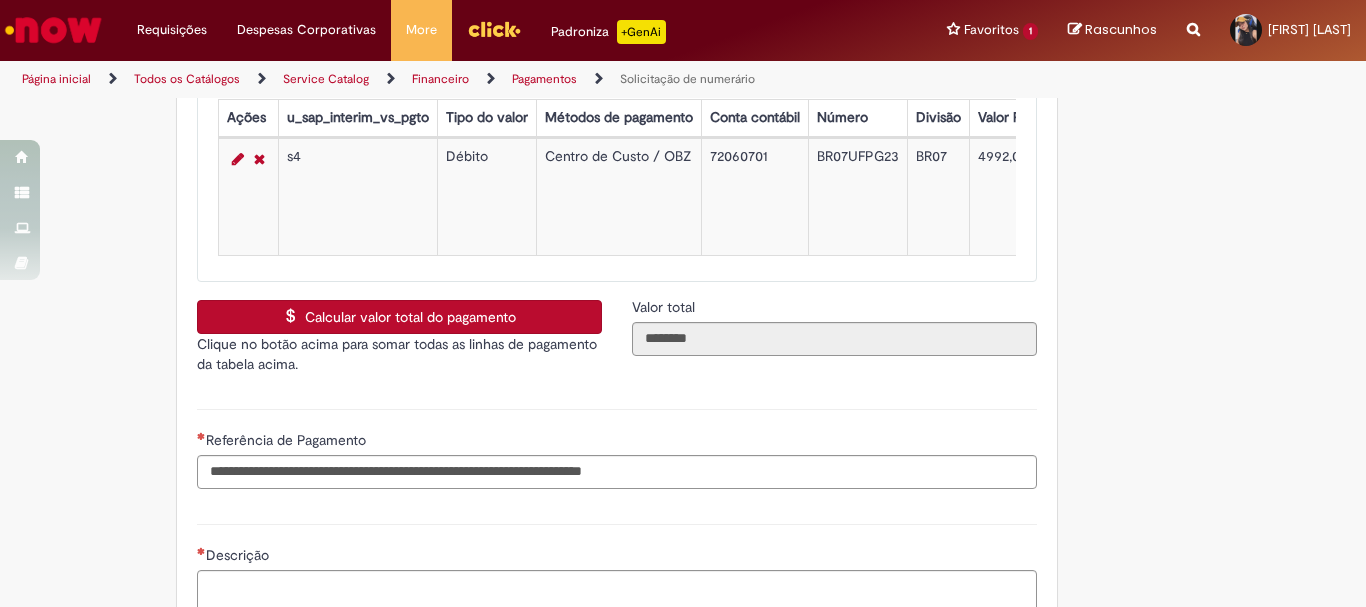 scroll, scrollTop: 3100, scrollLeft: 0, axis: vertical 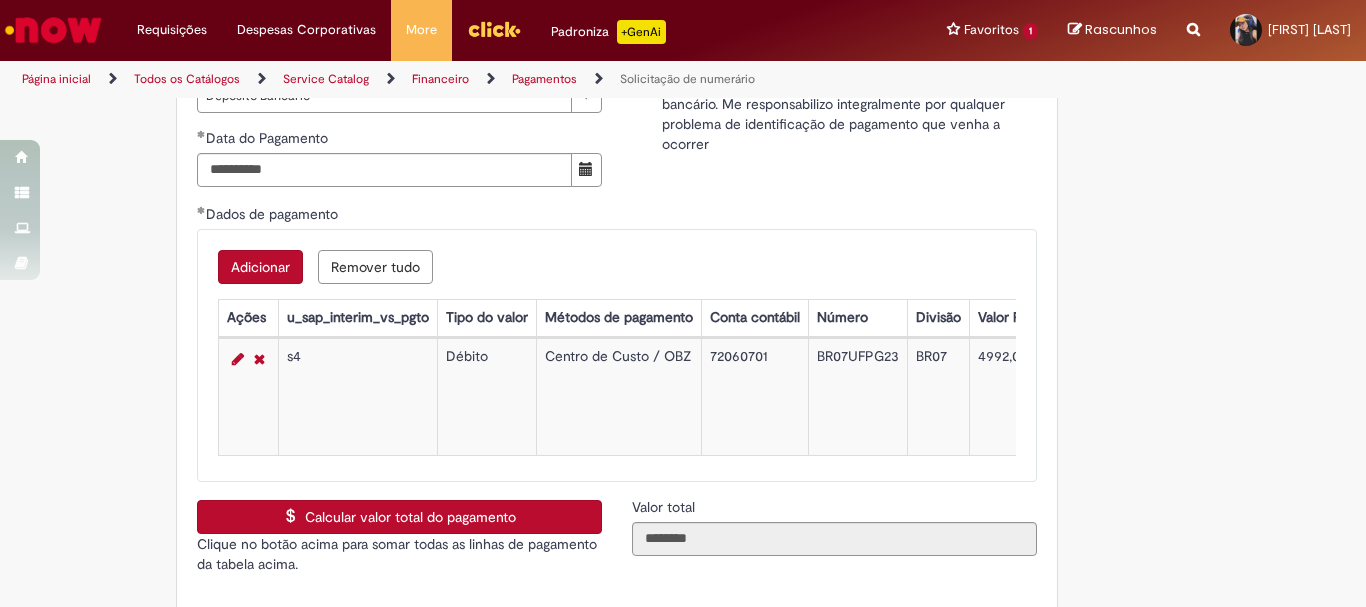 click on "Adicionar" at bounding box center [260, 267] 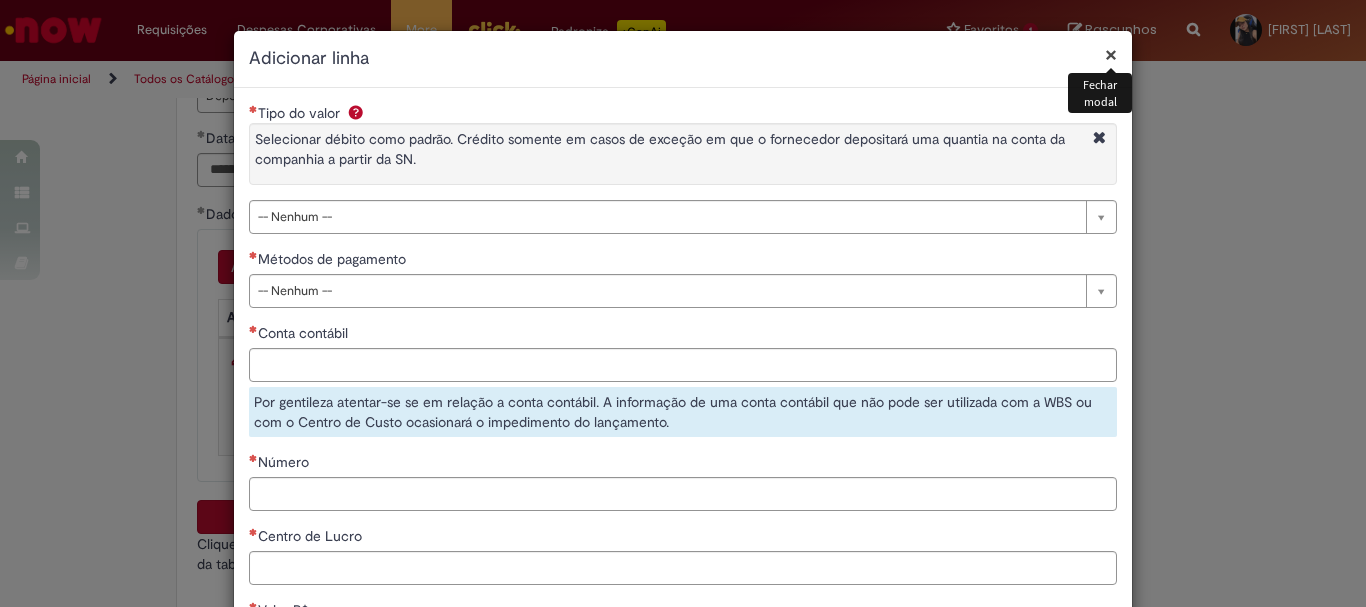 scroll, scrollTop: 100, scrollLeft: 0, axis: vertical 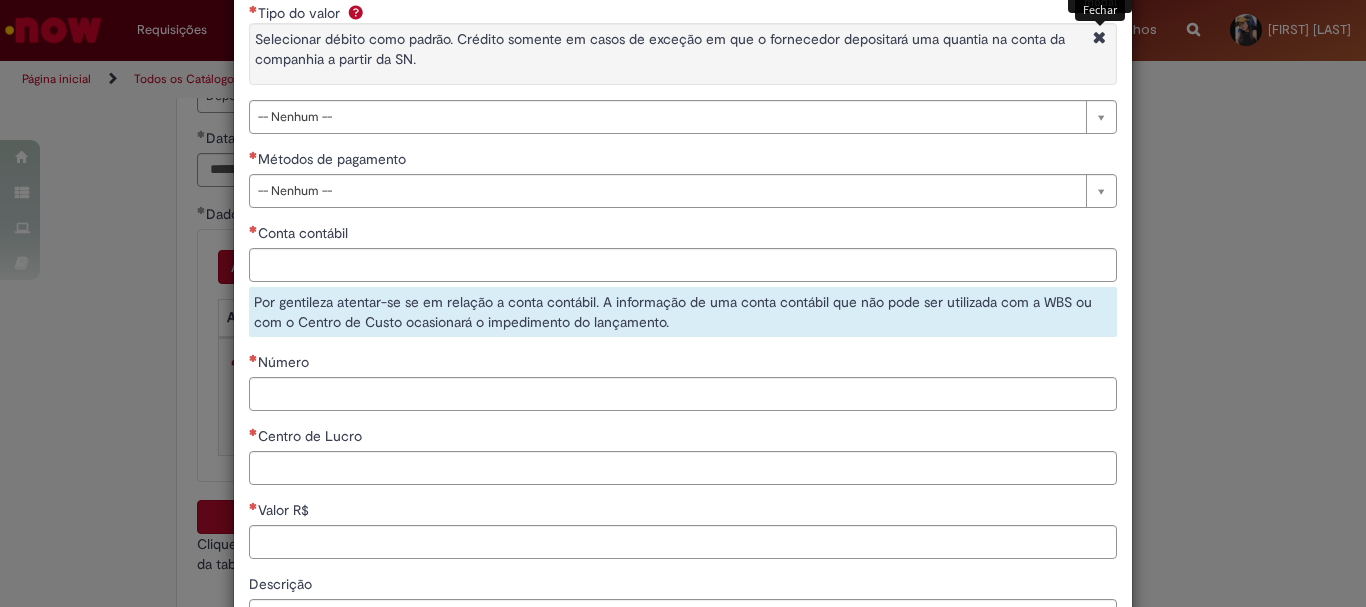 click at bounding box center (1099, 39) 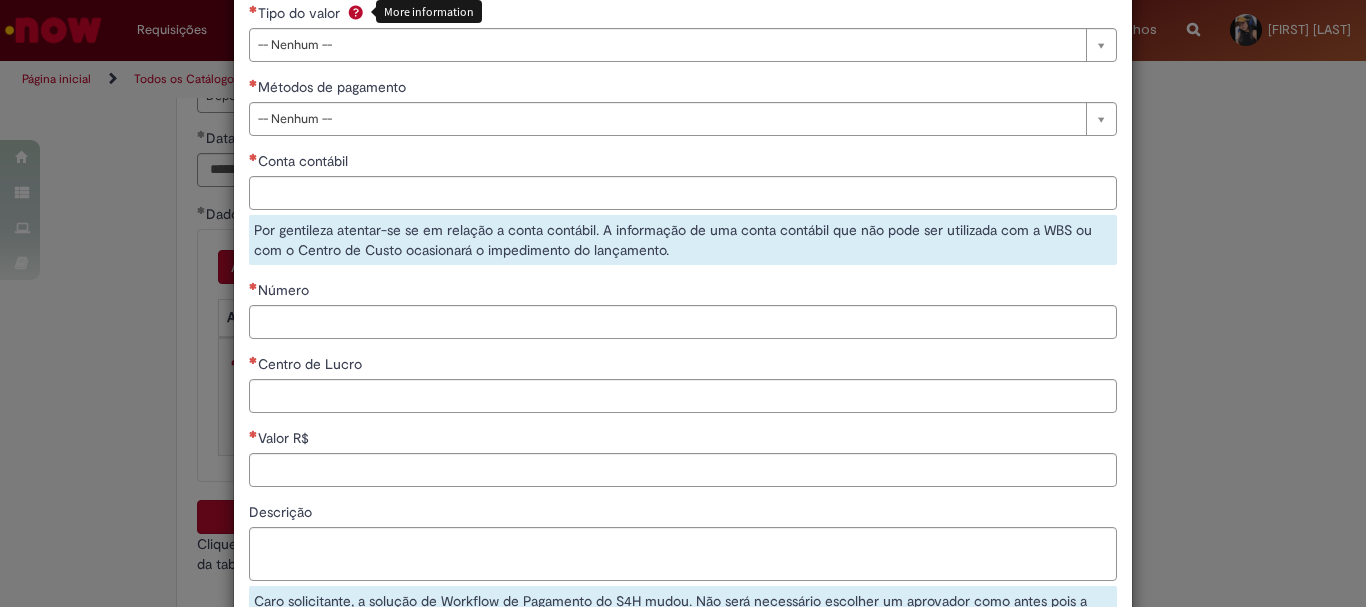 scroll, scrollTop: 0, scrollLeft: 0, axis: both 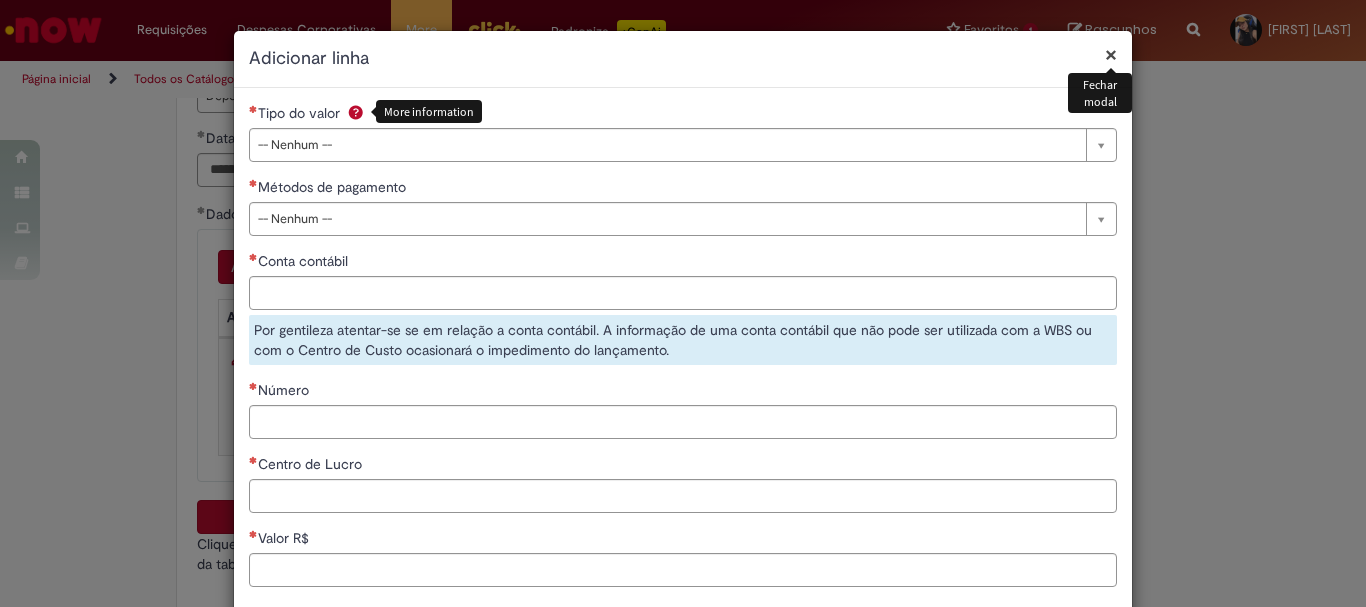 click on "×" at bounding box center [1111, 54] 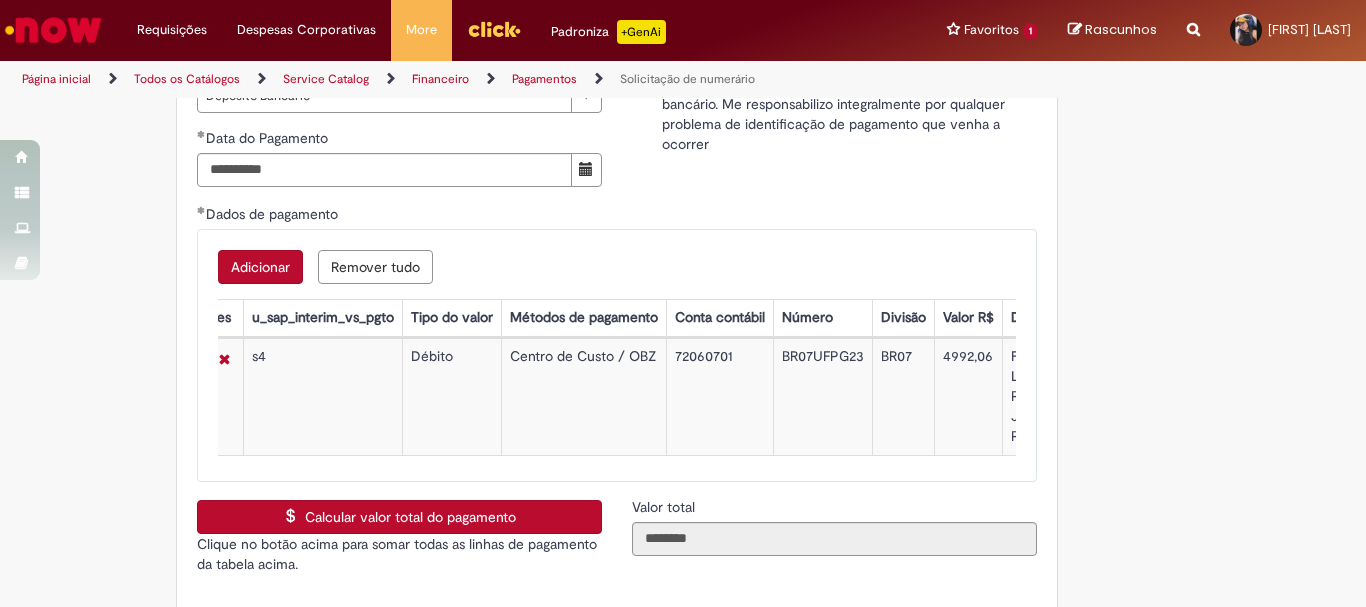 scroll, scrollTop: 0, scrollLeft: 0, axis: both 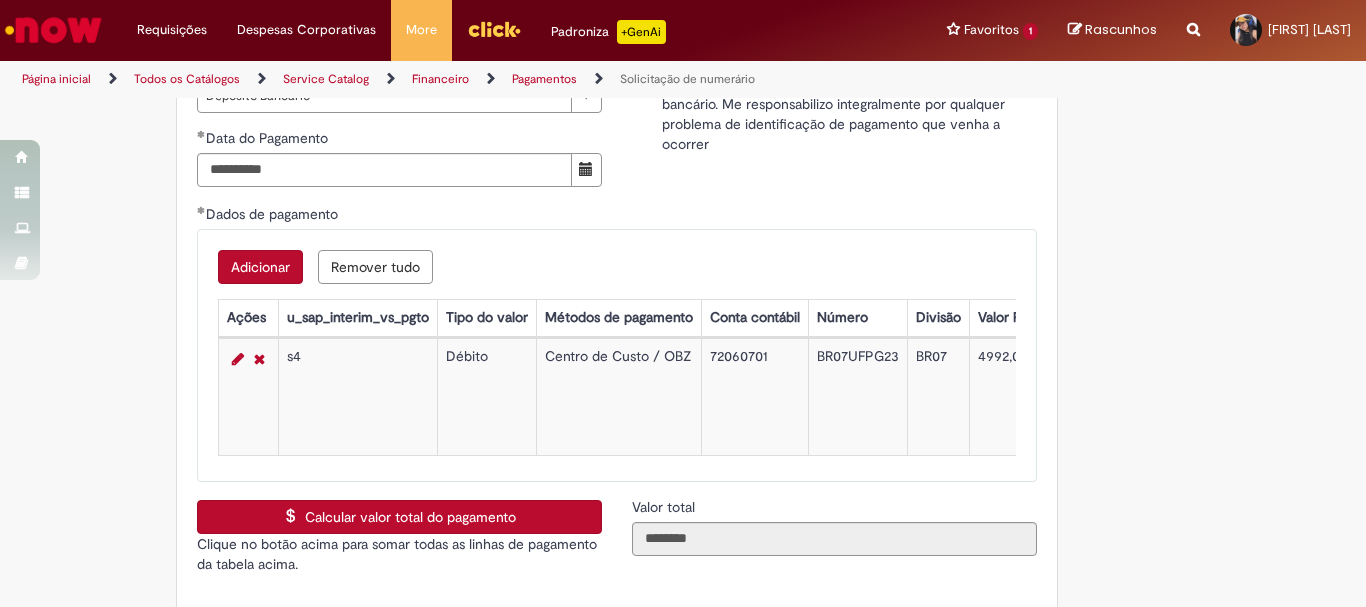 click on "Remover tudo" at bounding box center [375, 267] 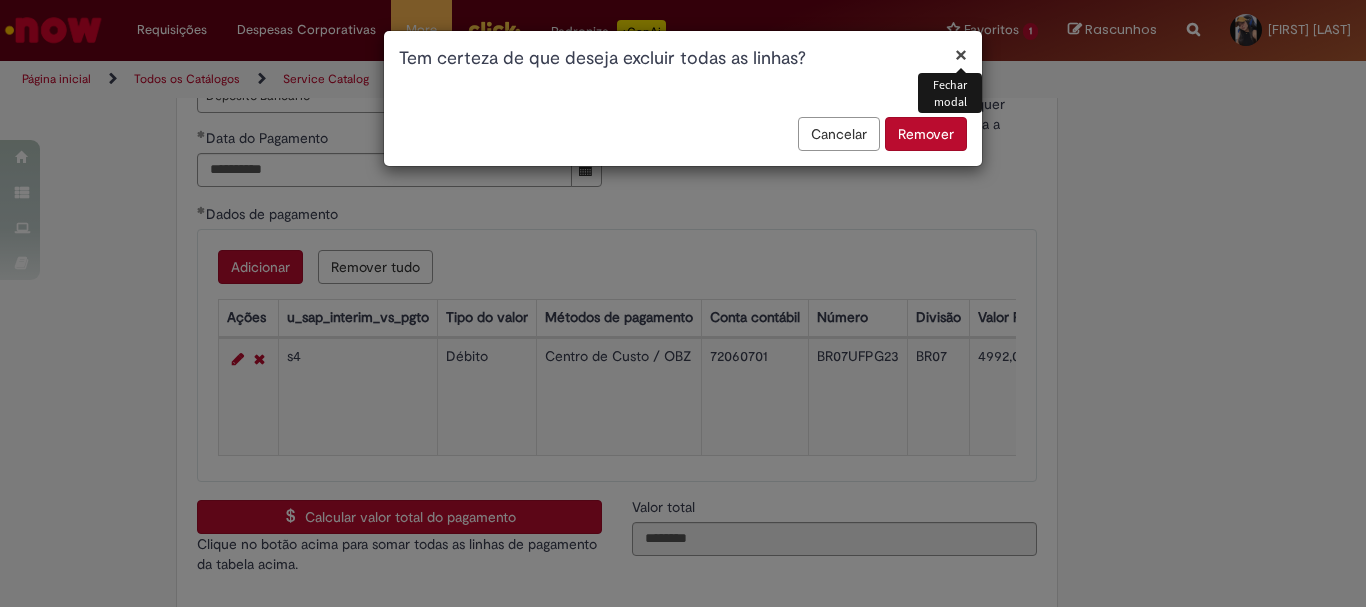 click on "Remover" at bounding box center [926, 134] 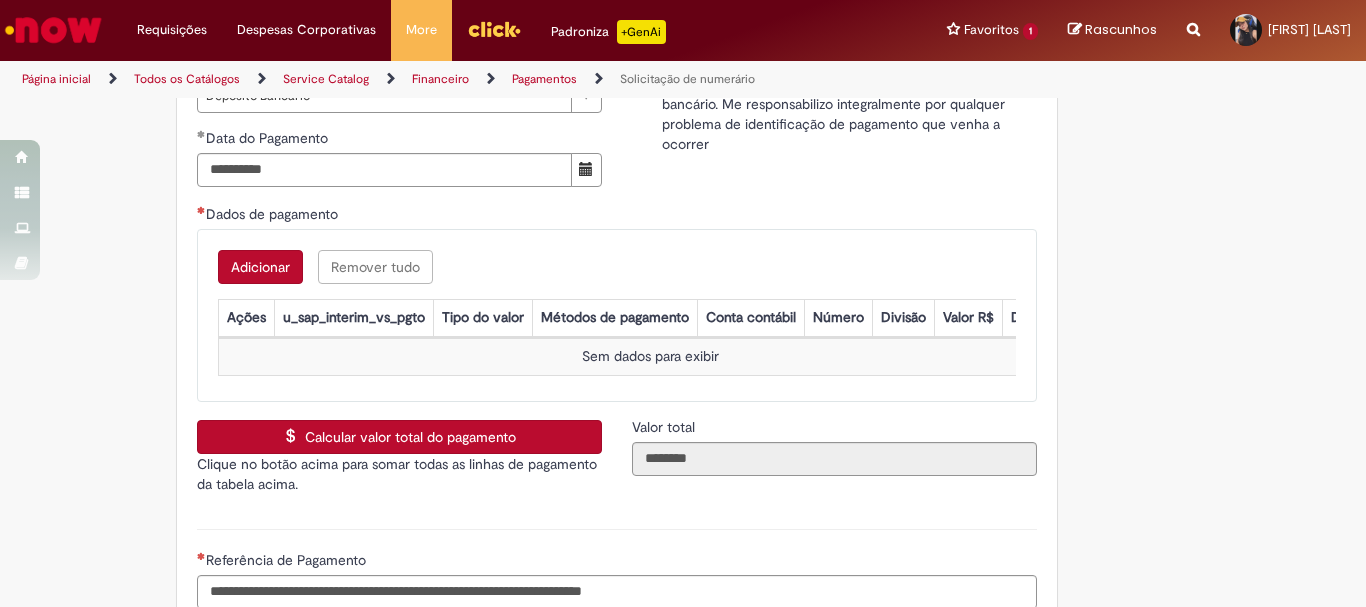 click on "Adicionar" at bounding box center (260, 267) 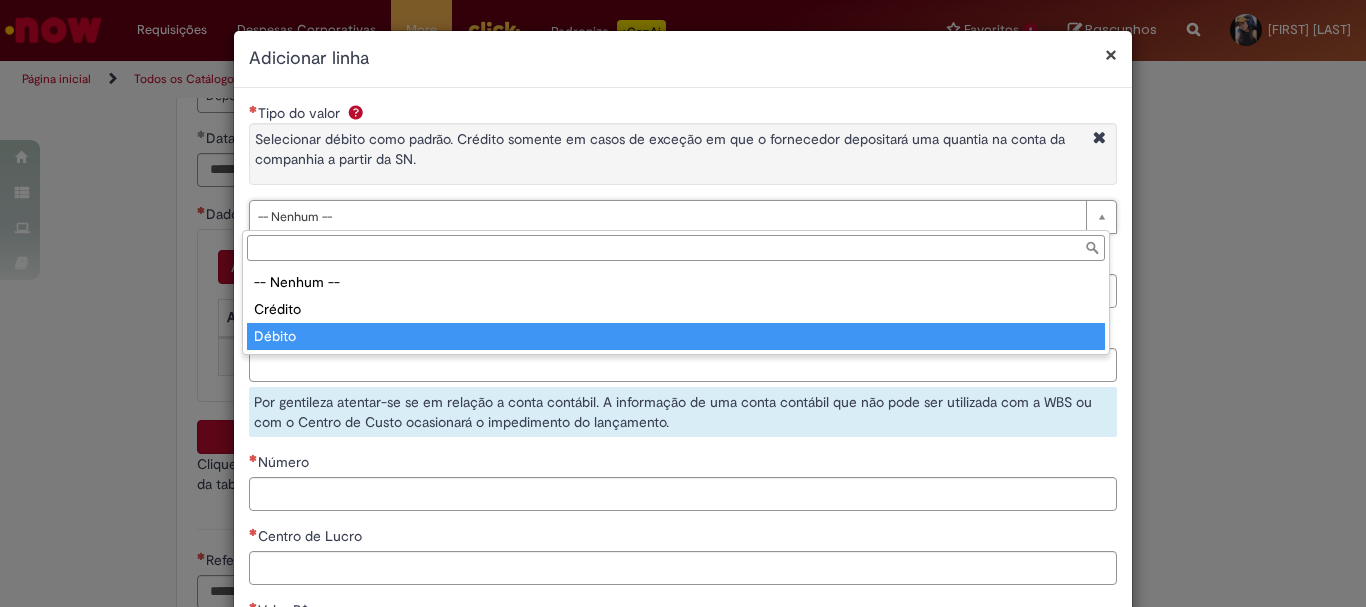 type on "******" 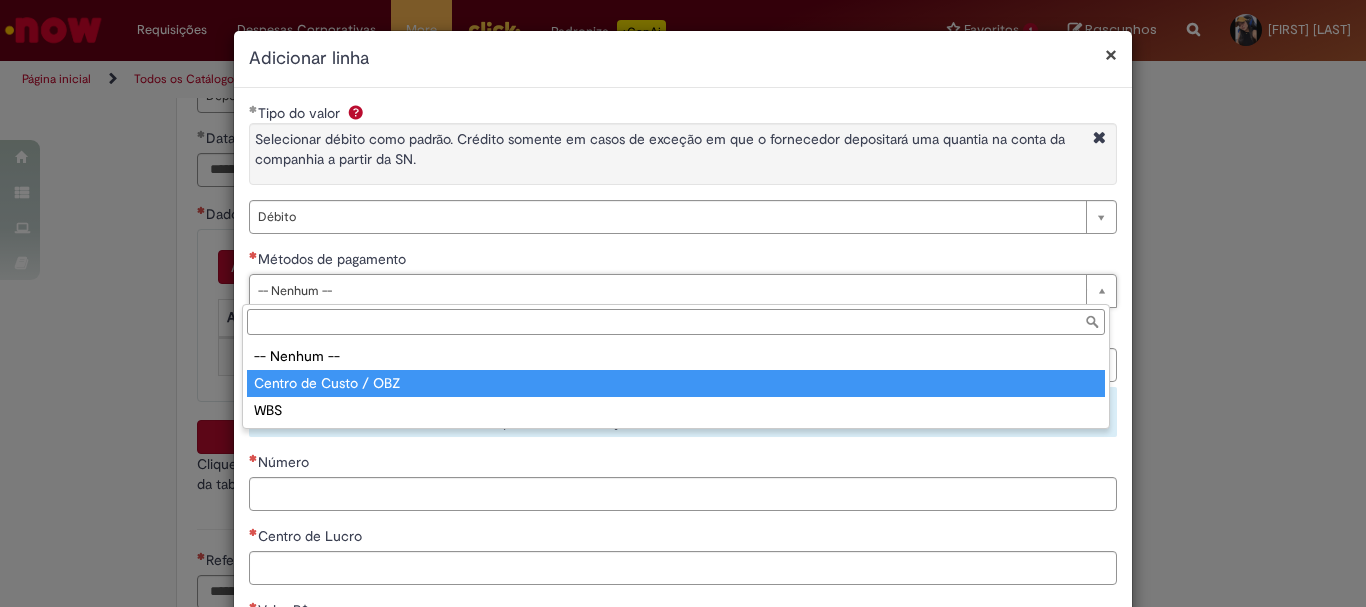 type on "**********" 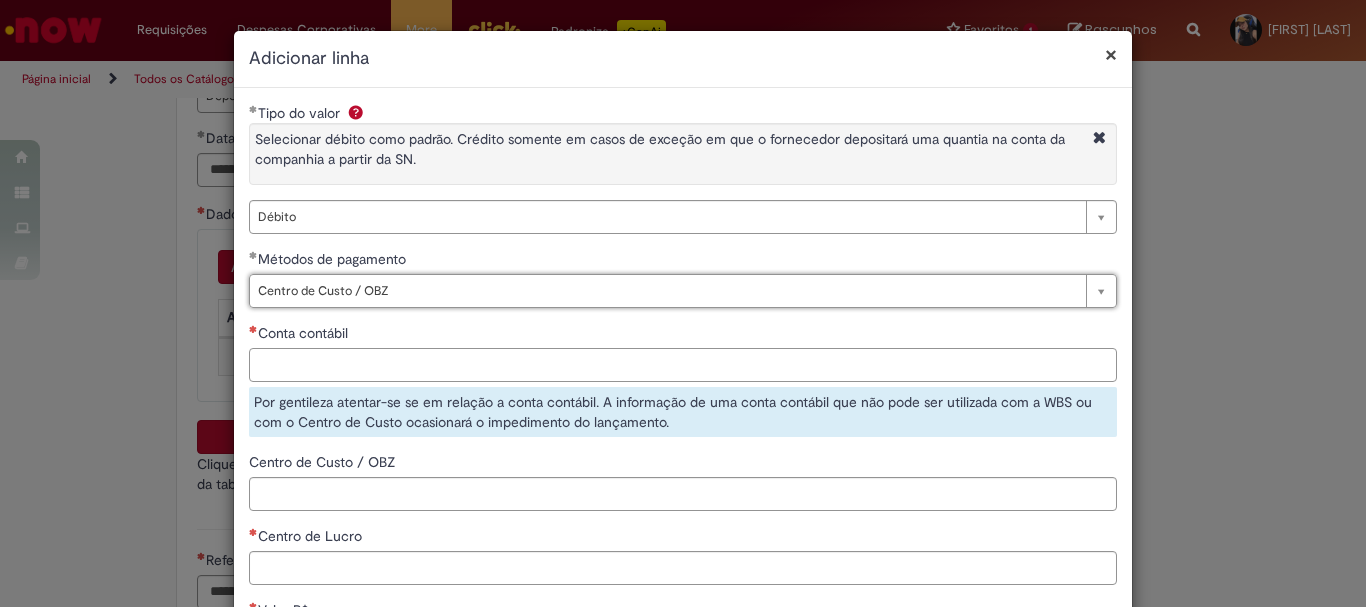 click on "Conta contábil" at bounding box center [683, 365] 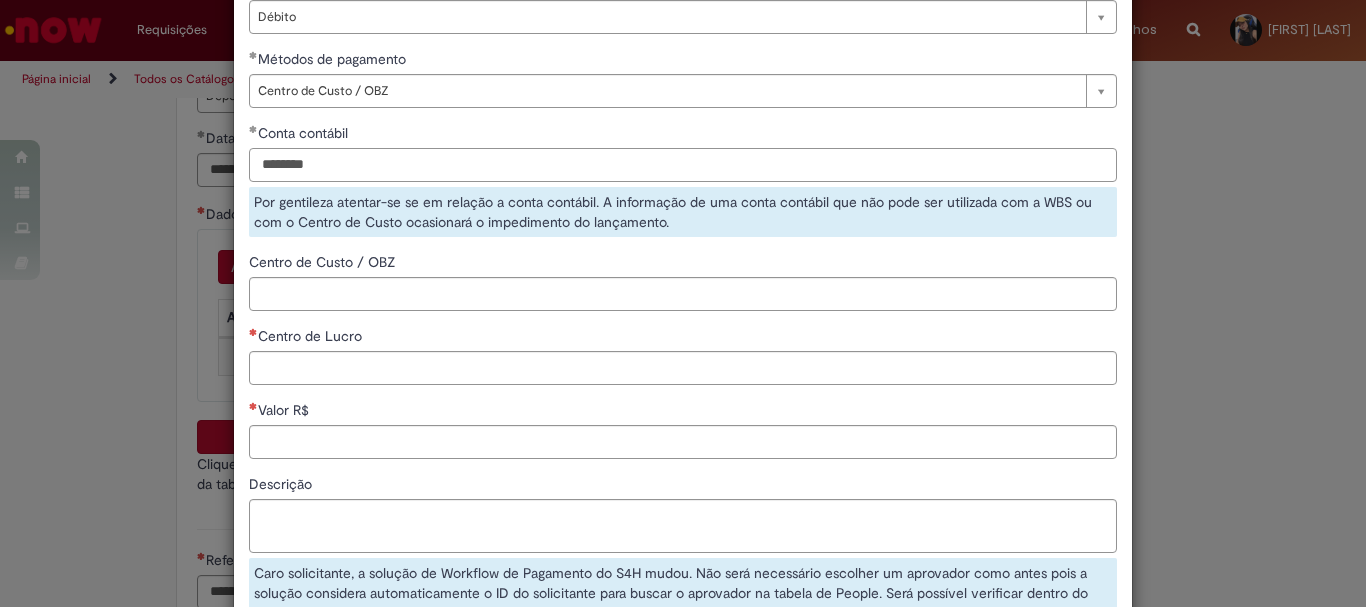 type on "********" 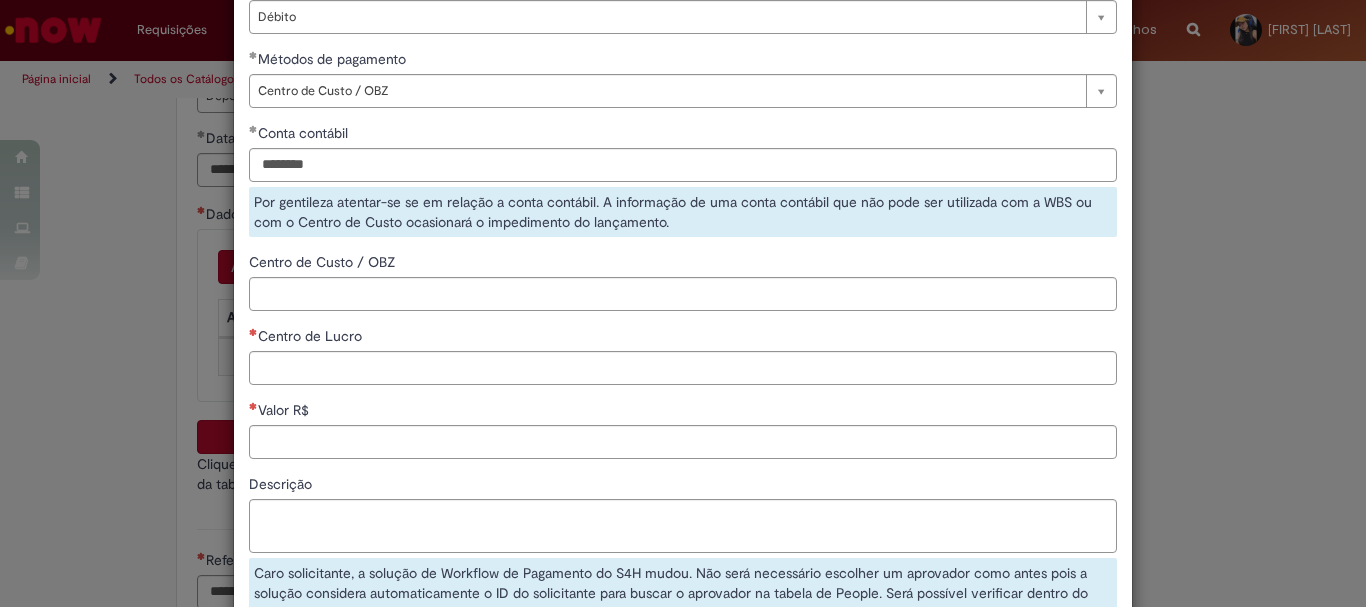 click on "**********" at bounding box center [683, 273] 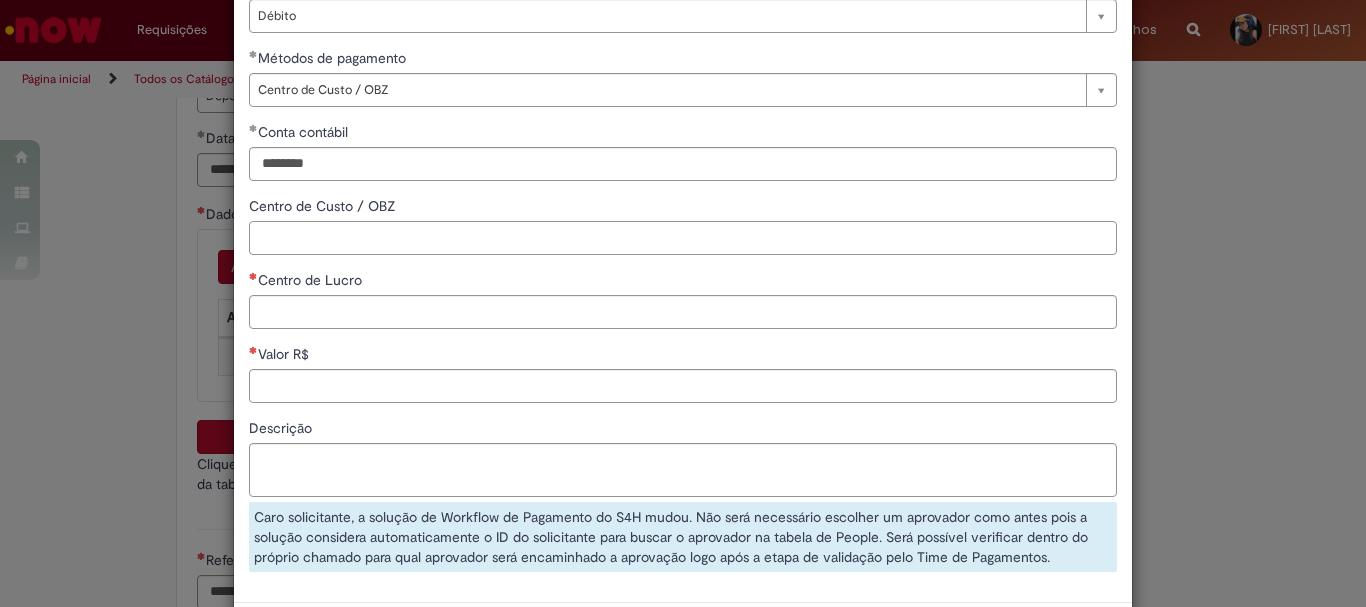 click on "Centro de Custo / OBZ" at bounding box center [683, 238] 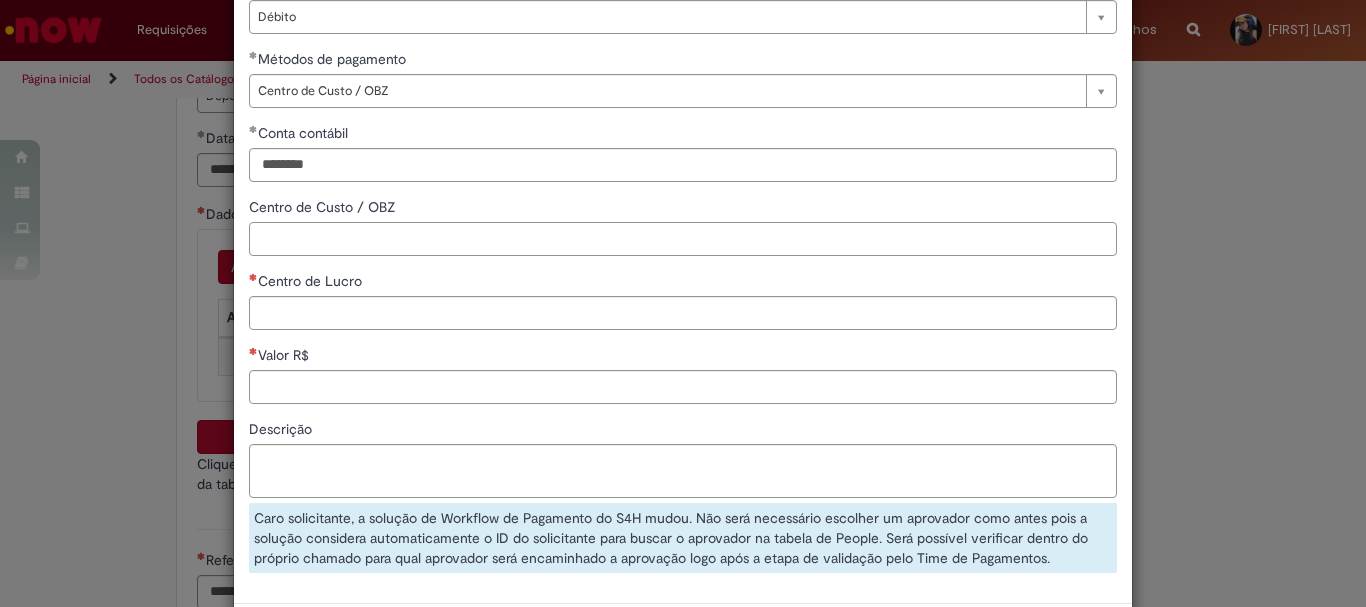 paste on "**********" 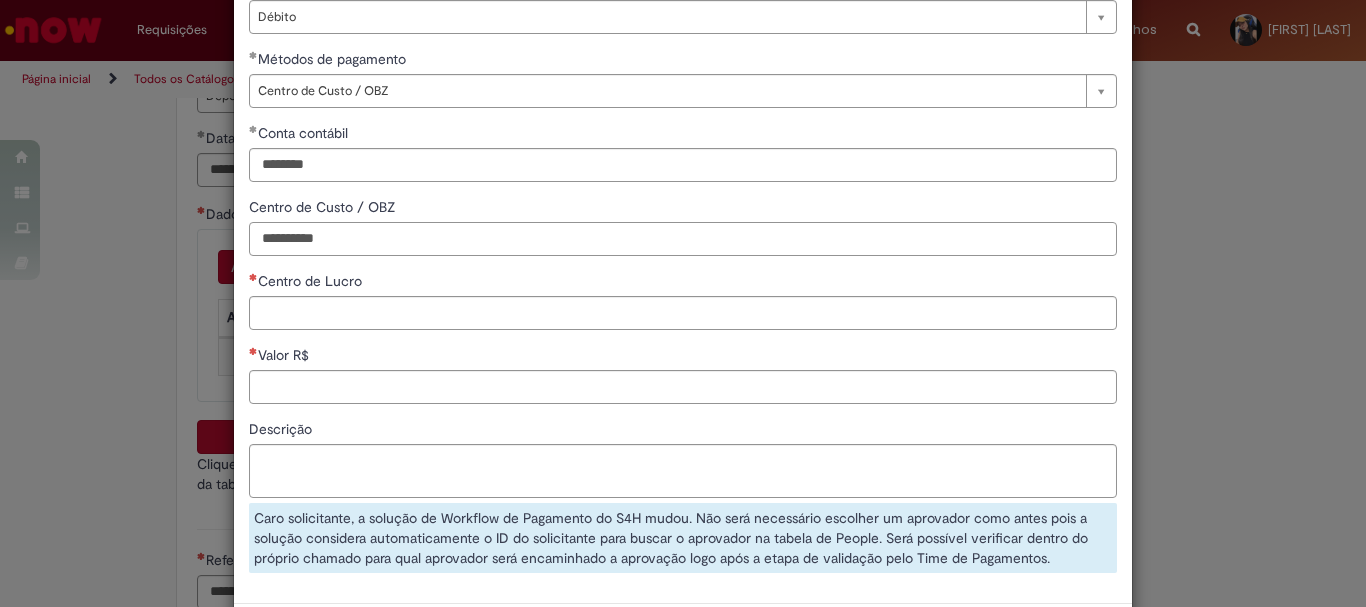 type on "**********" 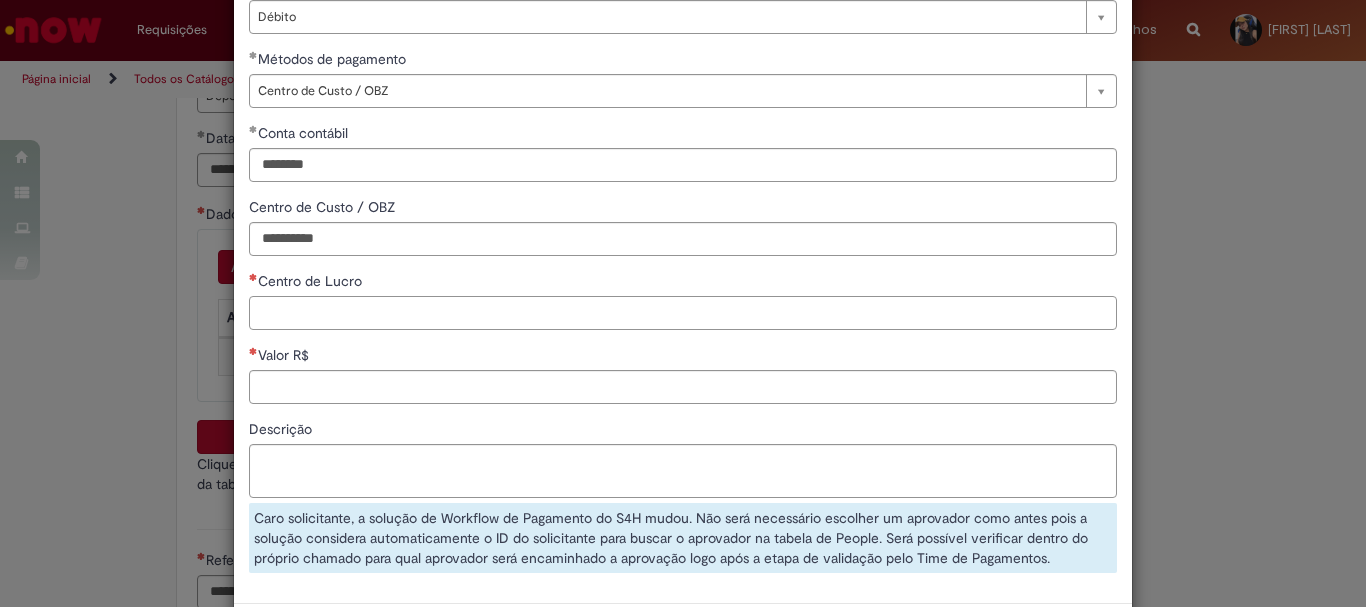 click on "Centro de Lucro" at bounding box center (683, 313) 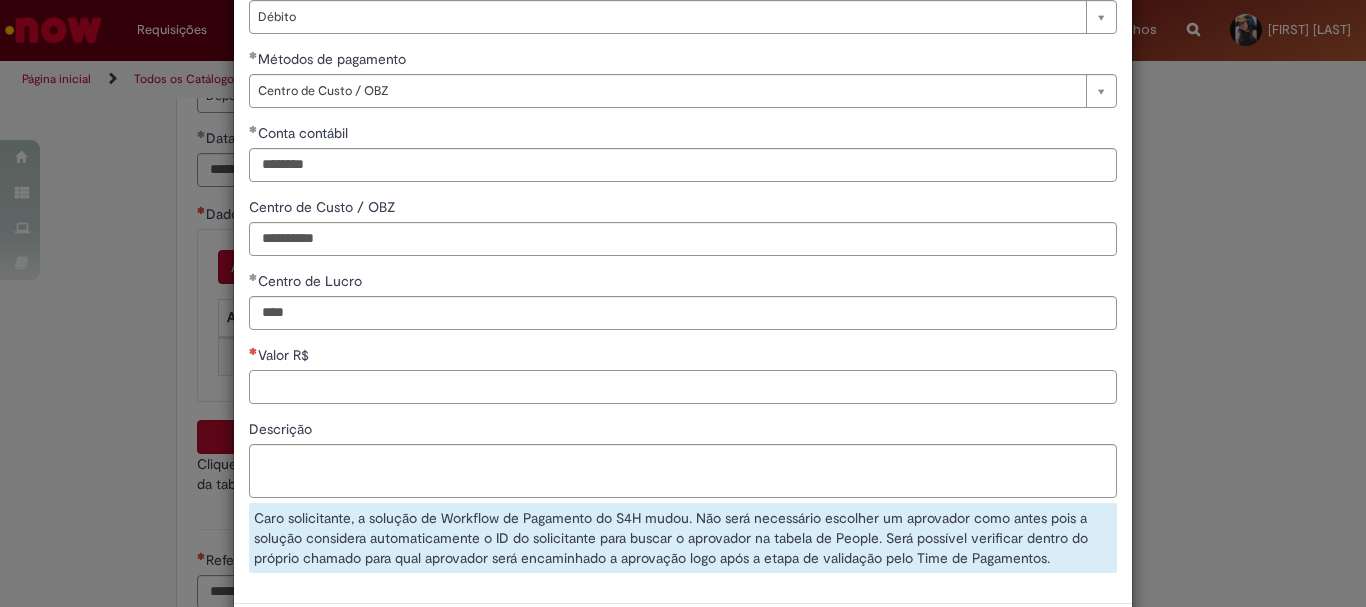type on "****" 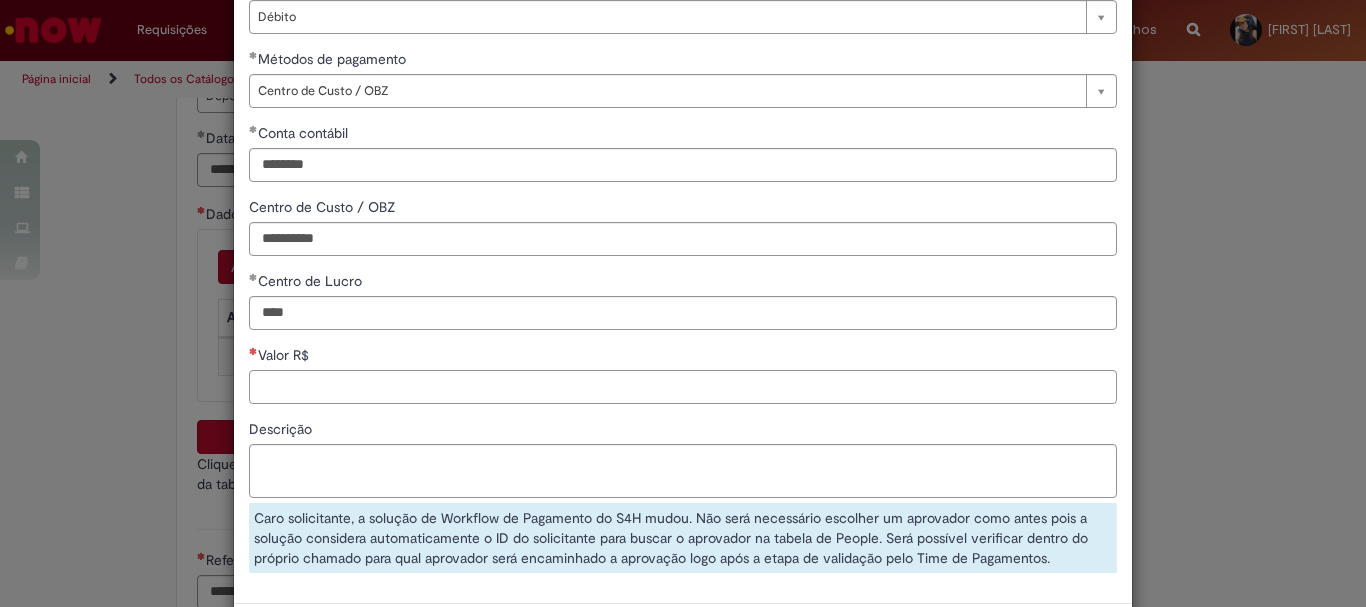 paste on "**********" 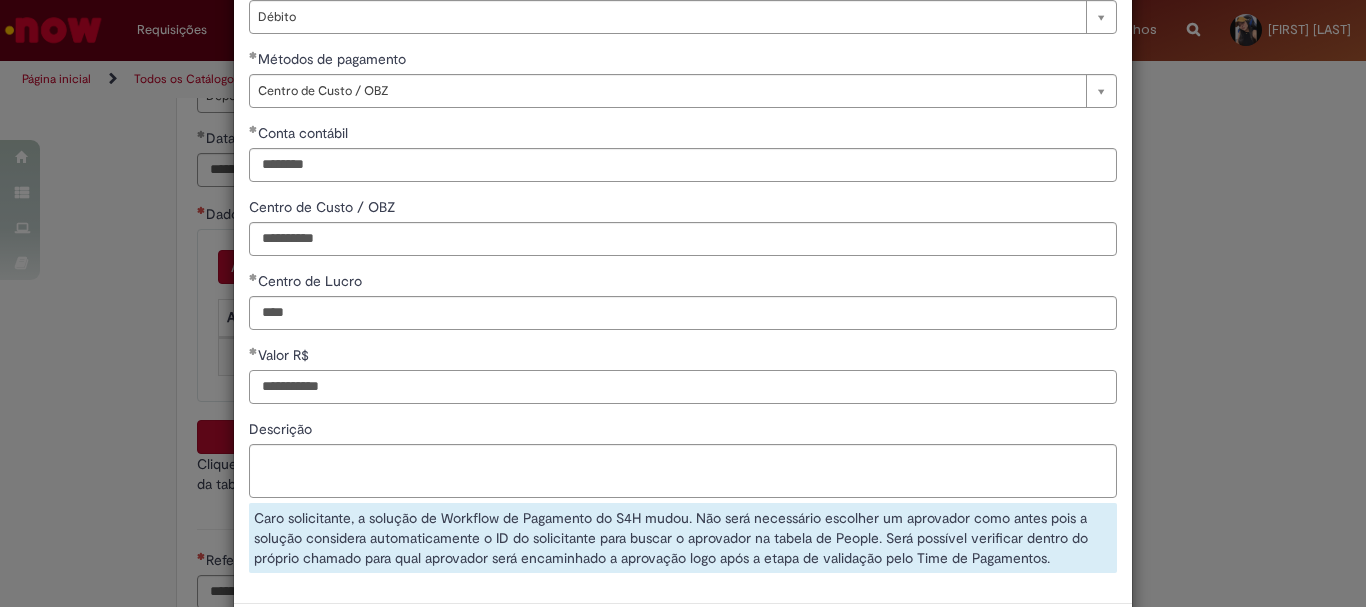 click on "**********" at bounding box center (683, 387) 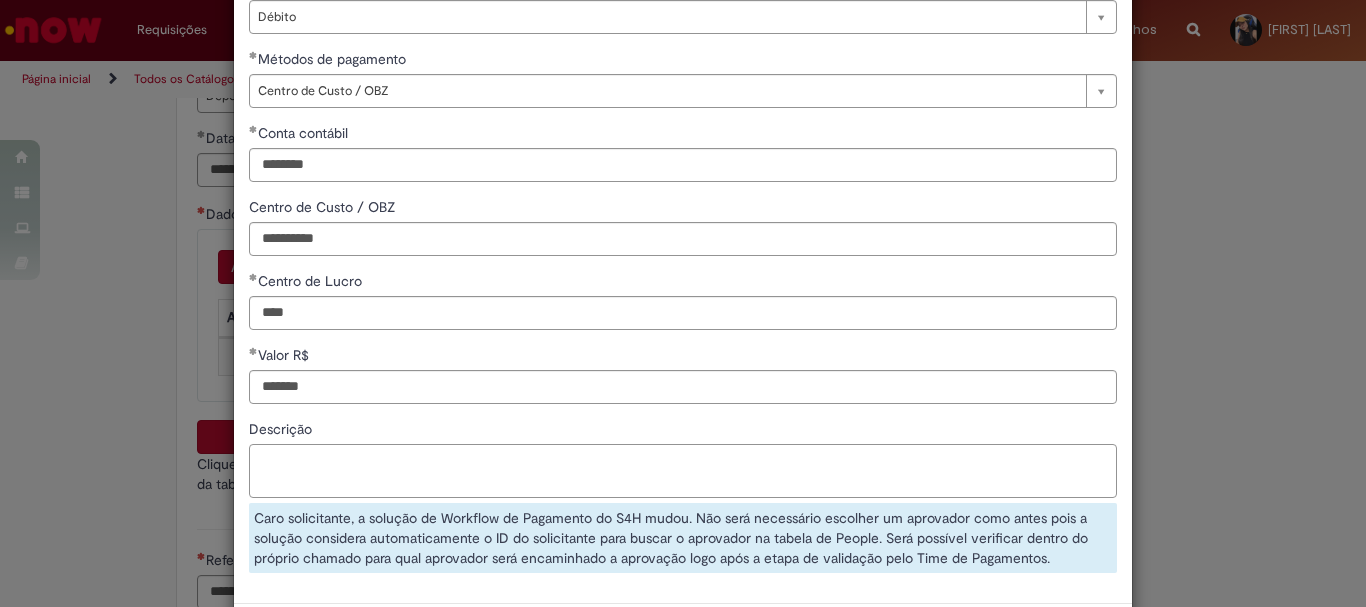 type on "********" 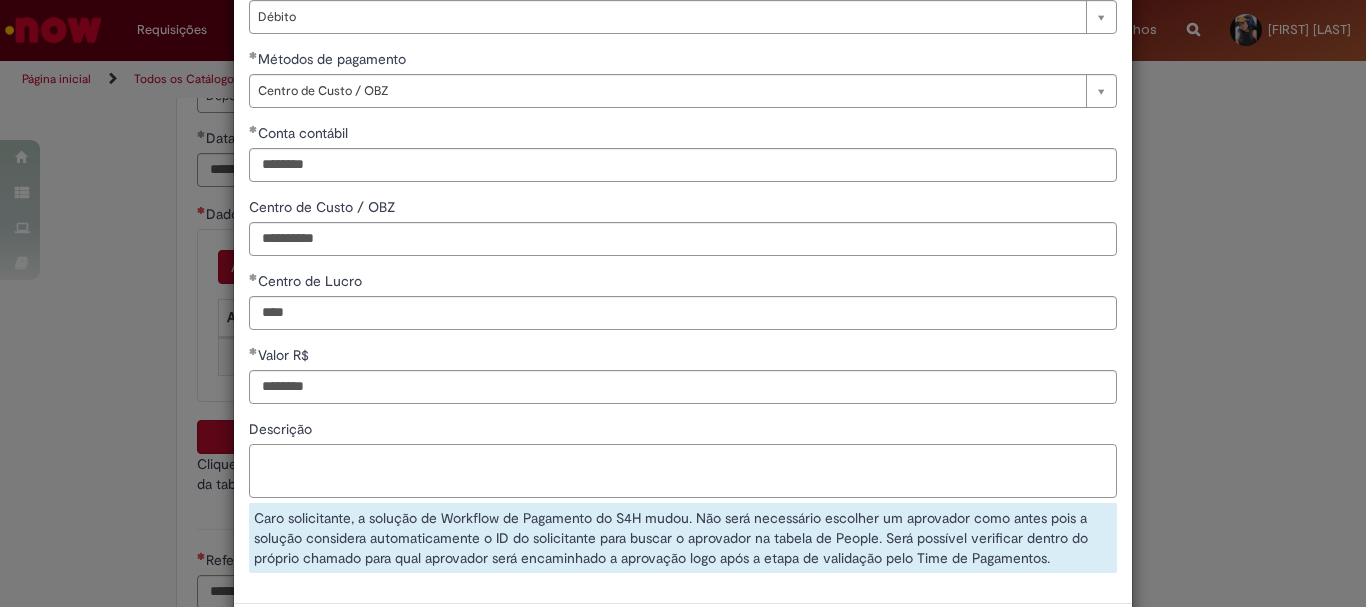 click on "Descrição" at bounding box center [683, 471] 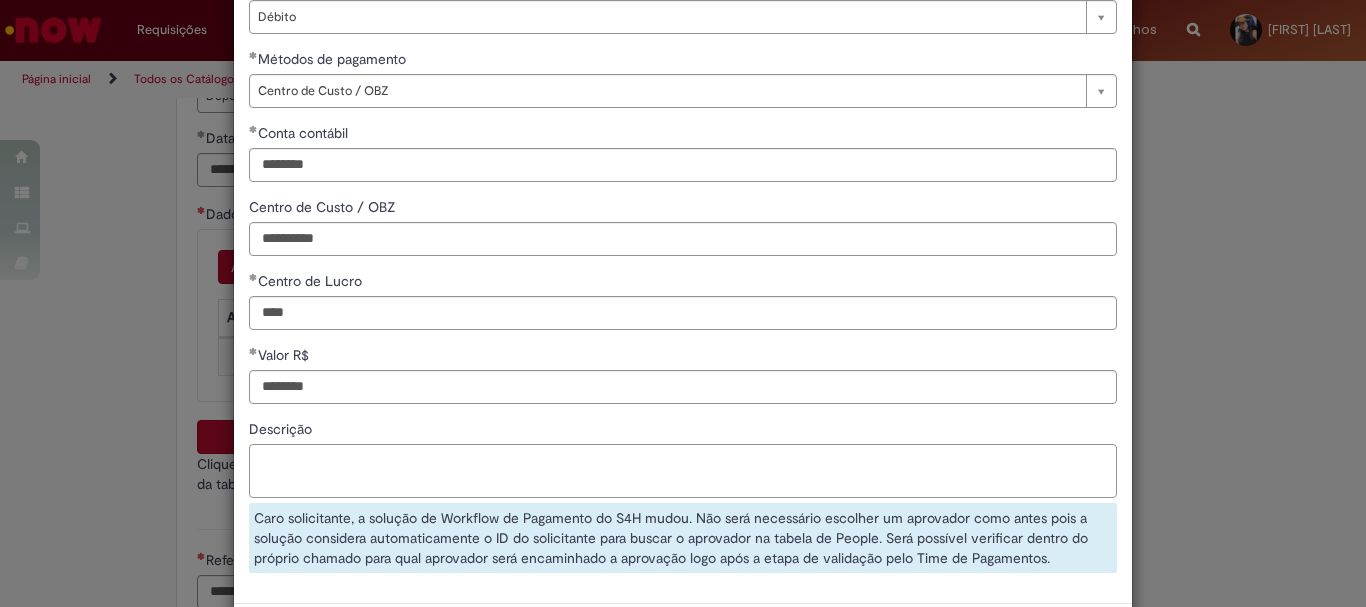 click on "Descrição" at bounding box center (683, 471) 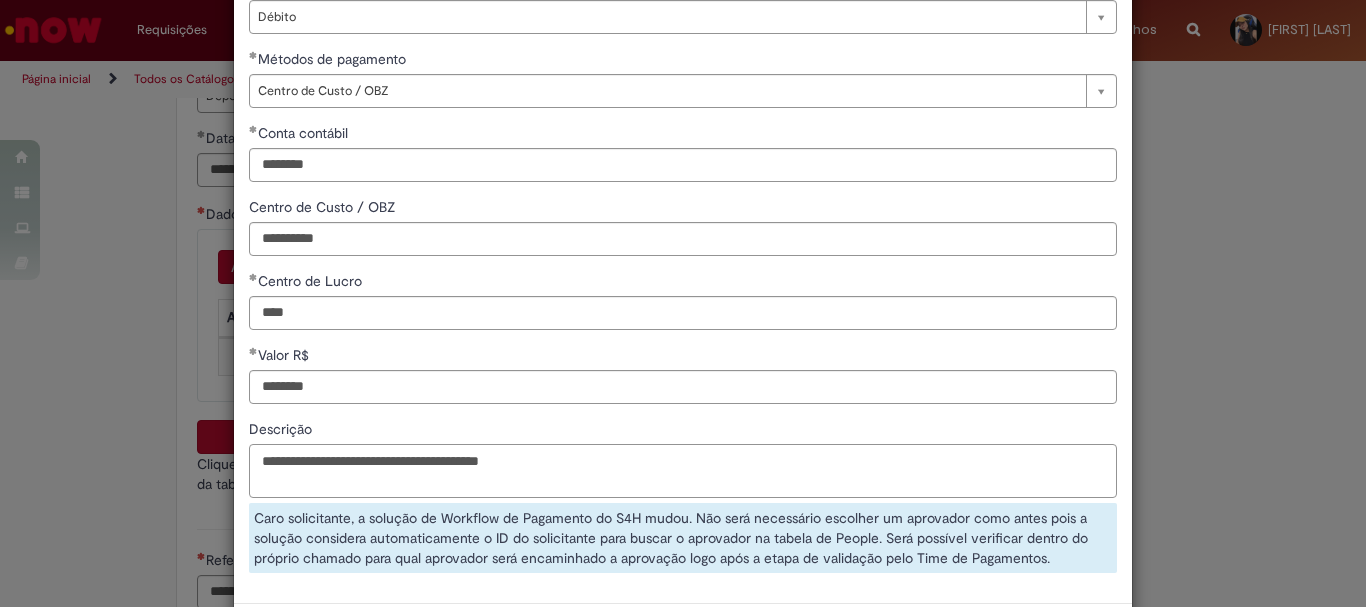 click on "**********" at bounding box center (683, 471) 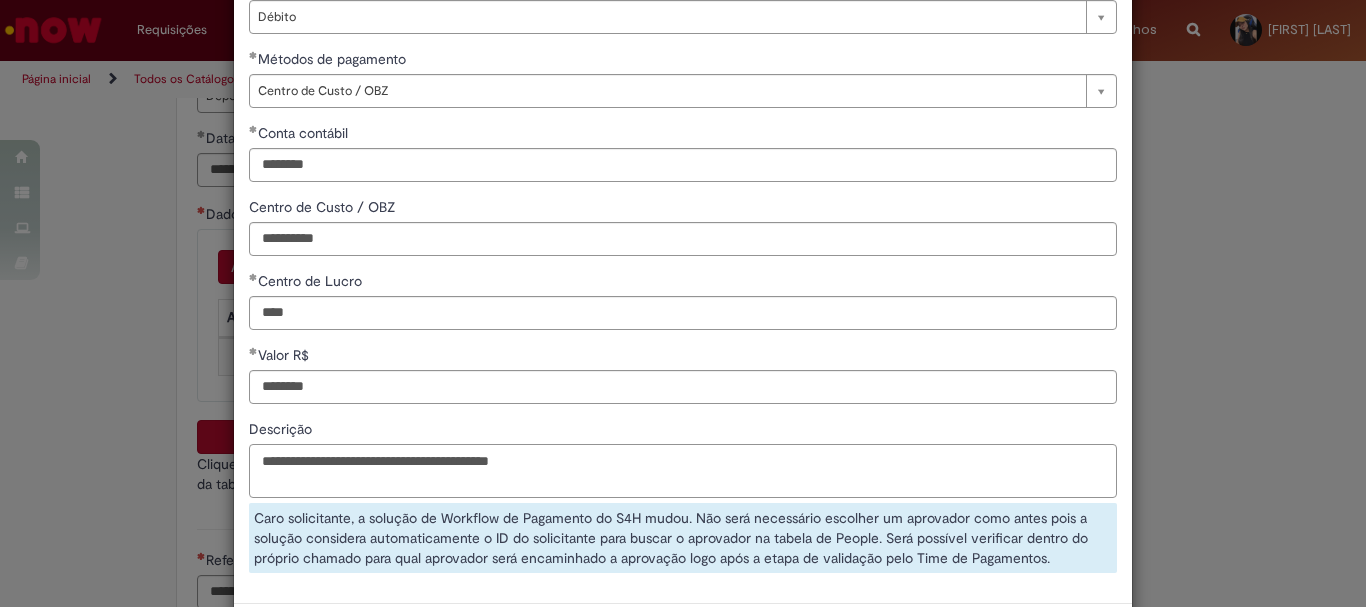 click on "**********" at bounding box center [683, 471] 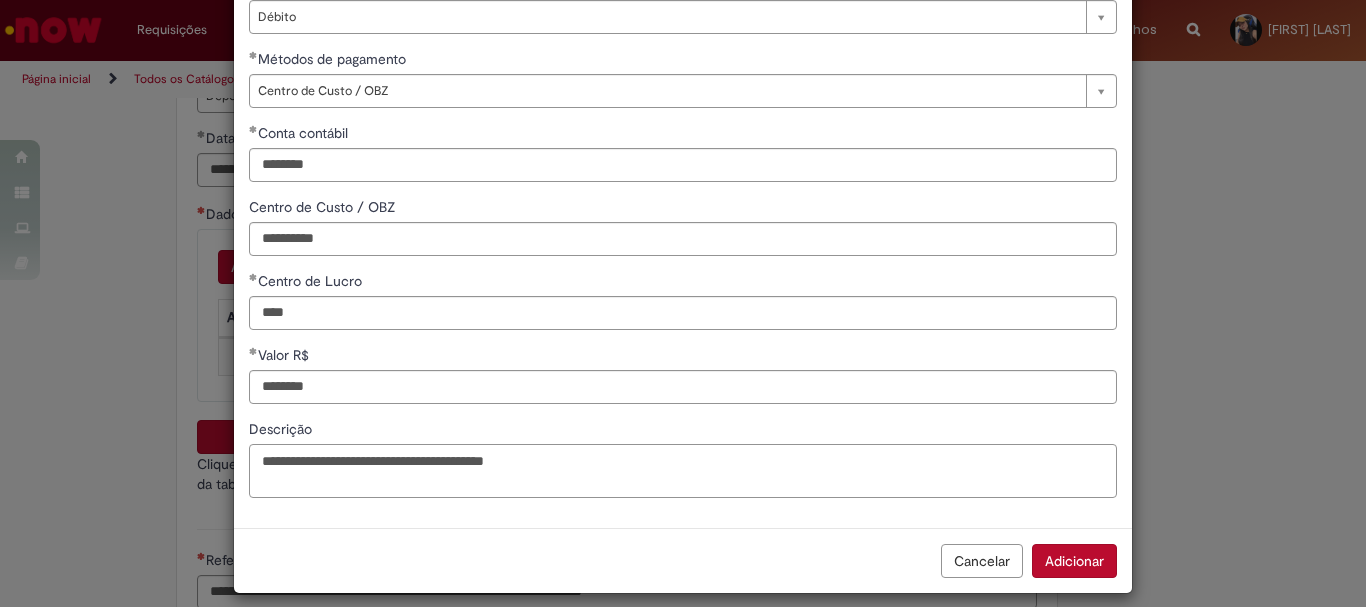 drag, startPoint x: 644, startPoint y: 459, endPoint x: 249, endPoint y: 454, distance: 395.03165 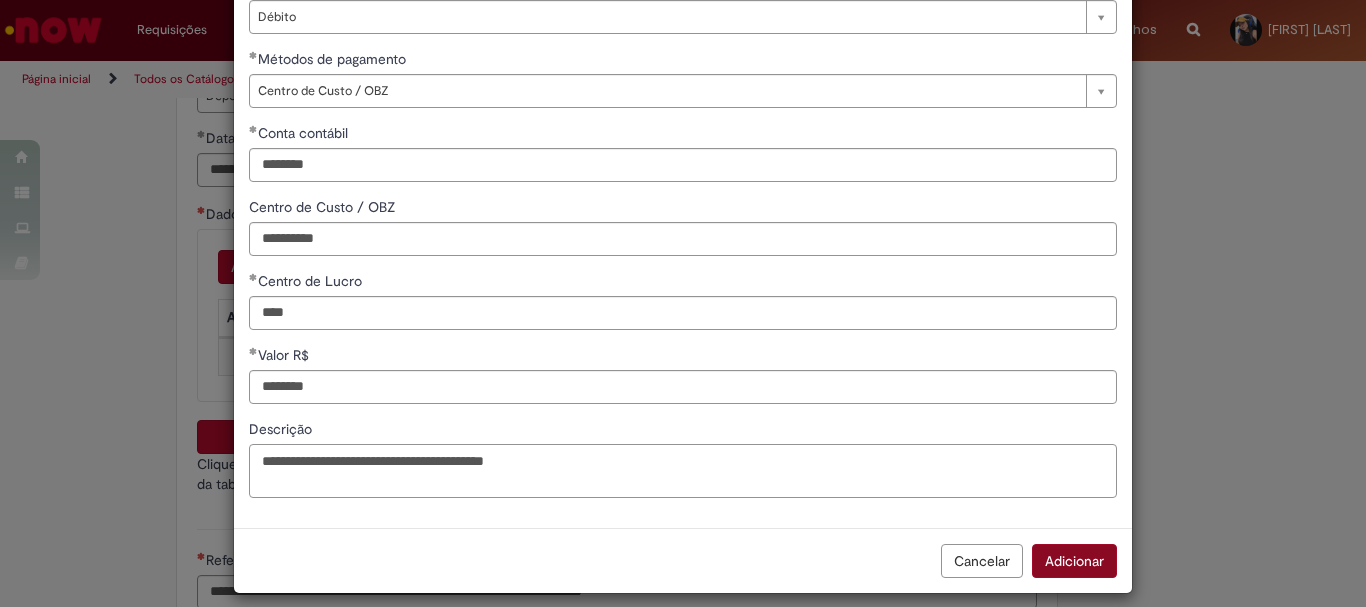 type on "**********" 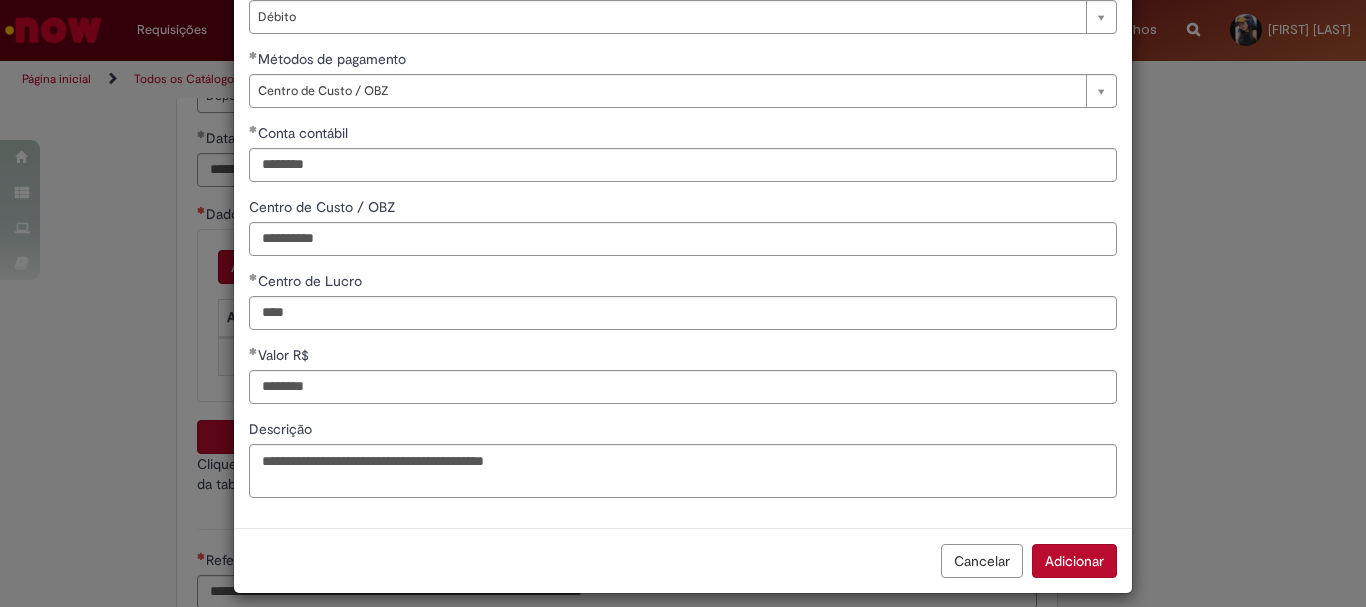 click on "Adicionar" at bounding box center (1074, 561) 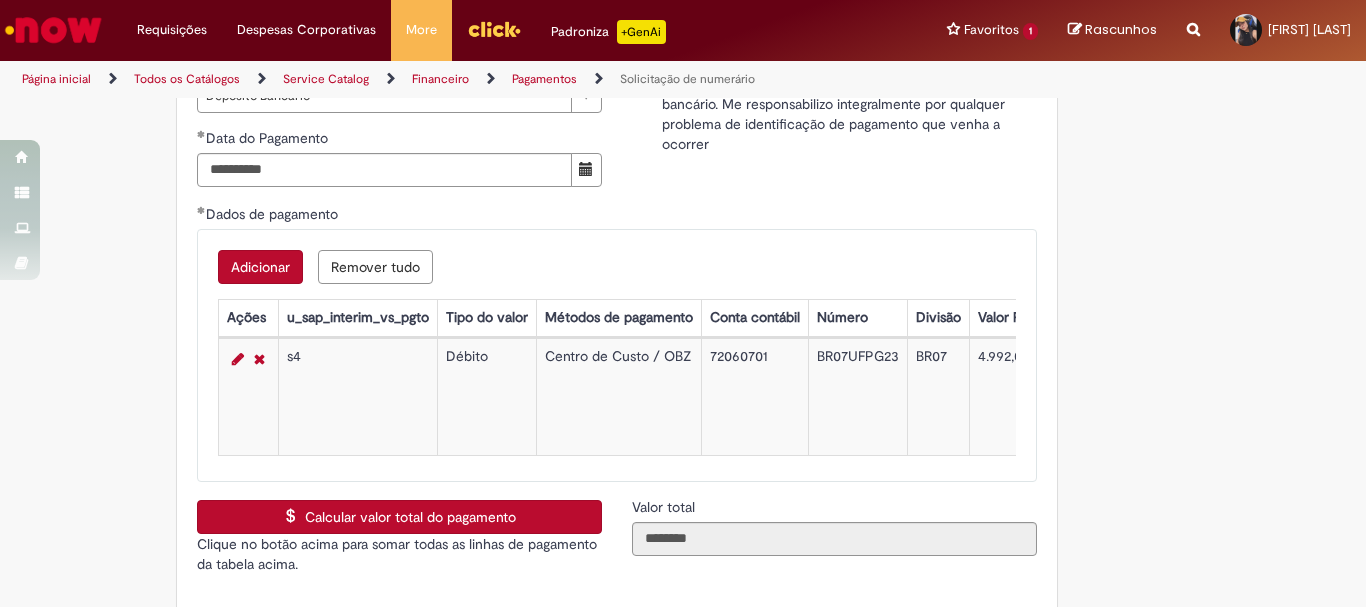 click on "Calcular valor total do pagamento" at bounding box center (399, 517) 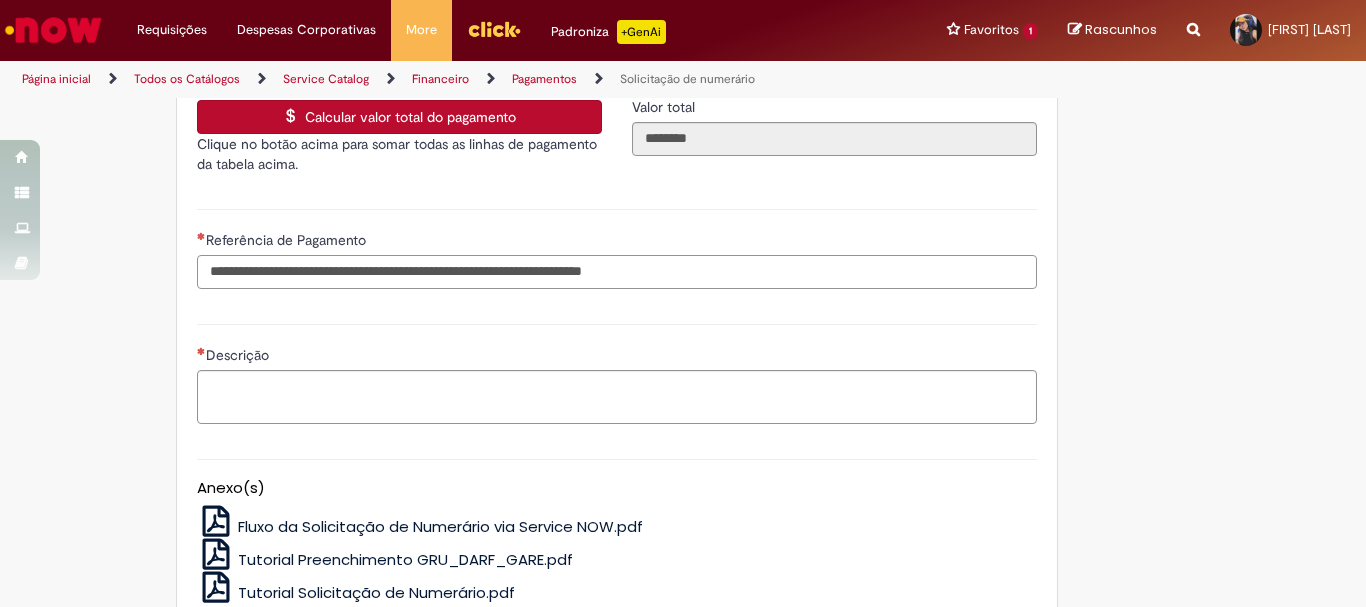 click on "Referência de Pagamento" at bounding box center (617, 272) 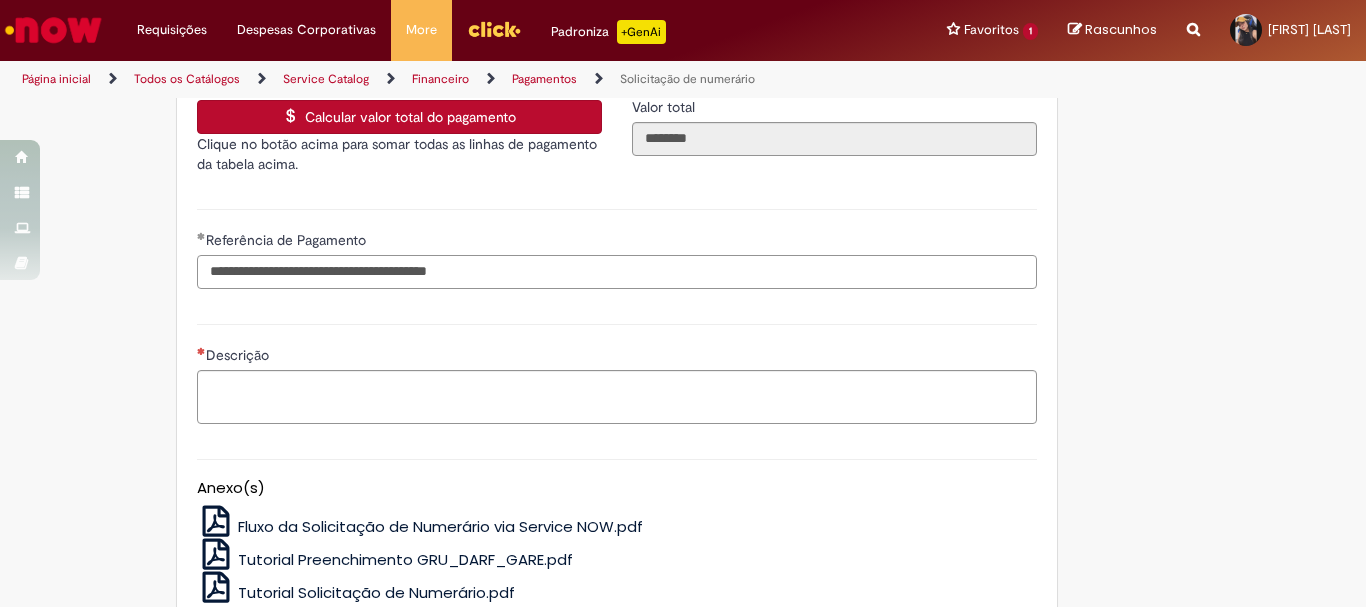type on "**********" 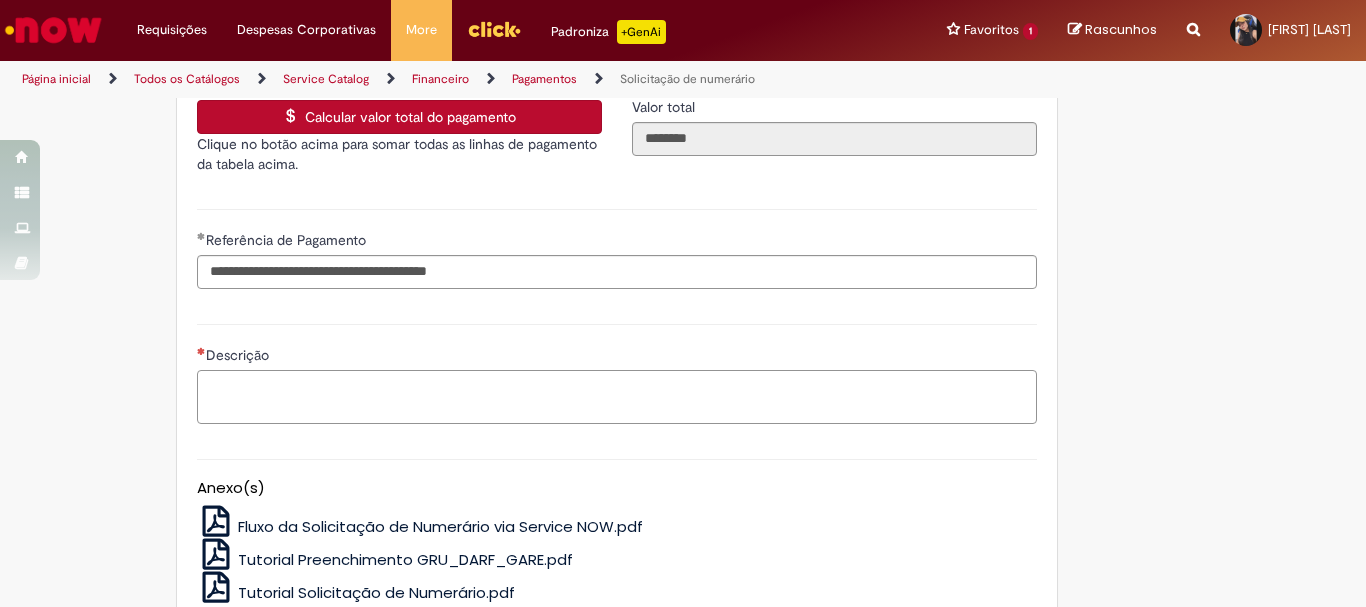 click on "Descrição" at bounding box center (617, 397) 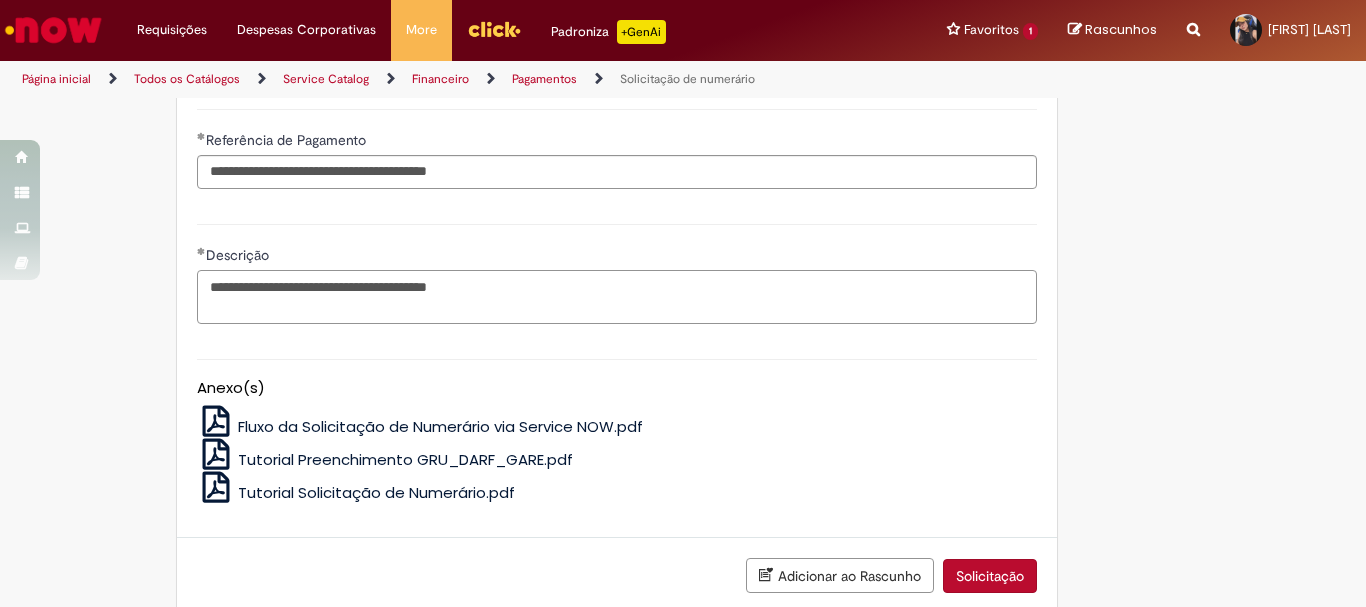 scroll, scrollTop: 3731, scrollLeft: 0, axis: vertical 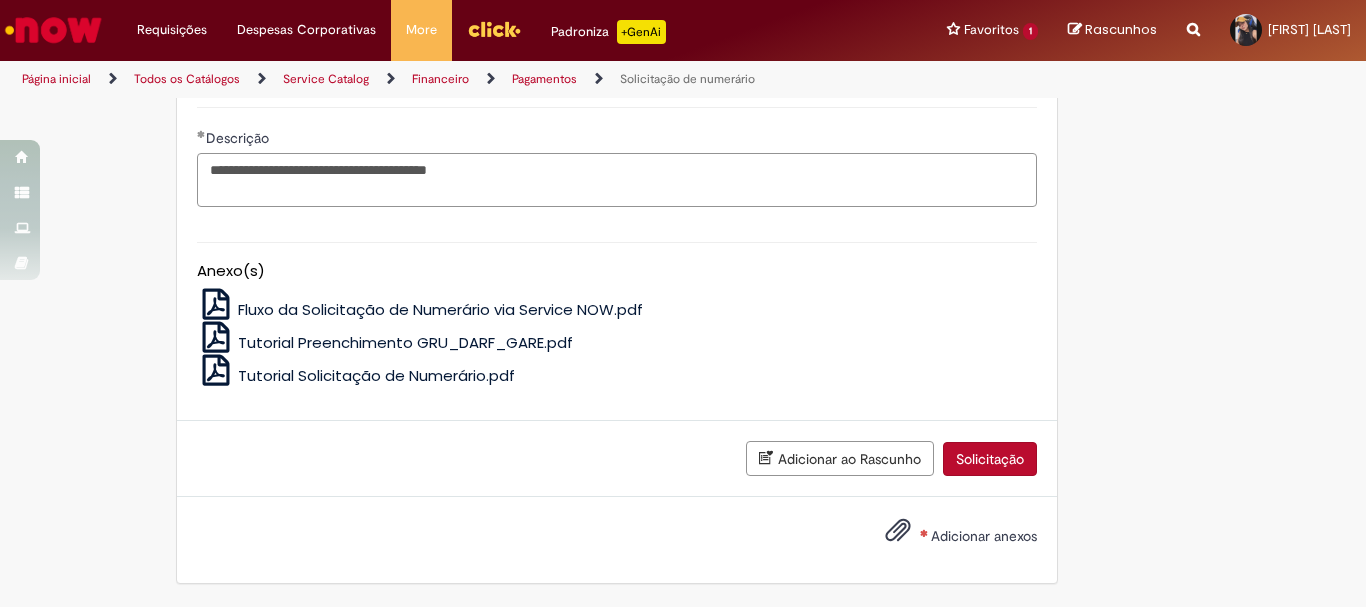 type on "**********" 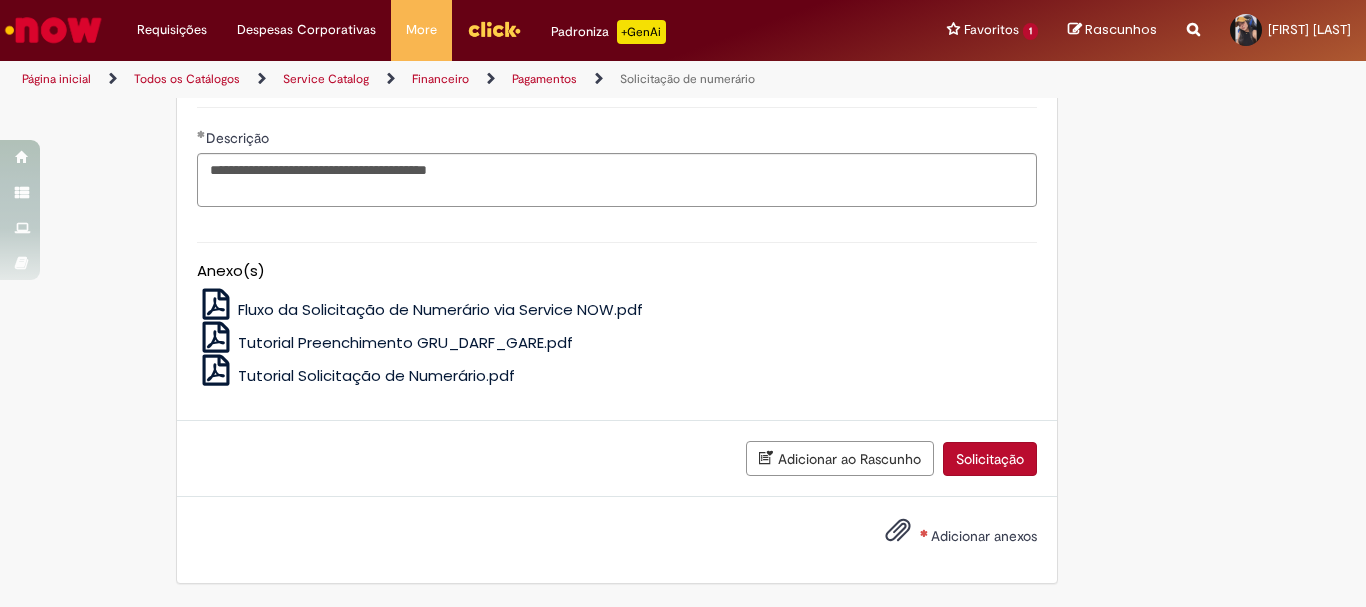click on "Adicionar anexos" at bounding box center [984, 536] 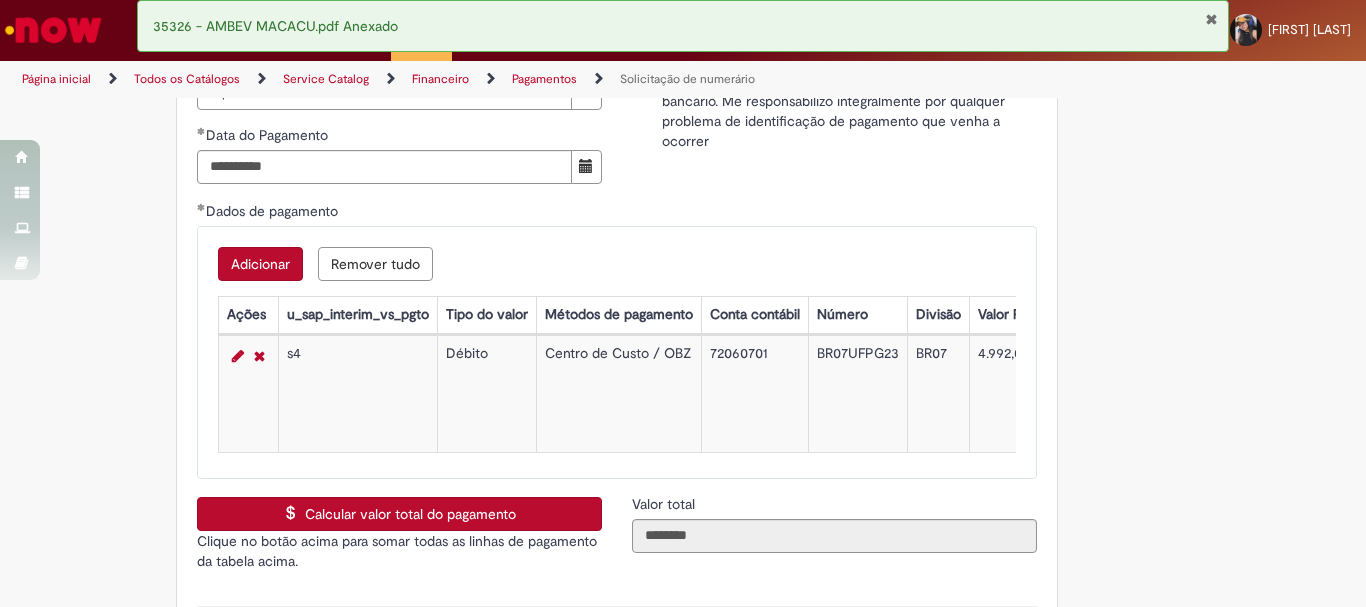 scroll, scrollTop: 2803, scrollLeft: 0, axis: vertical 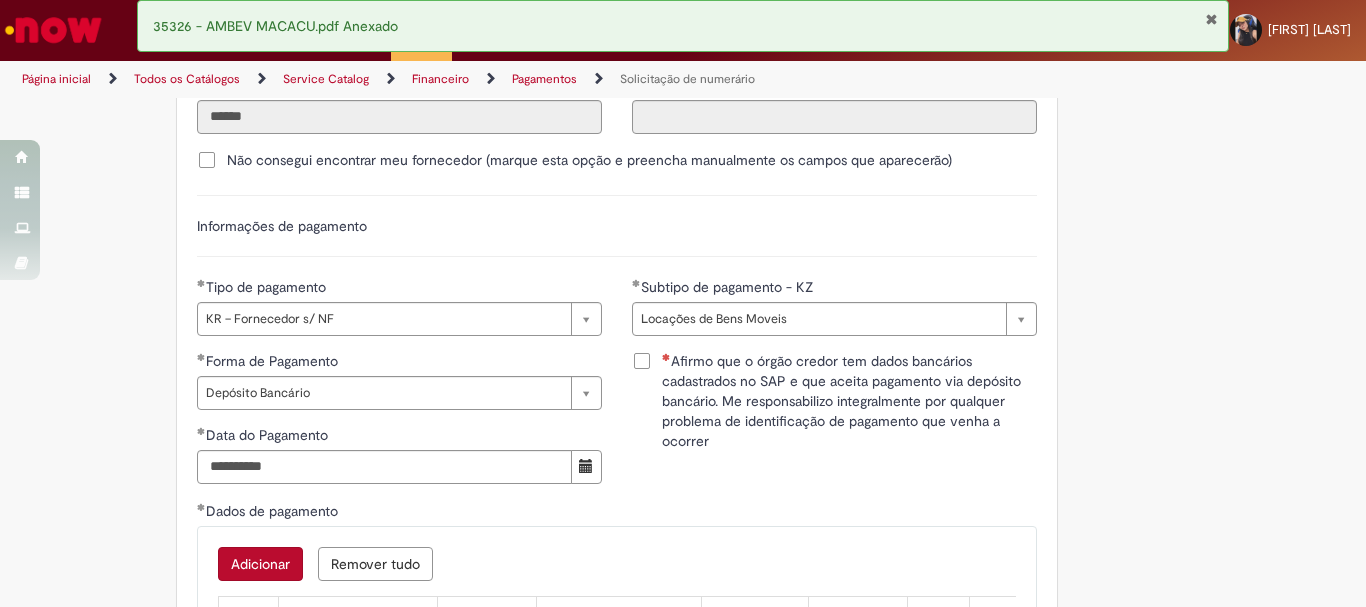 click on "Afirmo que o órgão credor tem dados bancários cadastrados no SAP e que aceita pagamento via depósito bancário. Me responsabilizo integralmente por qualquer problema de identificação de pagamento que venha a ocorrer" at bounding box center [849, 401] 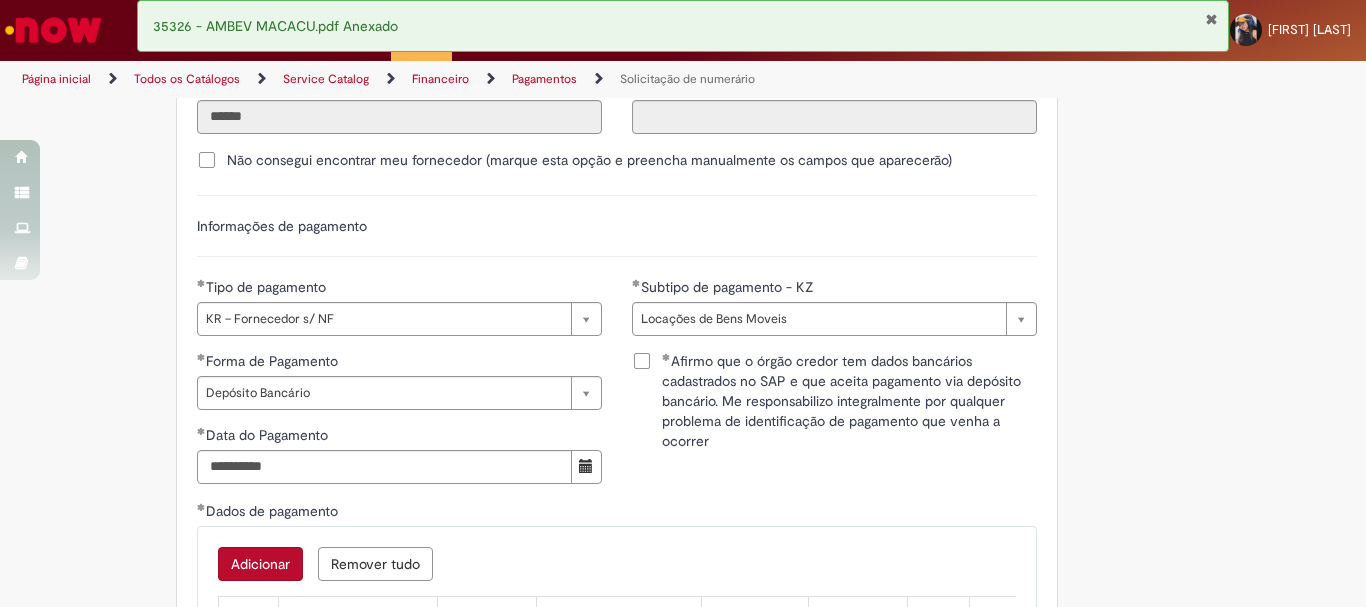 scroll, scrollTop: 2403, scrollLeft: 0, axis: vertical 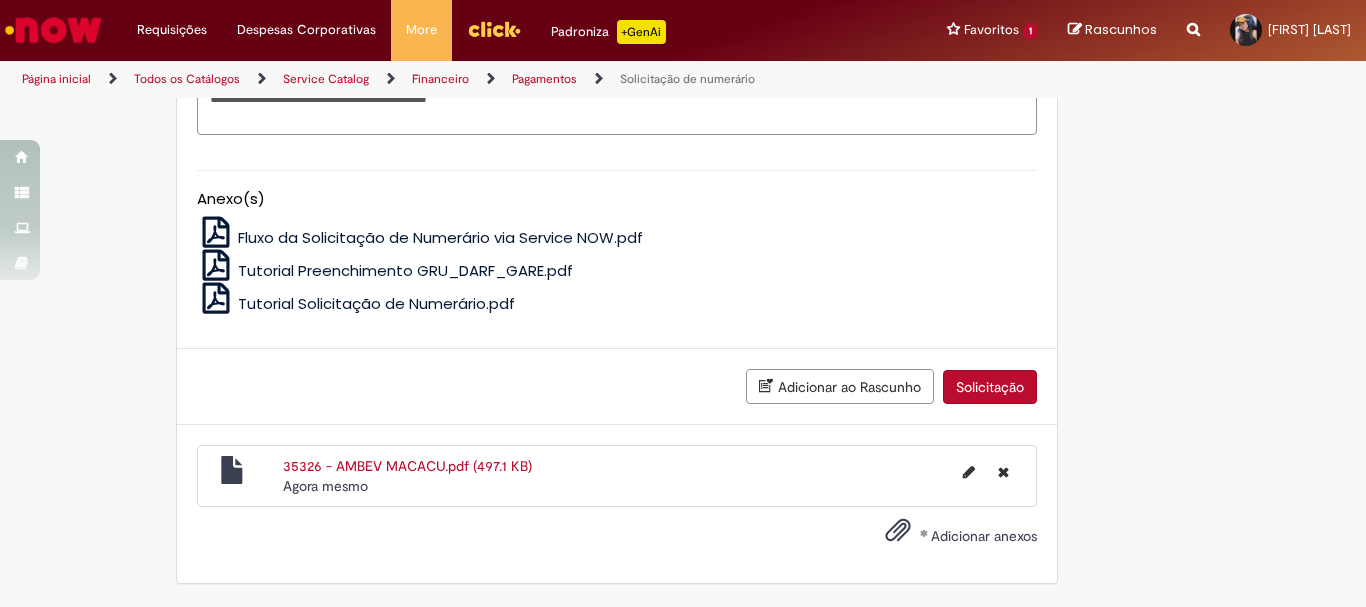 click on "Solicitação" at bounding box center (990, 387) 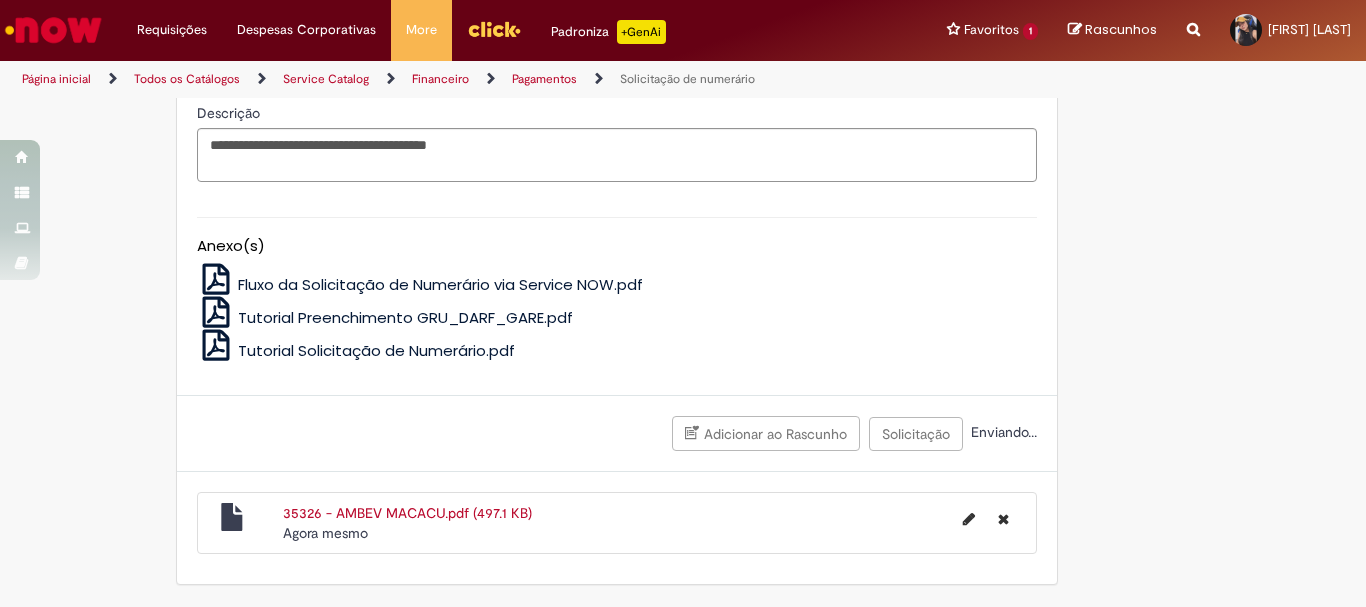 scroll, scrollTop: 3757, scrollLeft: 0, axis: vertical 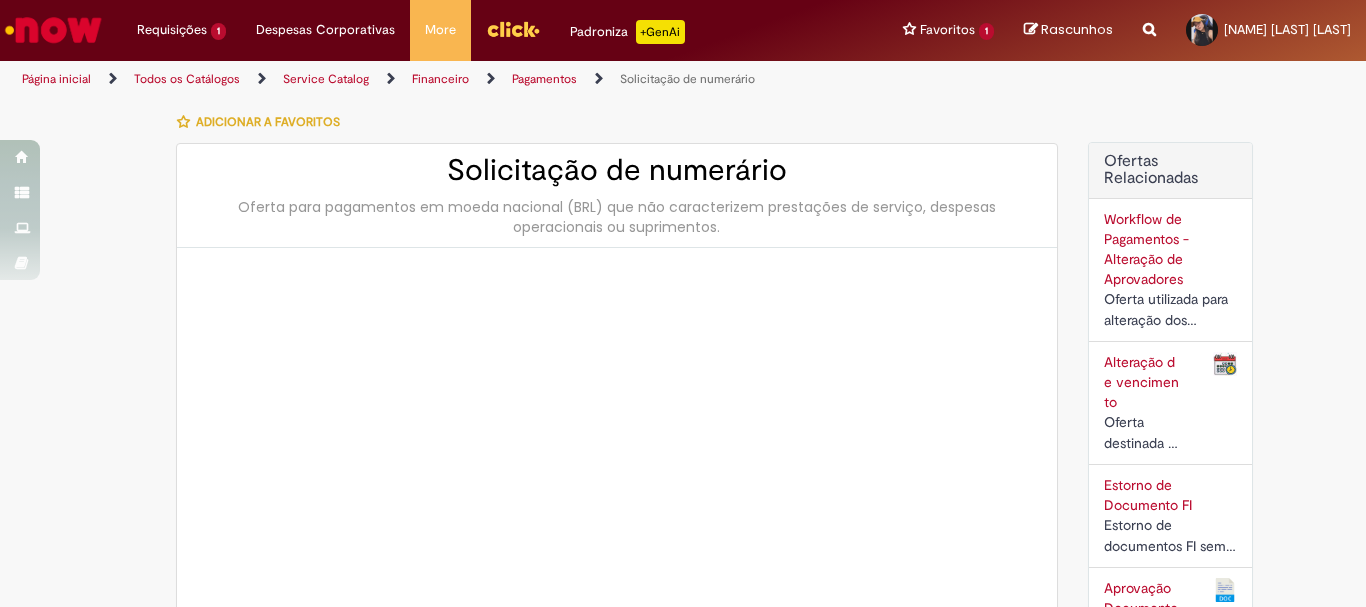 type on "********" 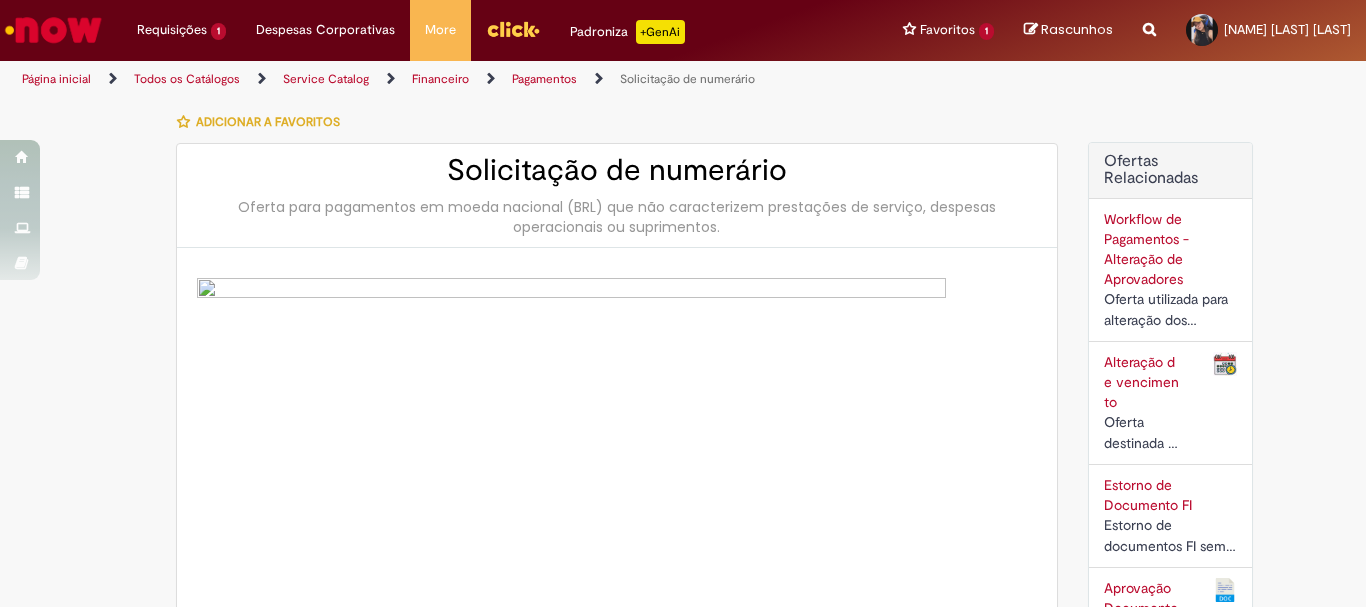 type on "**********" 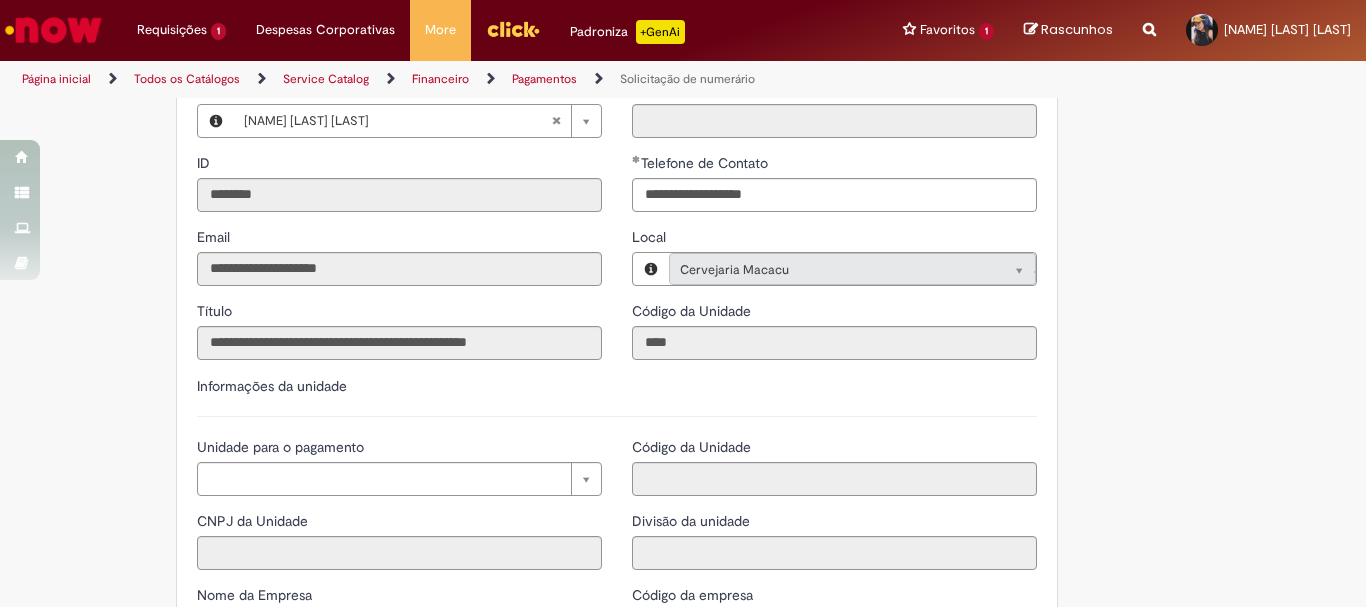 scroll, scrollTop: 1900, scrollLeft: 0, axis: vertical 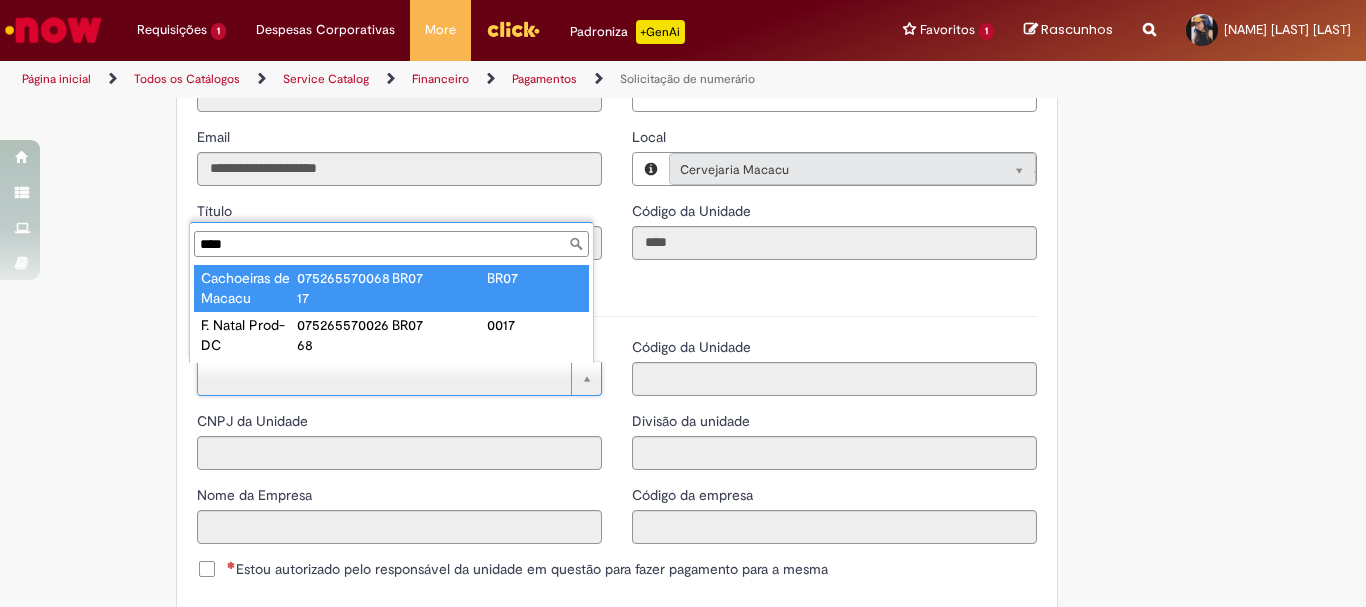 type on "****" 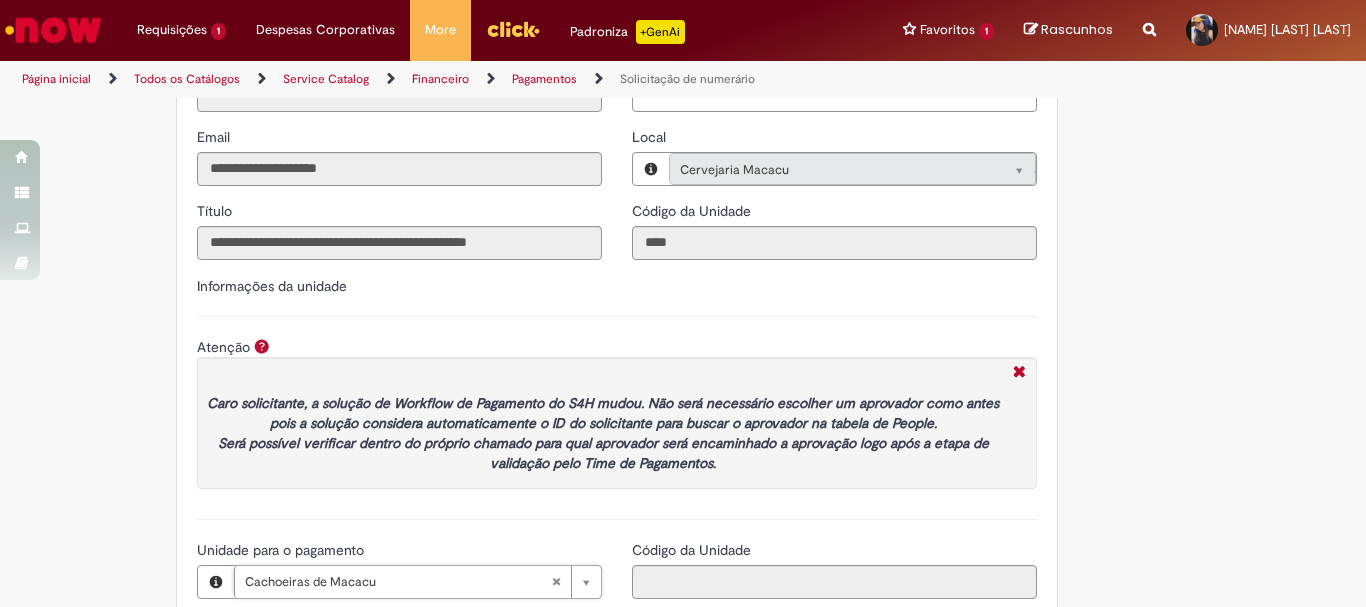 type on "**********" 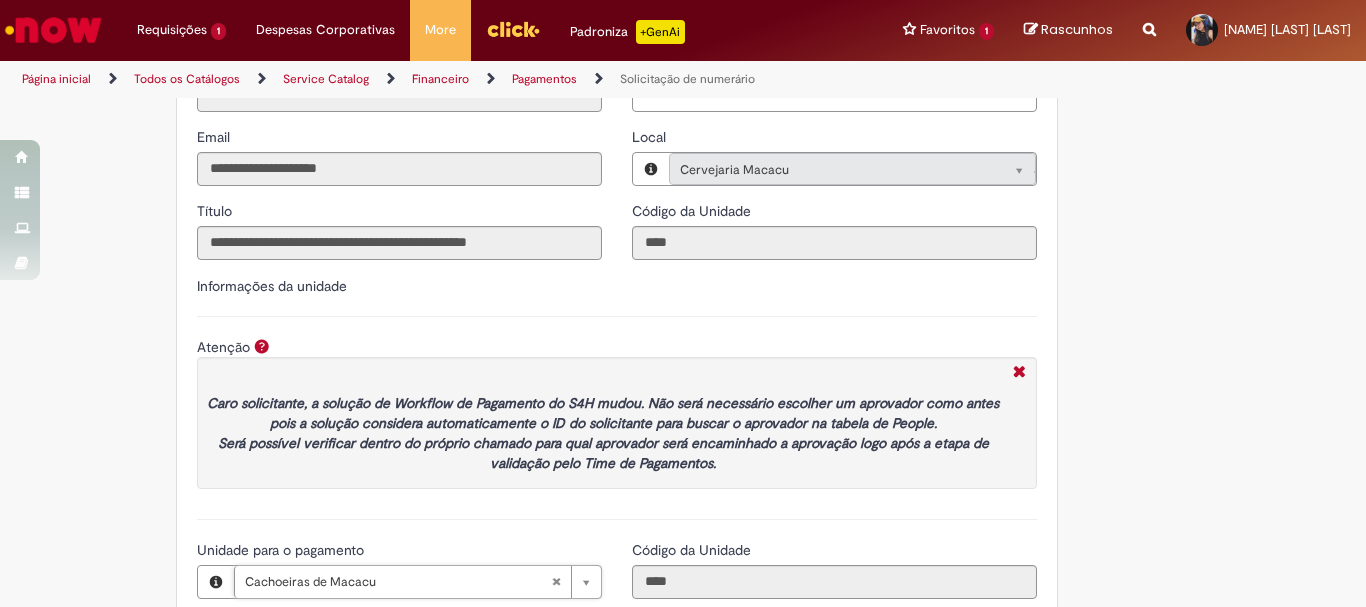 scroll, scrollTop: 2100, scrollLeft: 0, axis: vertical 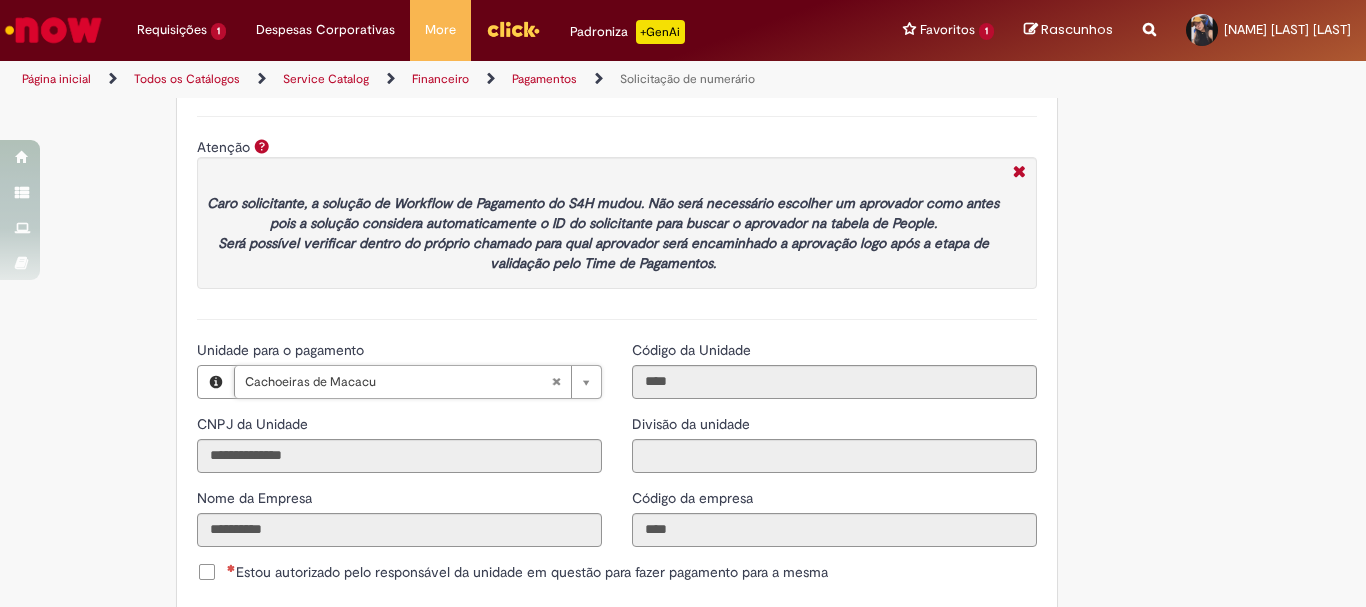 type 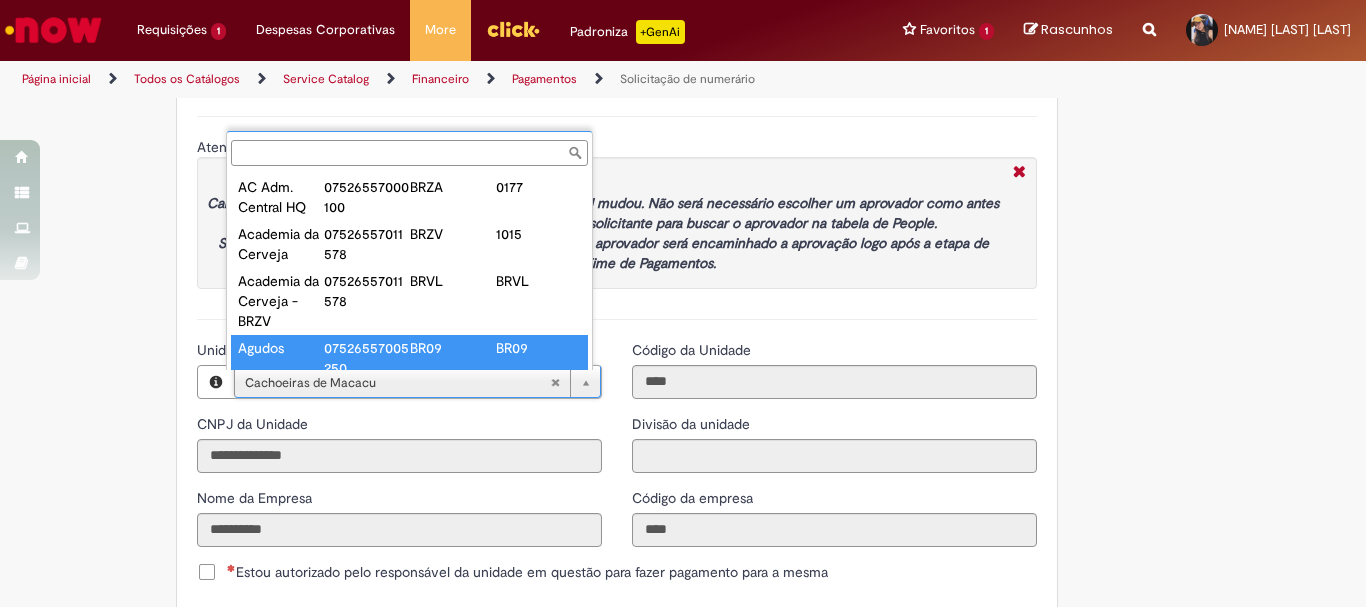 scroll, scrollTop: 8, scrollLeft: 0, axis: vertical 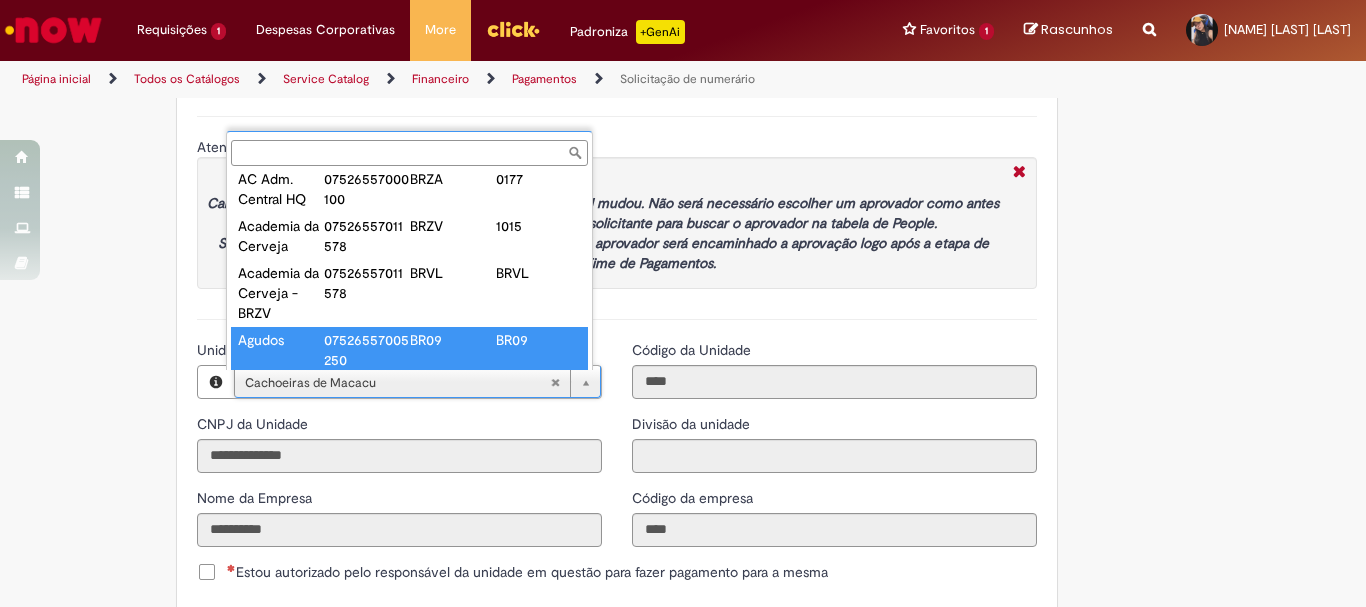 type on "**********" 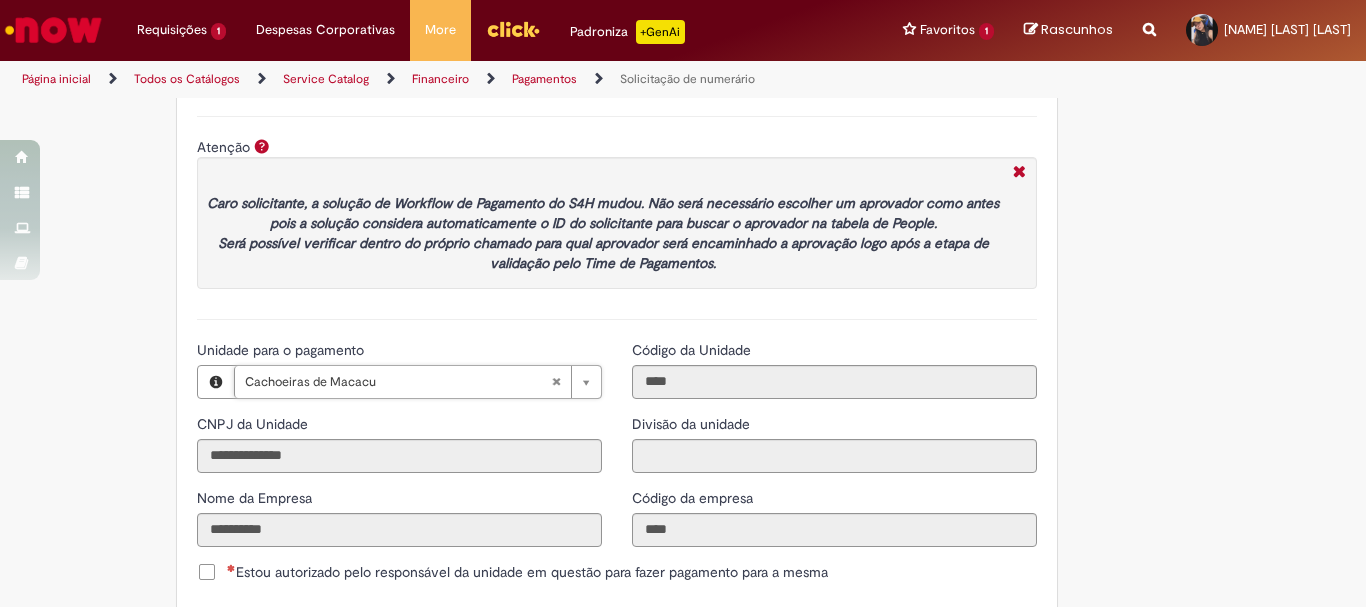 scroll, scrollTop: 0, scrollLeft: 143, axis: horizontal 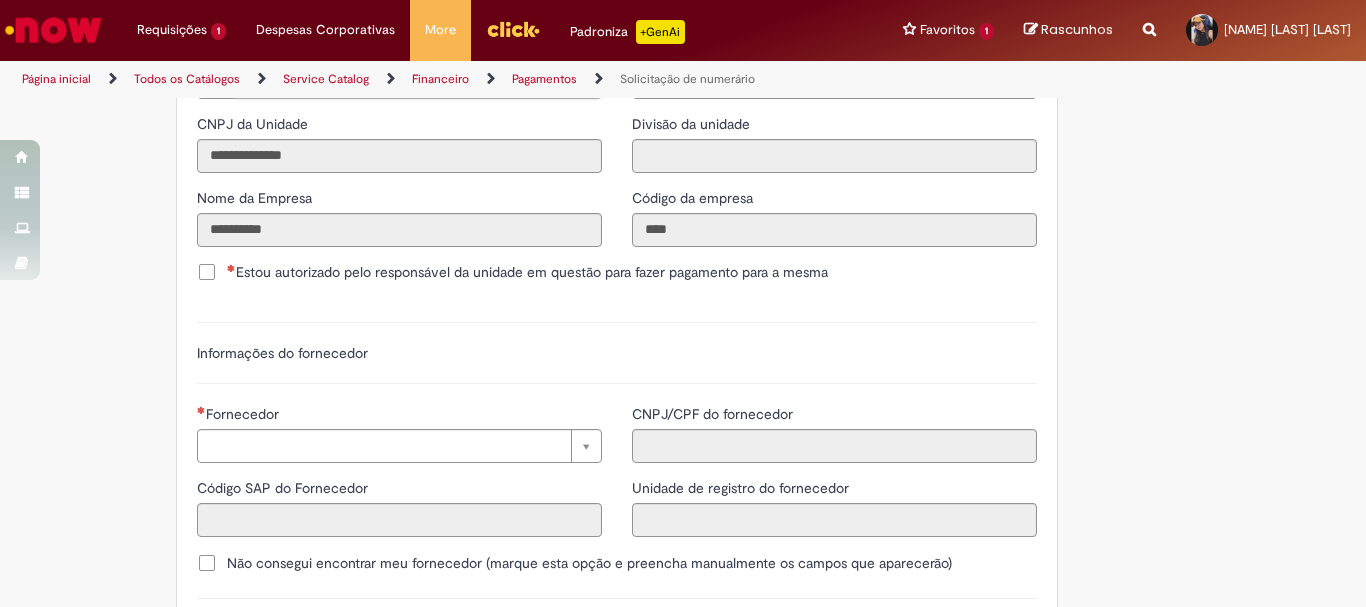click on "Estou autorizado pelo responsável da unidade em questão para fazer pagamento para a mesma" at bounding box center (617, 274) 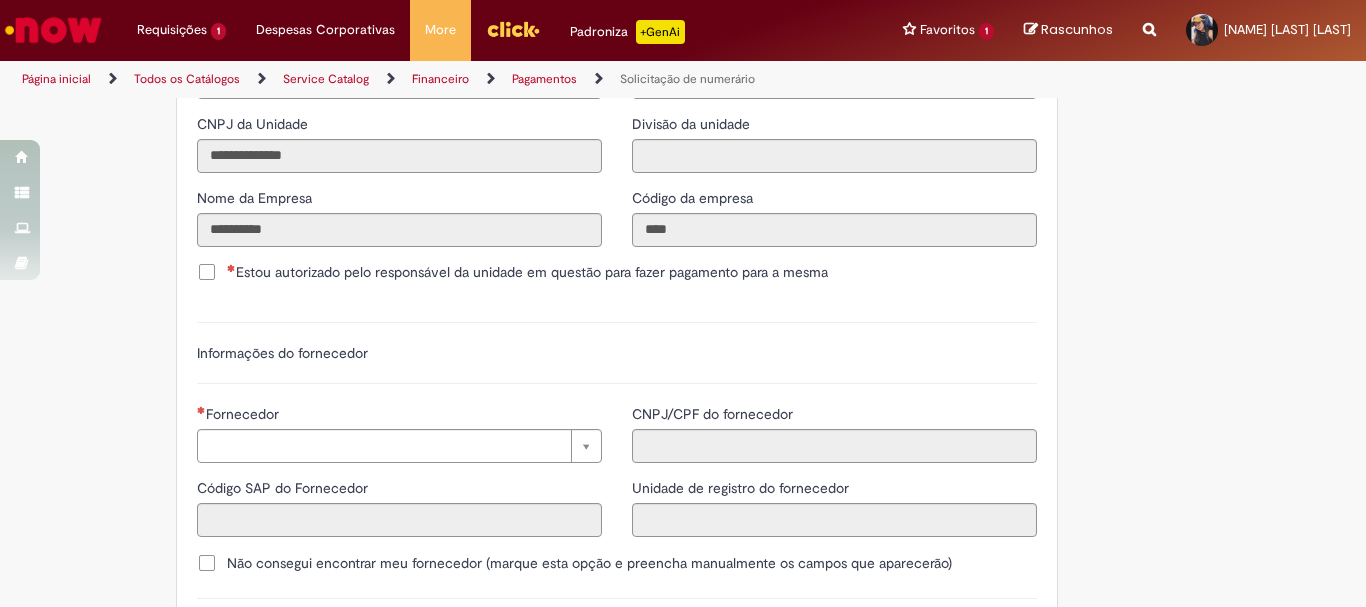 click on "Estou autorizado pelo responsável da unidade em questão para fazer pagamento para a mesma" at bounding box center (527, 272) 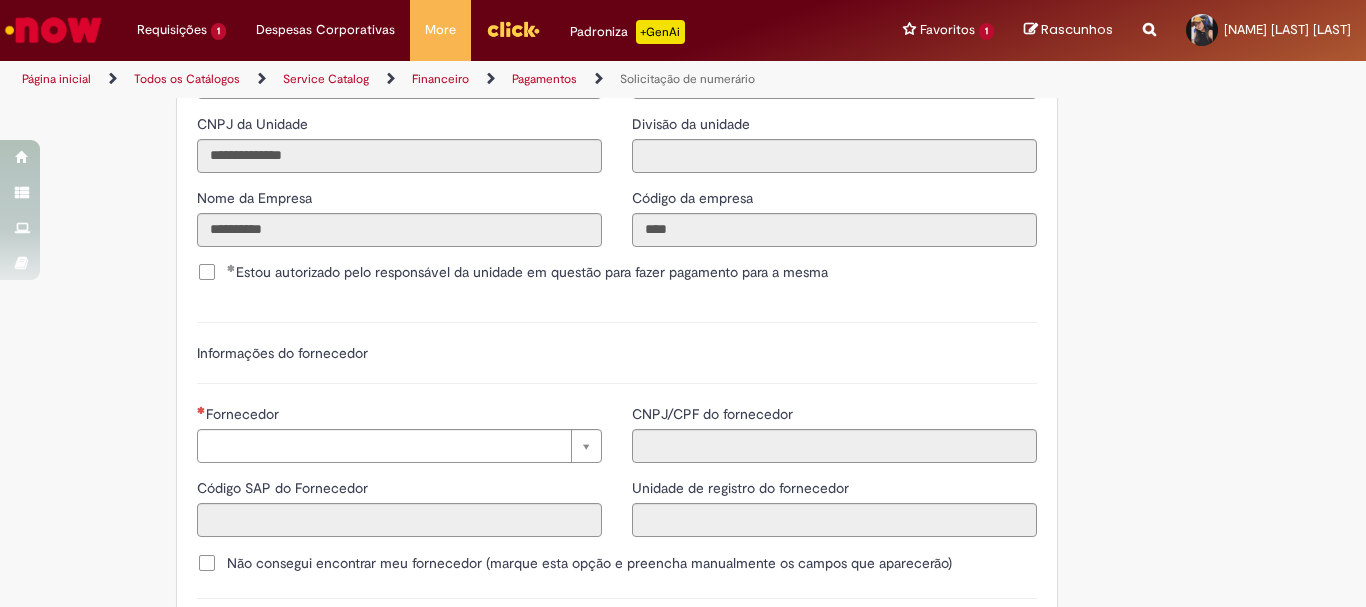 scroll, scrollTop: 2600, scrollLeft: 0, axis: vertical 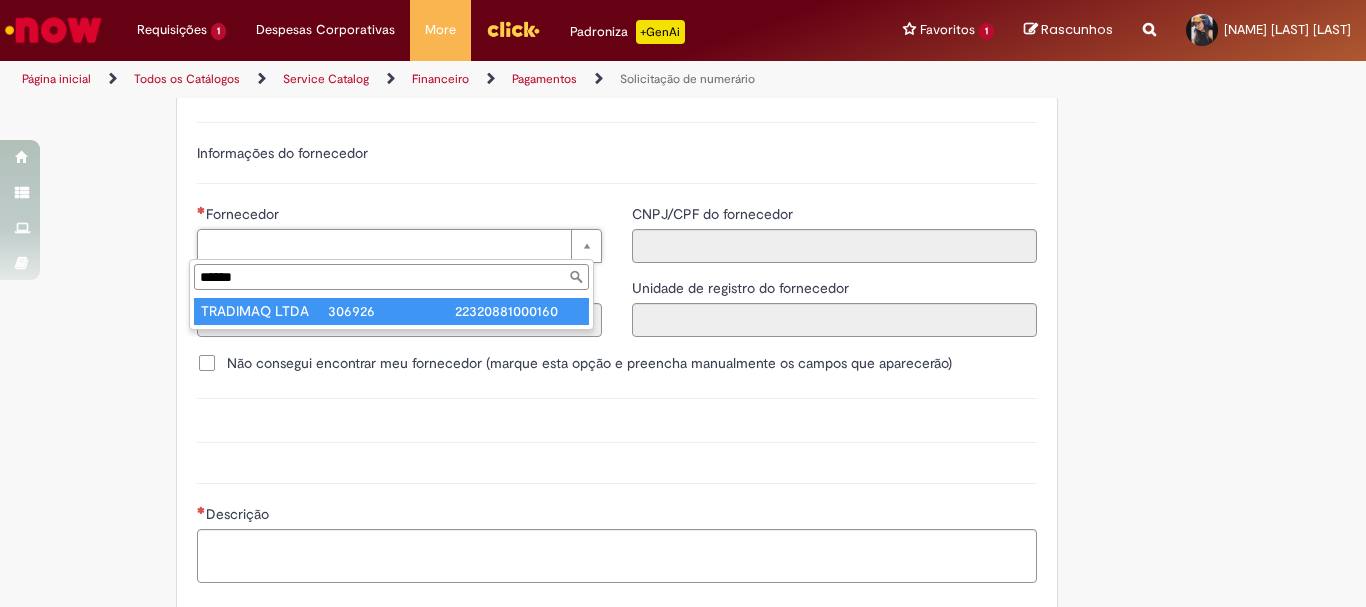 type on "******" 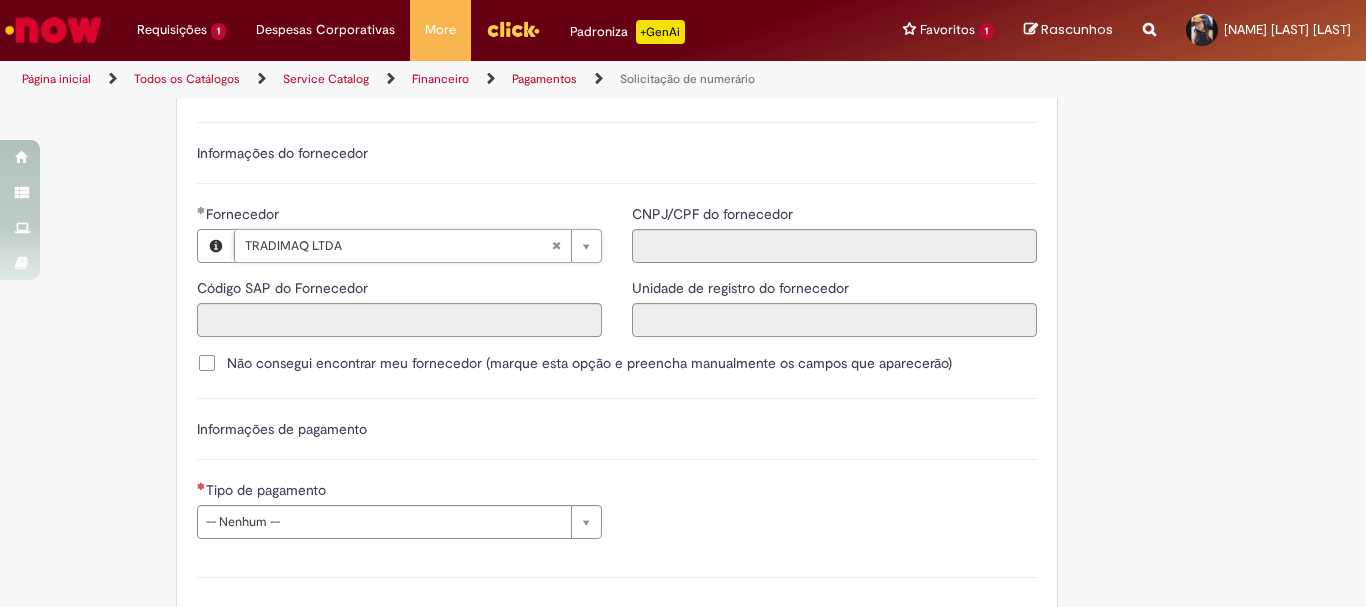 type on "******" 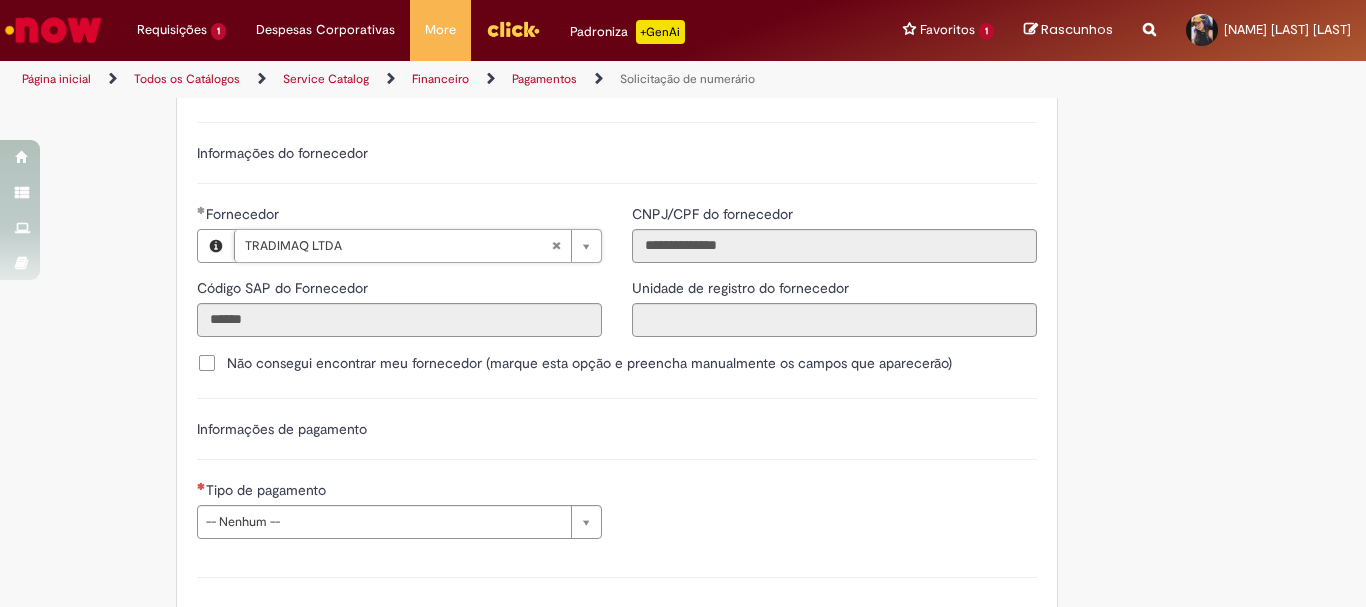 scroll, scrollTop: 2800, scrollLeft: 0, axis: vertical 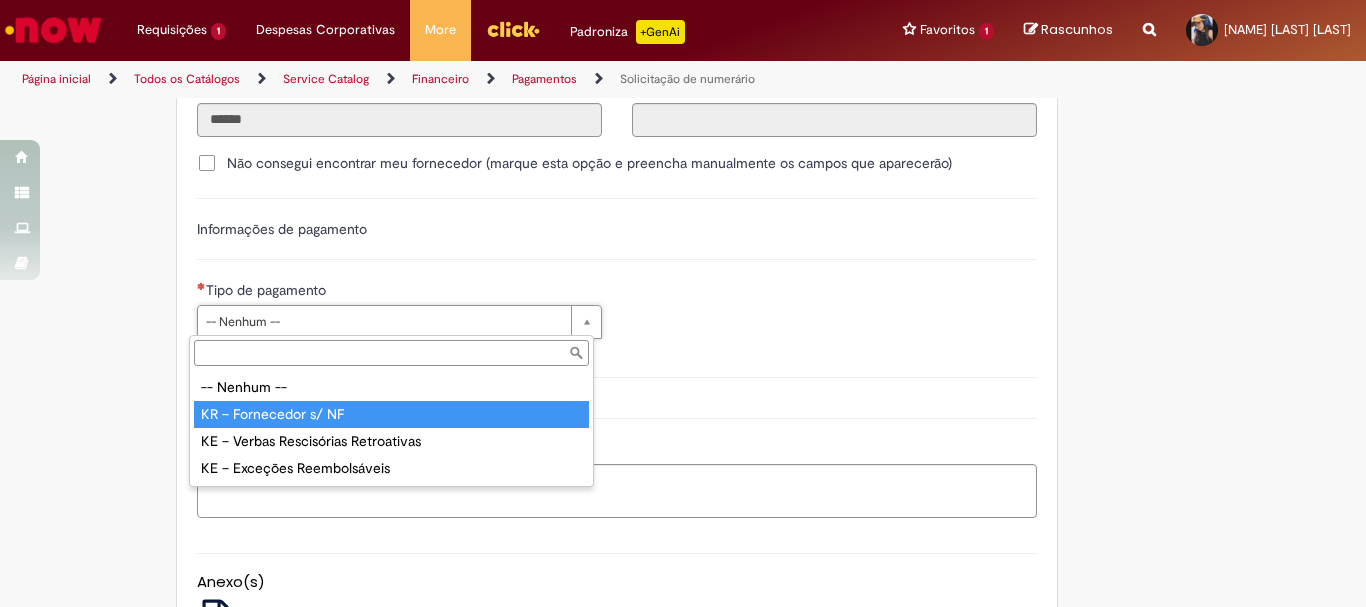 type on "**********" 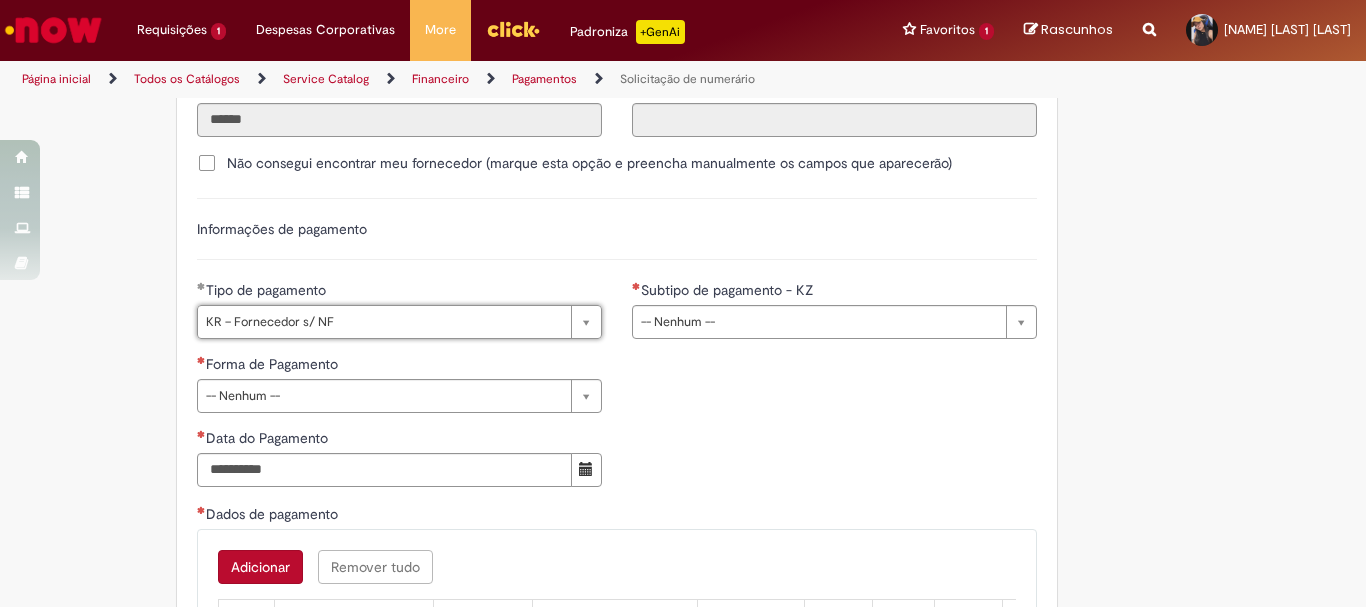 scroll, scrollTop: 2900, scrollLeft: 0, axis: vertical 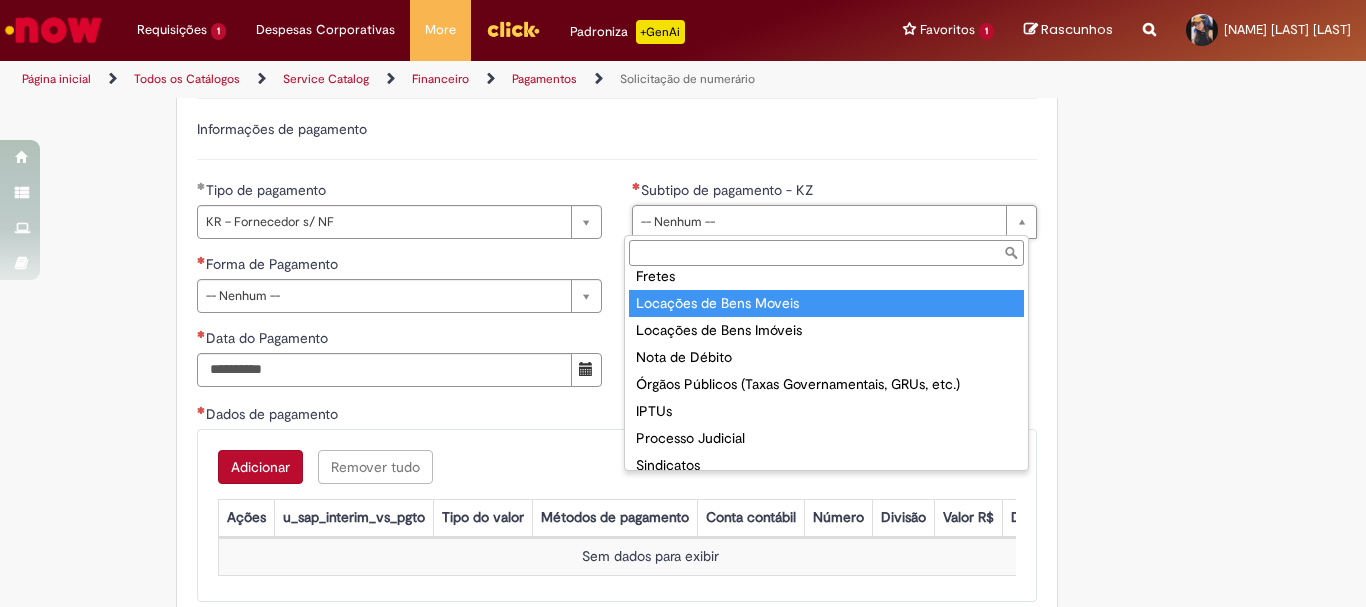 type on "**********" 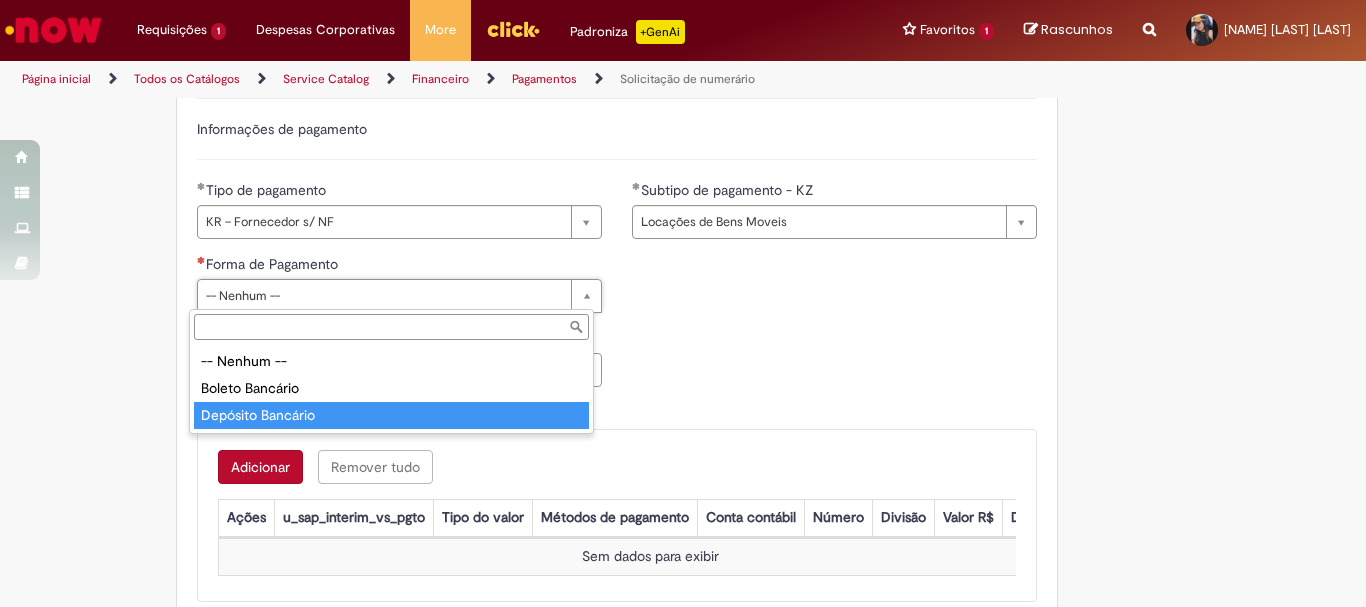 type on "**********" 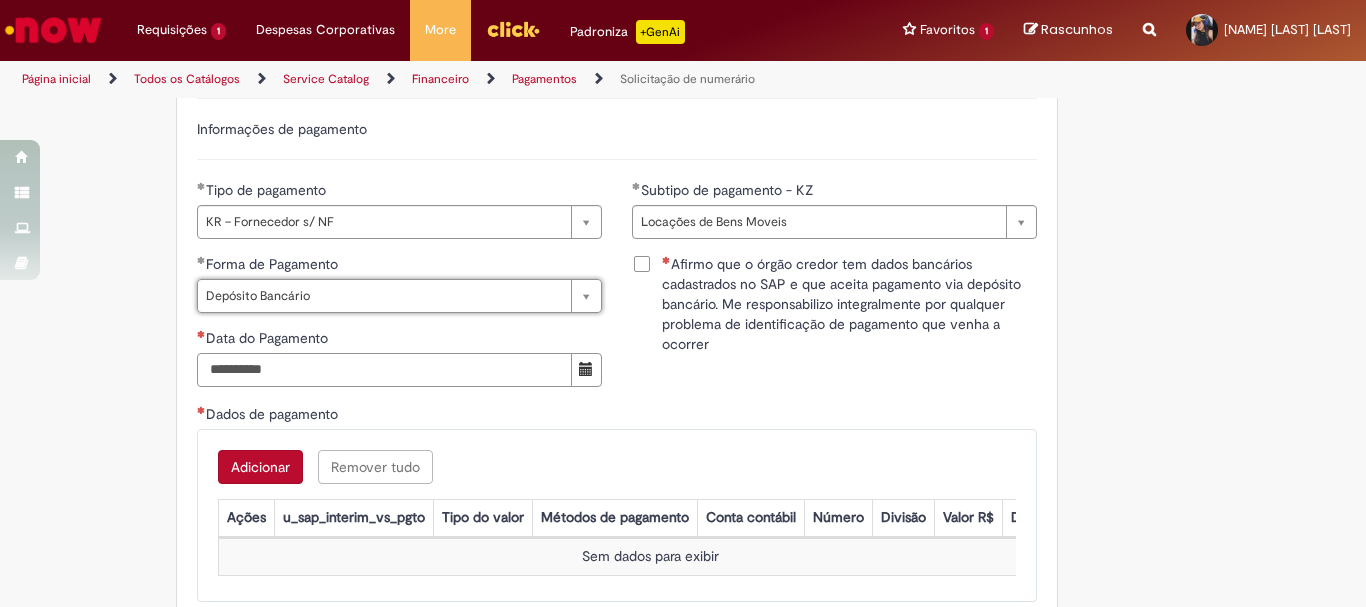 click on "Data do Pagamento" at bounding box center [384, 370] 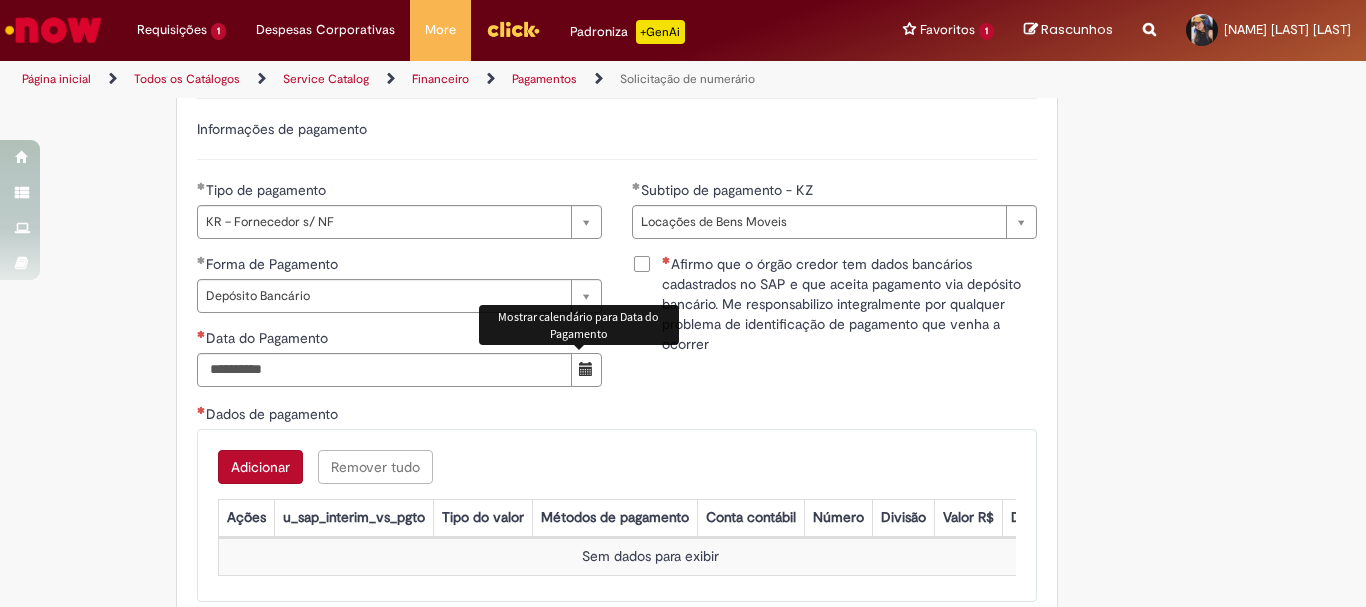 click at bounding box center [586, 369] 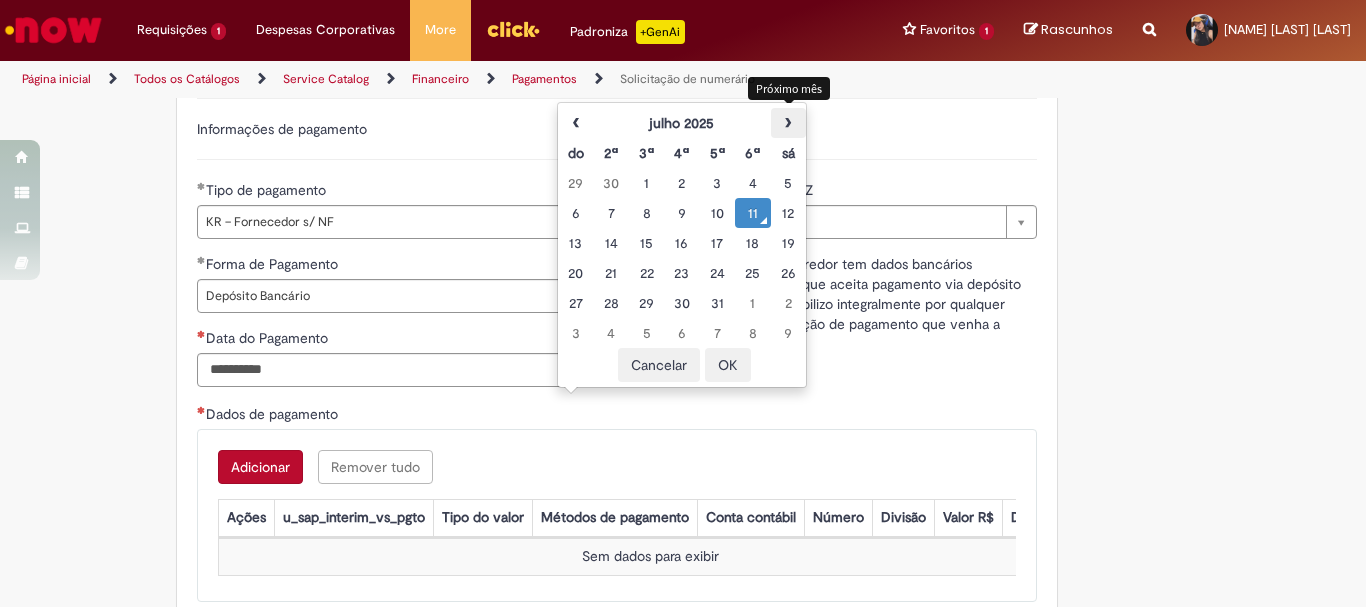 click on "›" at bounding box center [788, 123] 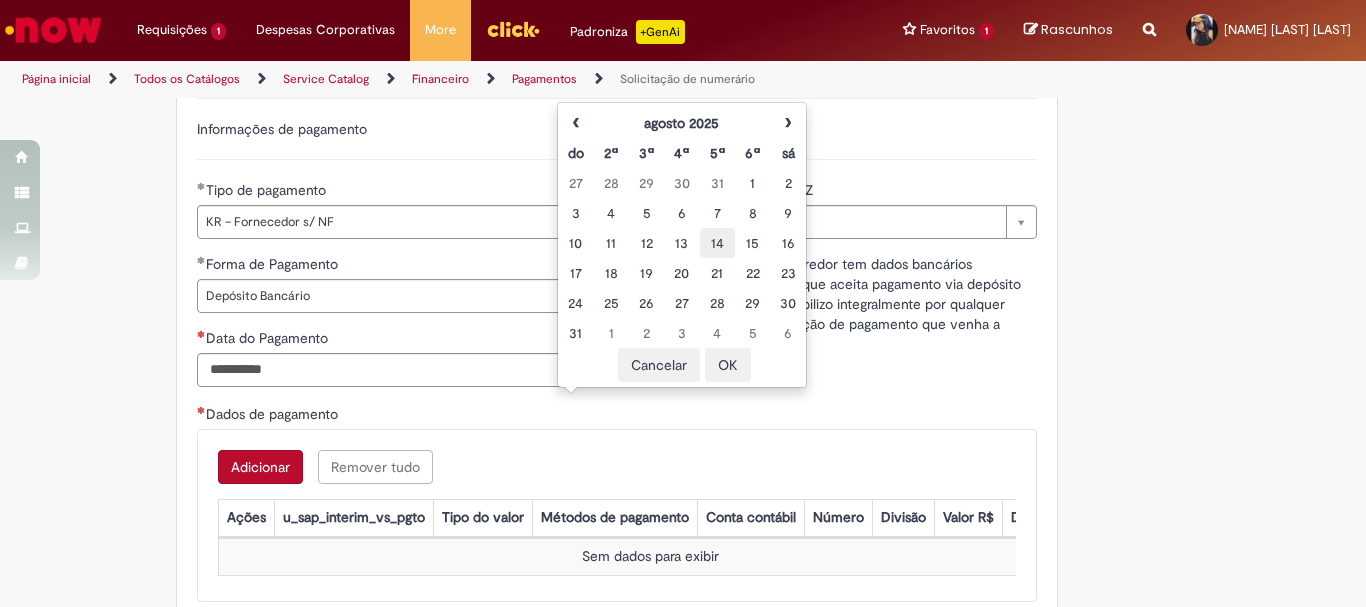 click on "14" at bounding box center (717, 243) 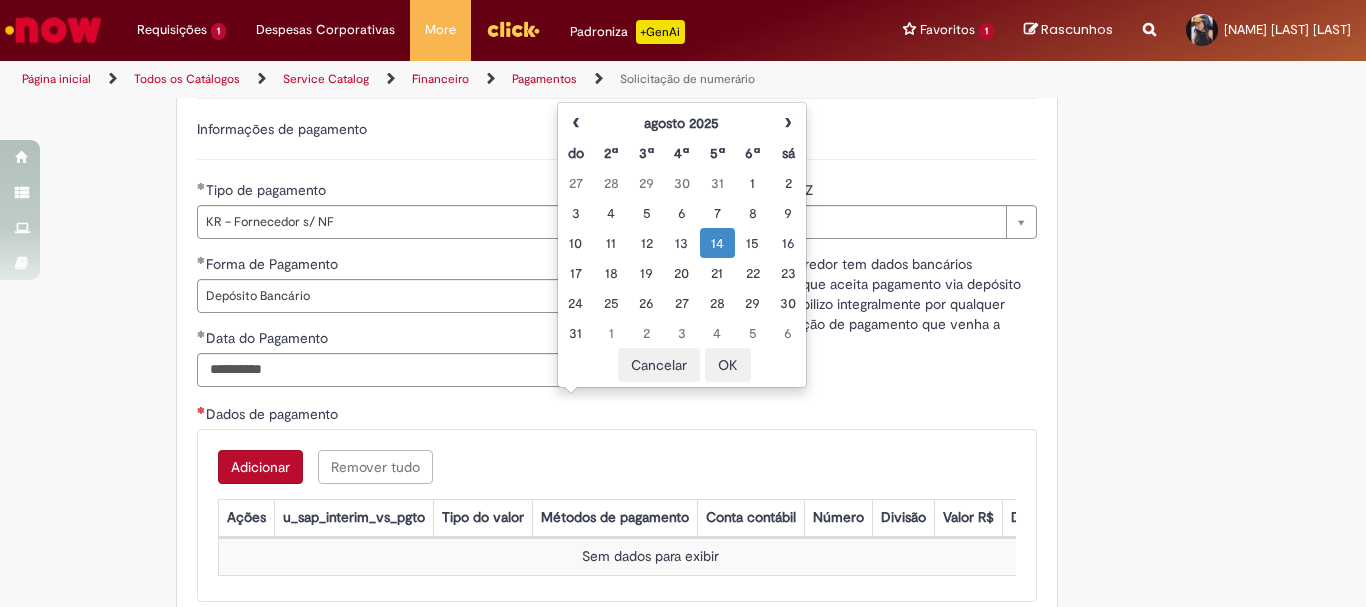 click on "OK" at bounding box center (728, 365) 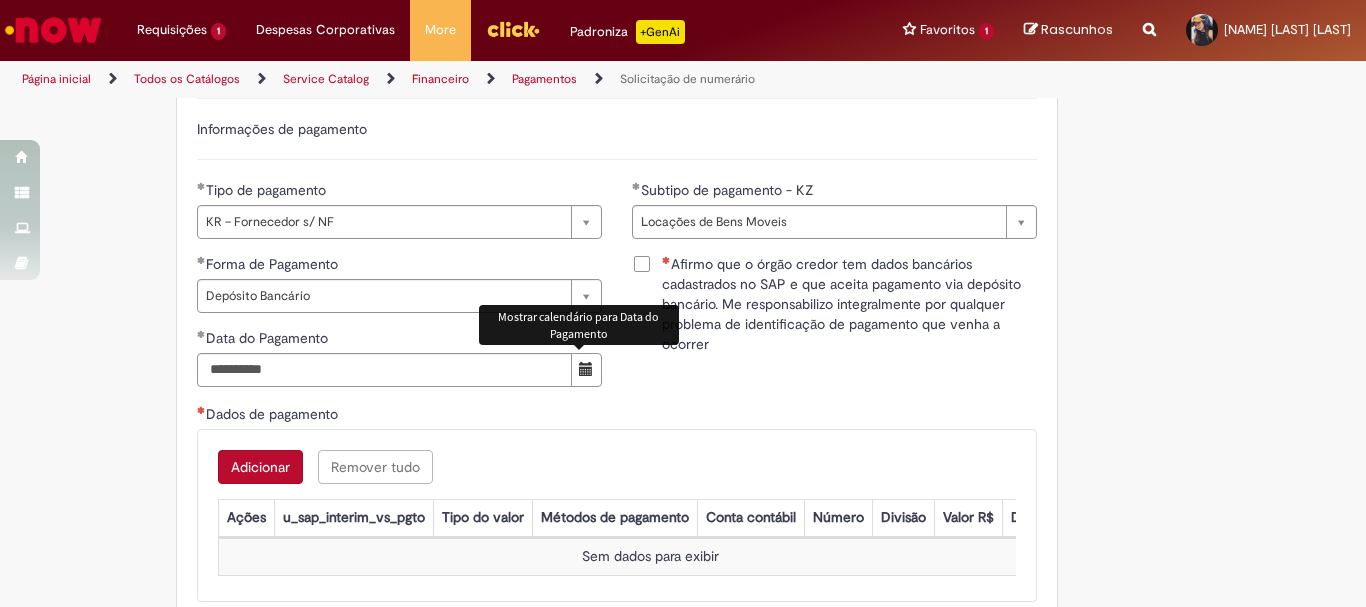 click on "Afirmo que o órgão credor tem dados bancários cadastrados no SAP e que aceita pagamento via depósito bancário. Me responsabilizo integralmente por qualquer problema de identificação de pagamento que venha a ocorrer" at bounding box center [849, 304] 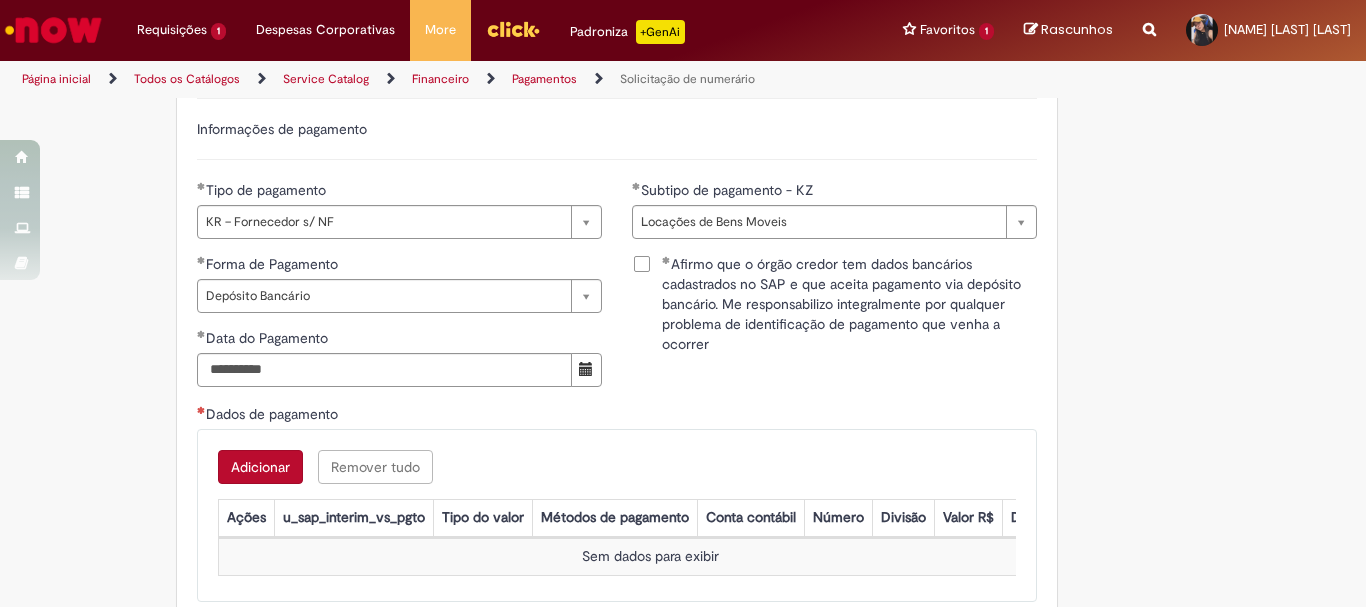 scroll, scrollTop: 3100, scrollLeft: 0, axis: vertical 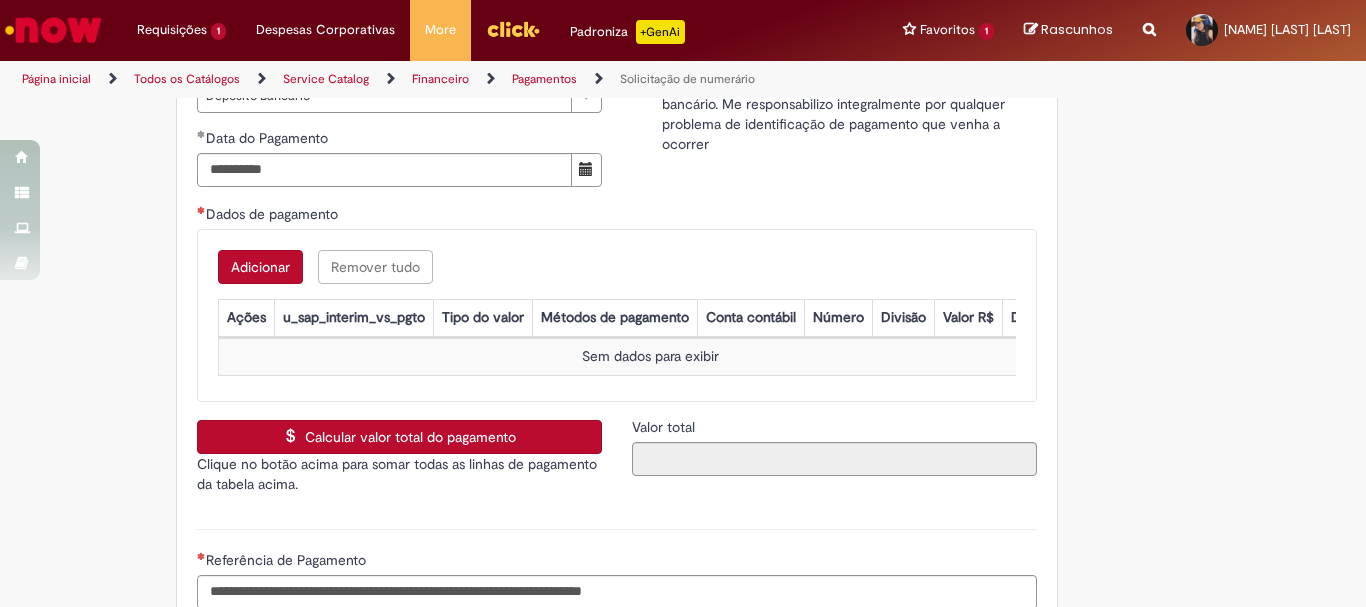 click on "Adicionar" at bounding box center [260, 267] 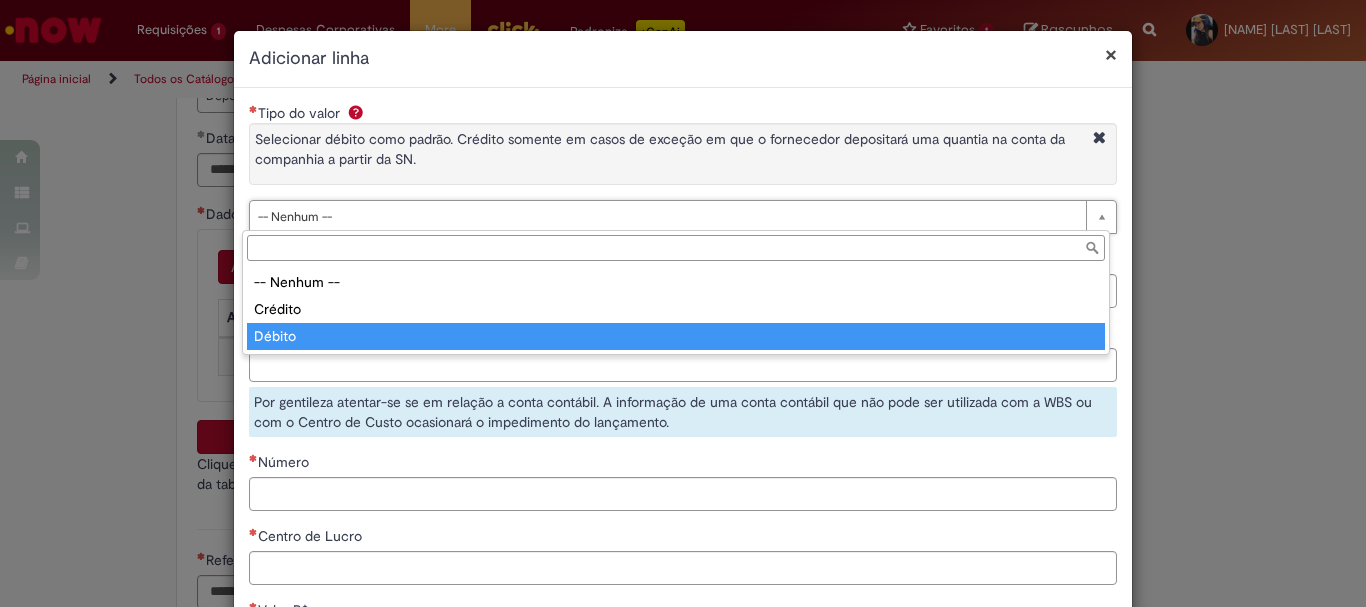 type on "******" 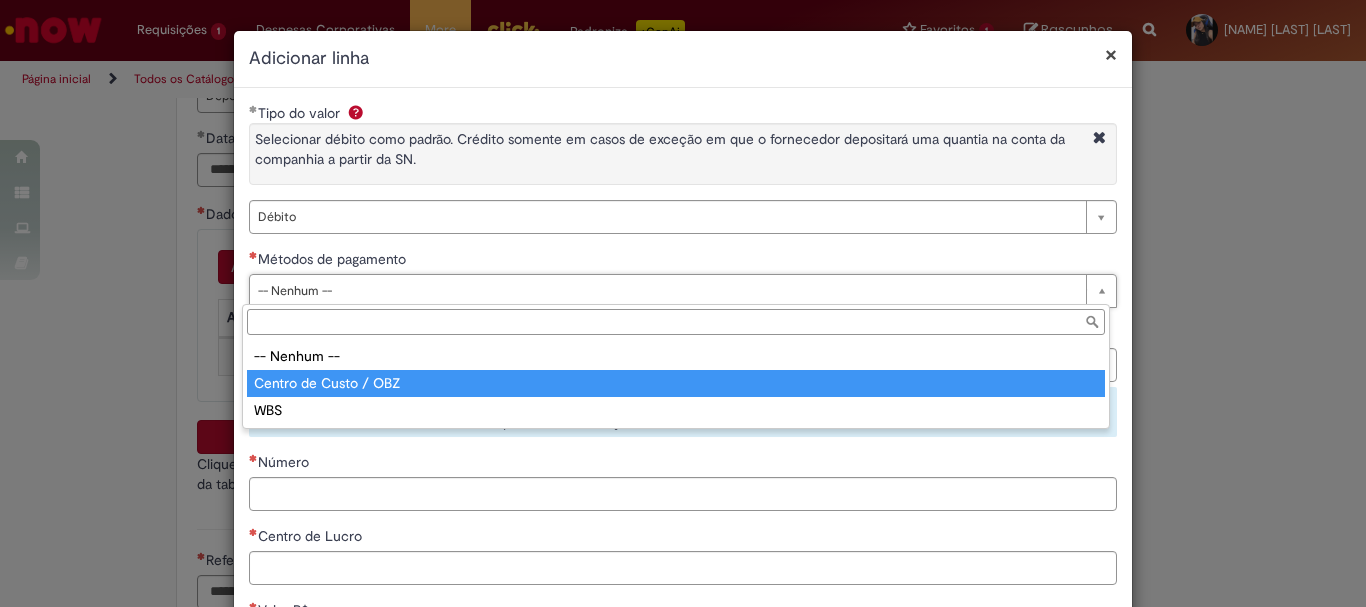 type on "**********" 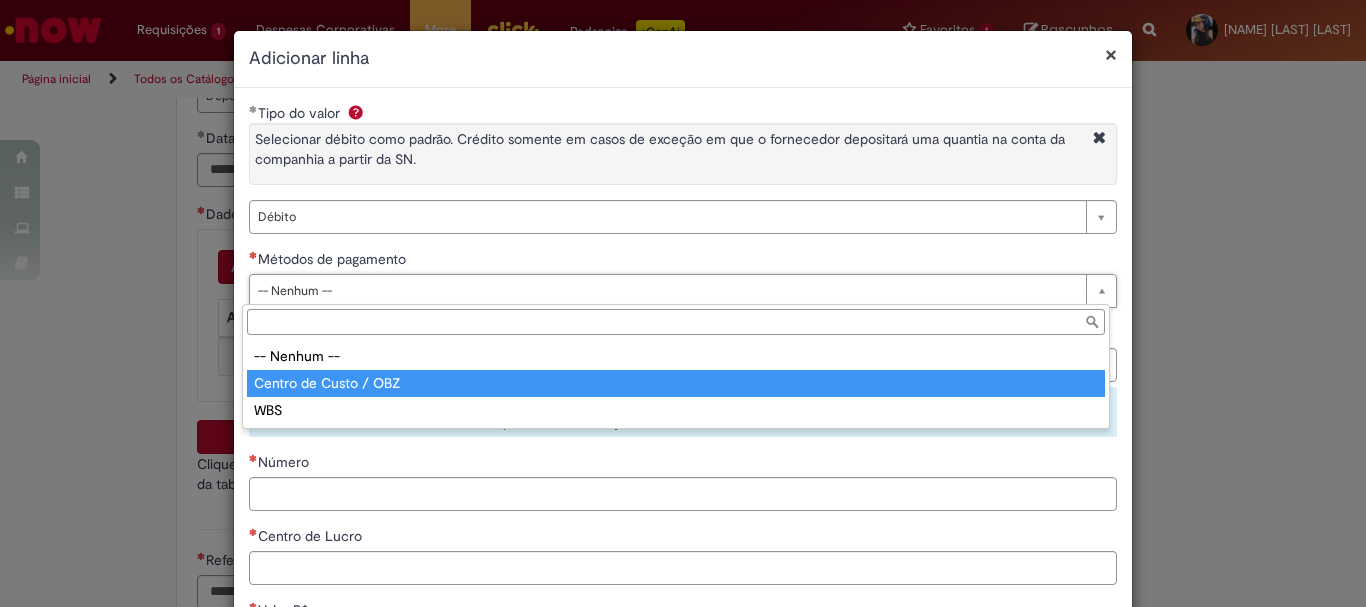 select on "*" 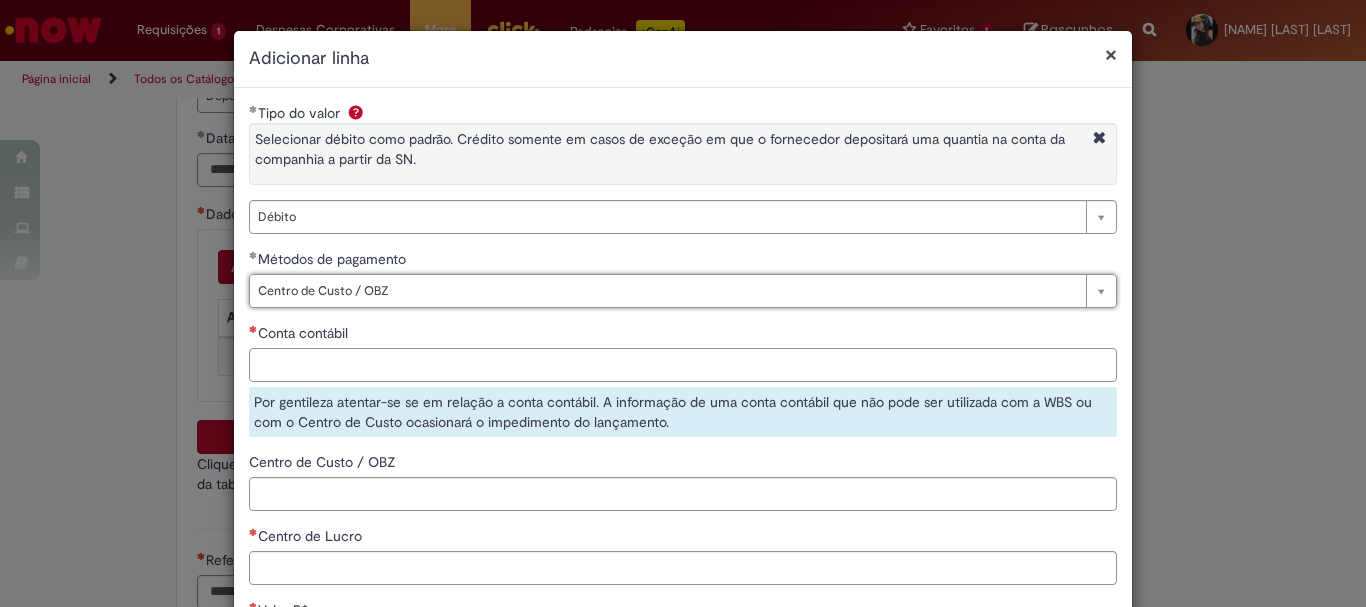 click on "Conta contábil" at bounding box center [683, 365] 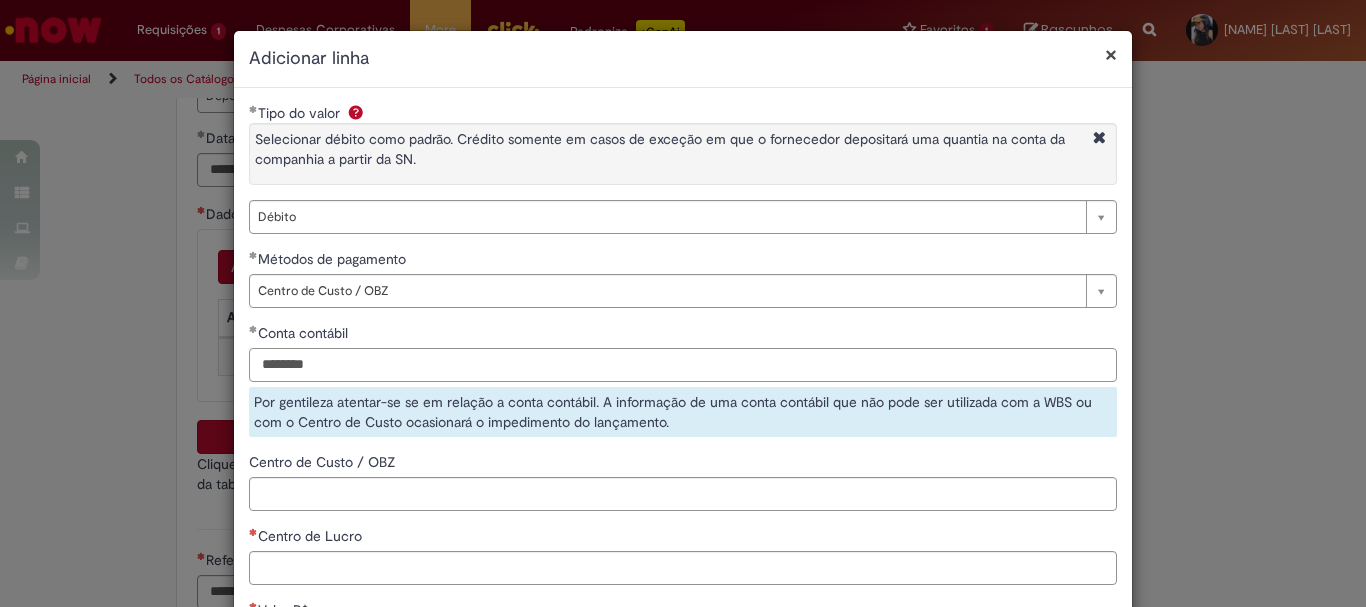 click on "********" at bounding box center [683, 365] 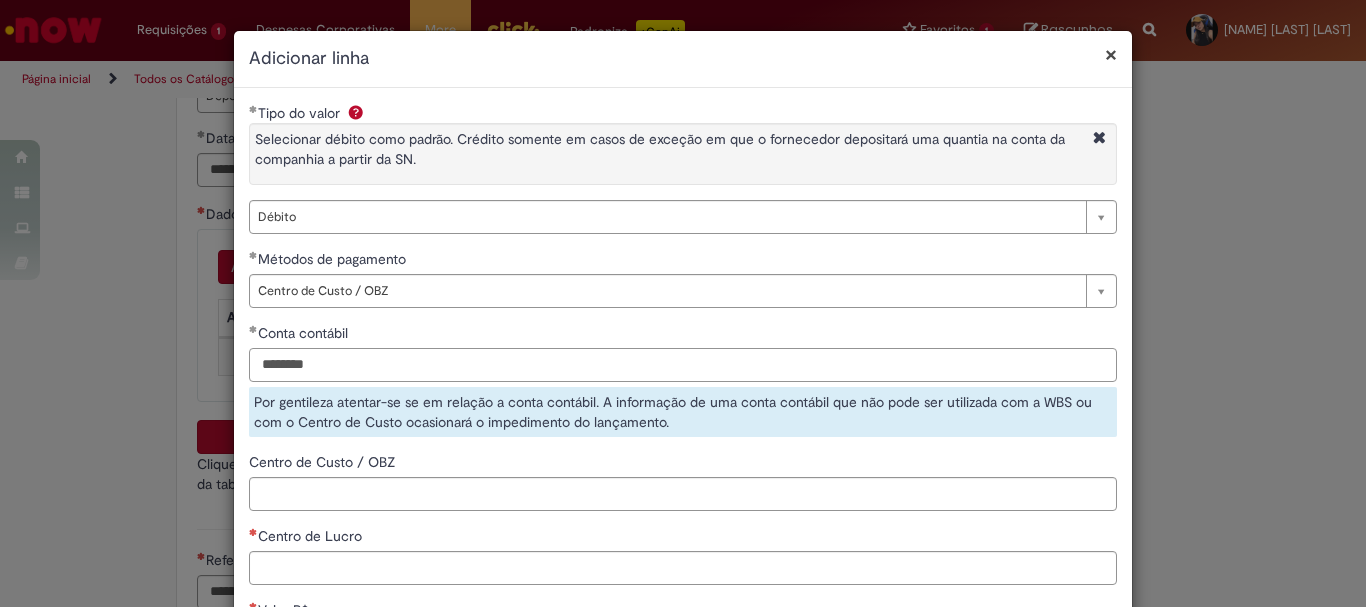 scroll, scrollTop: 200, scrollLeft: 0, axis: vertical 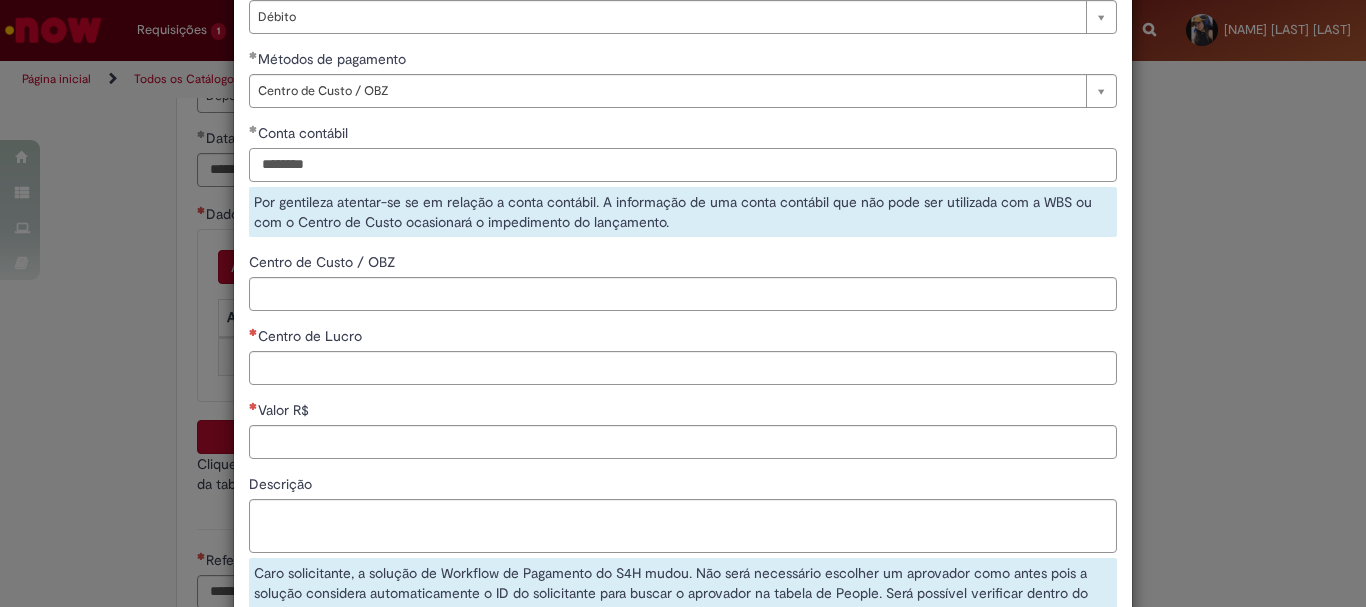 type on "********" 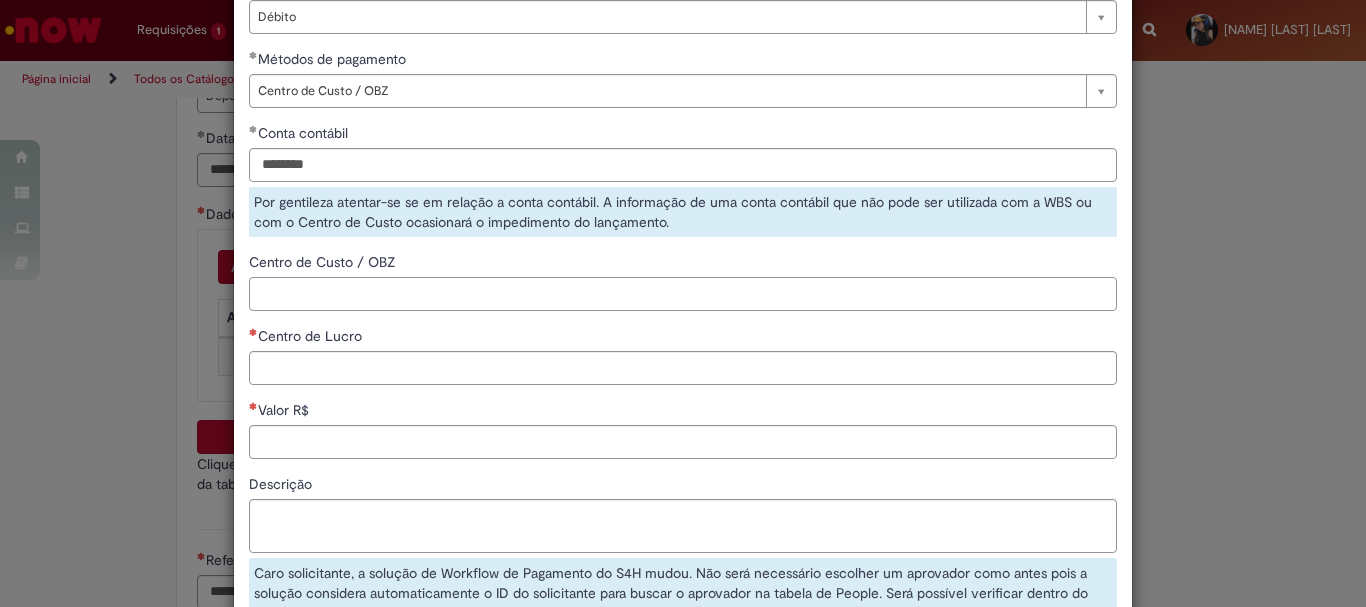 click on "**********" at bounding box center (683, 273) 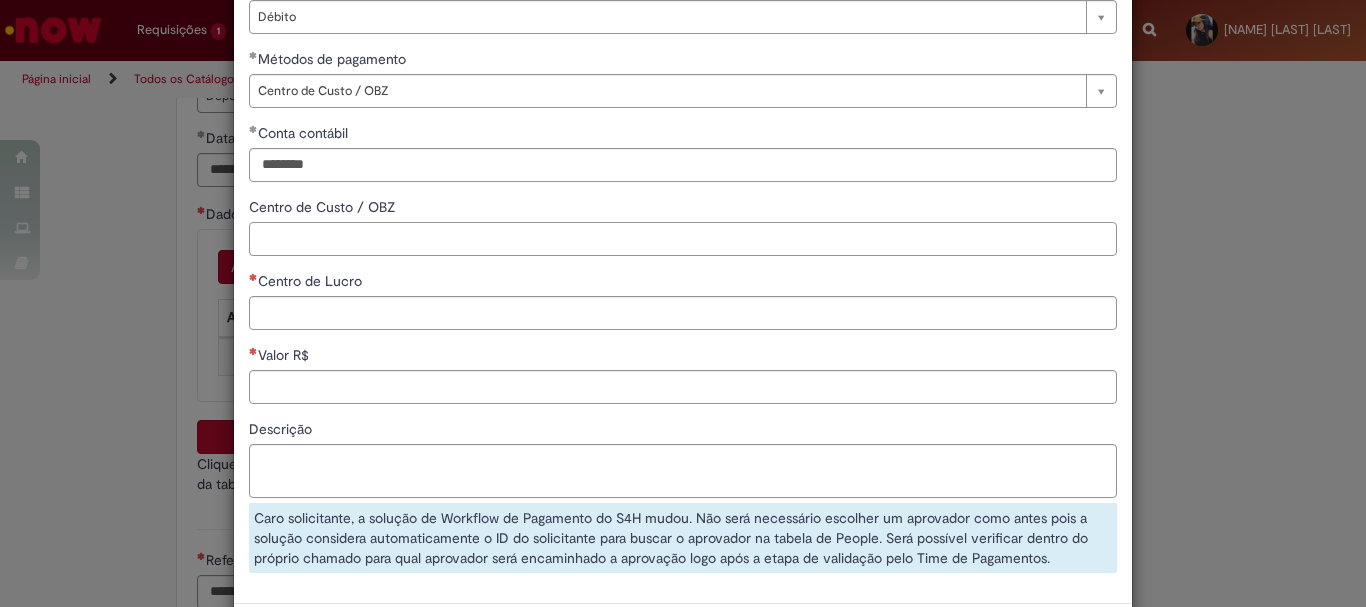 type on "*" 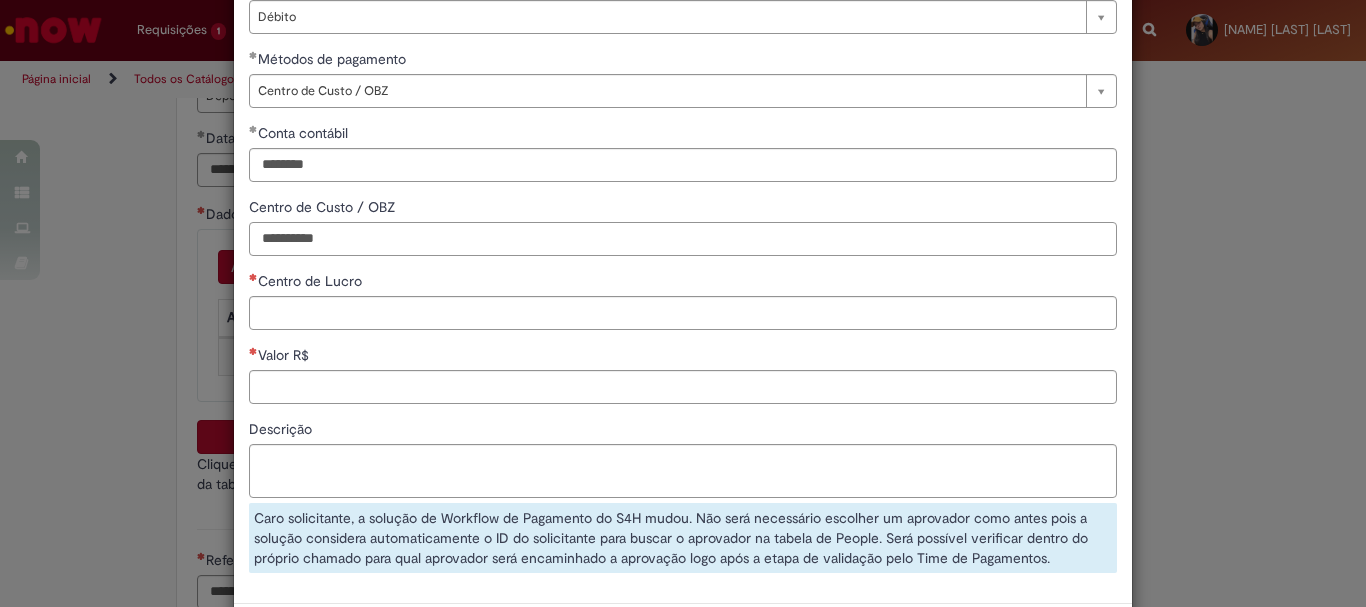 type on "**********" 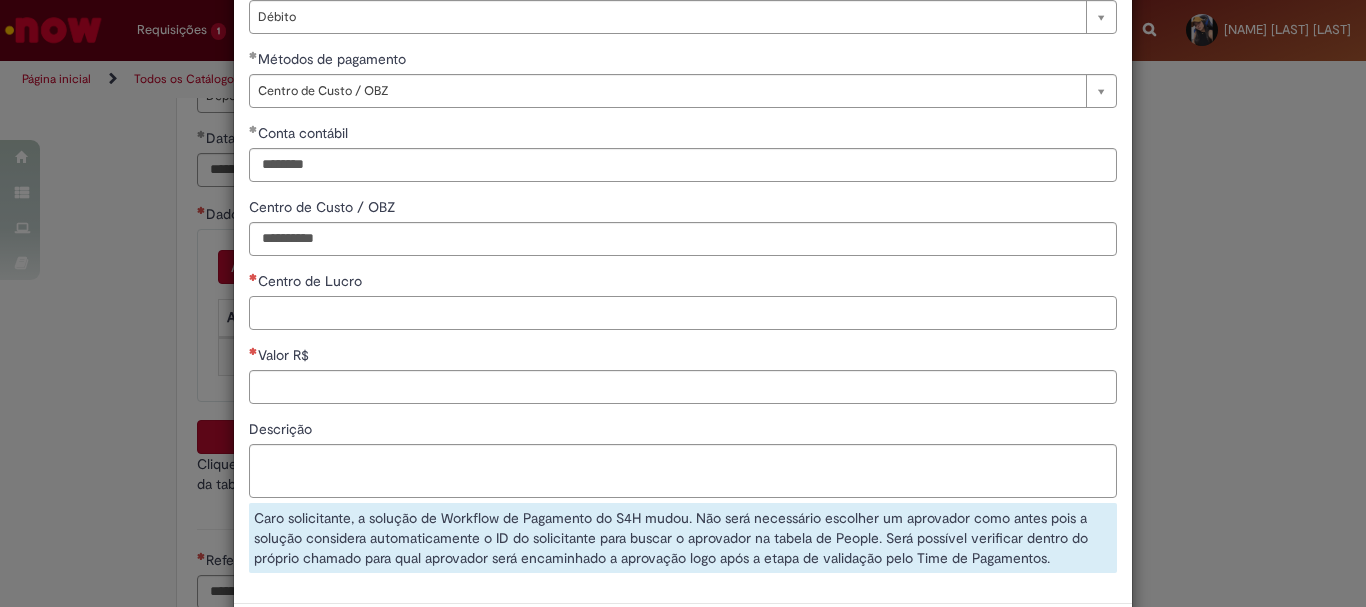 click on "Centro de Lucro" at bounding box center [683, 313] 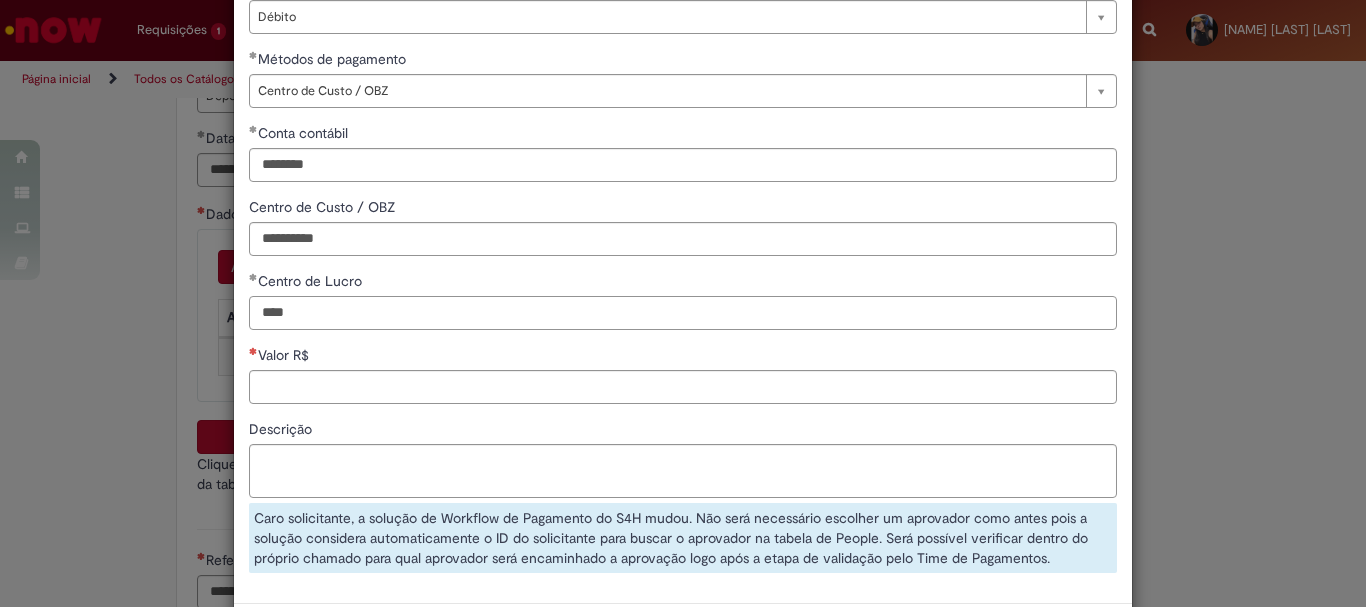 scroll, scrollTop: 292, scrollLeft: 0, axis: vertical 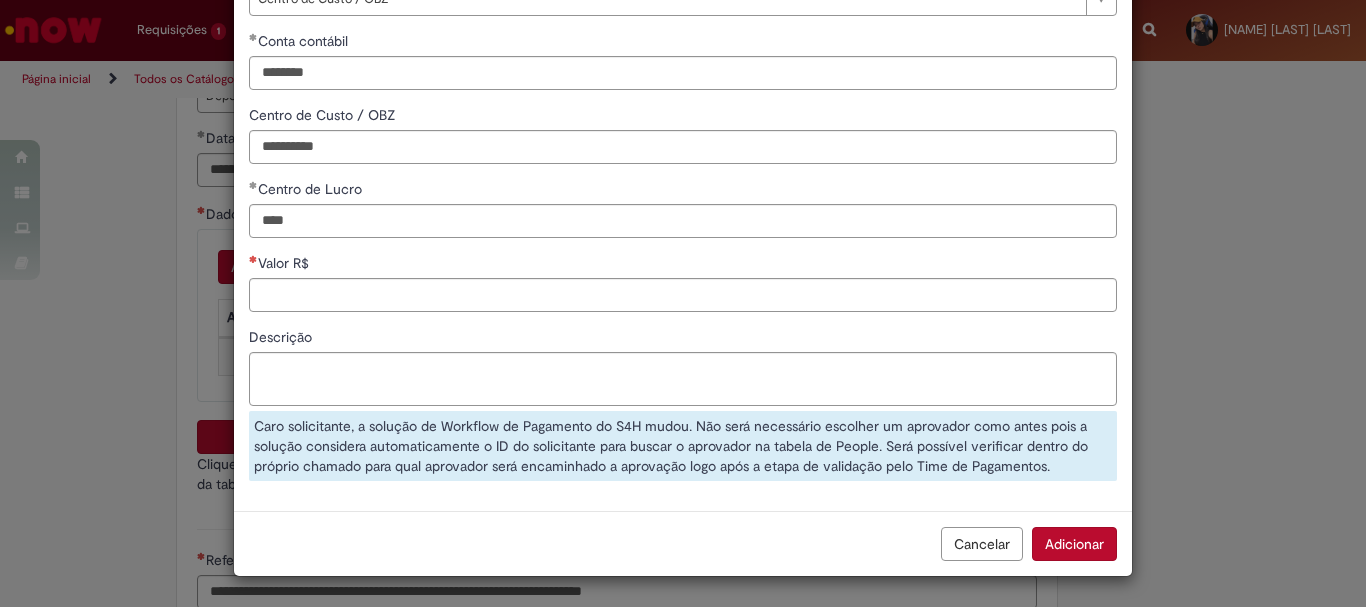 type on "****" 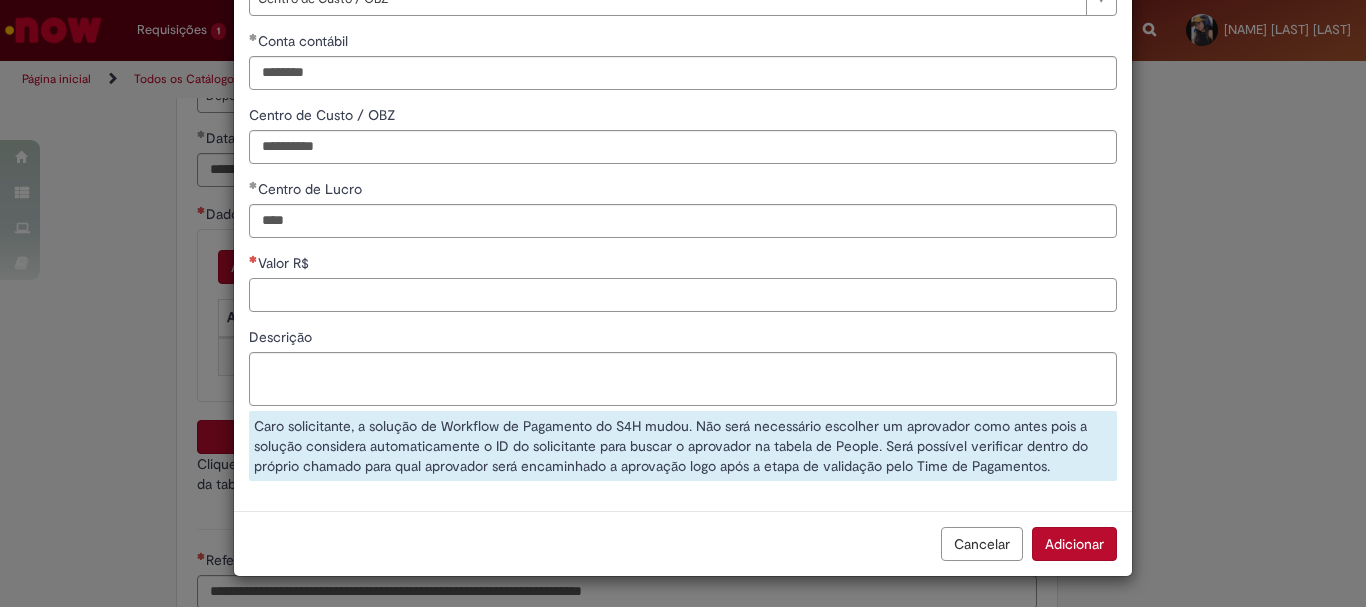 click on "Valor R$" at bounding box center (683, 295) 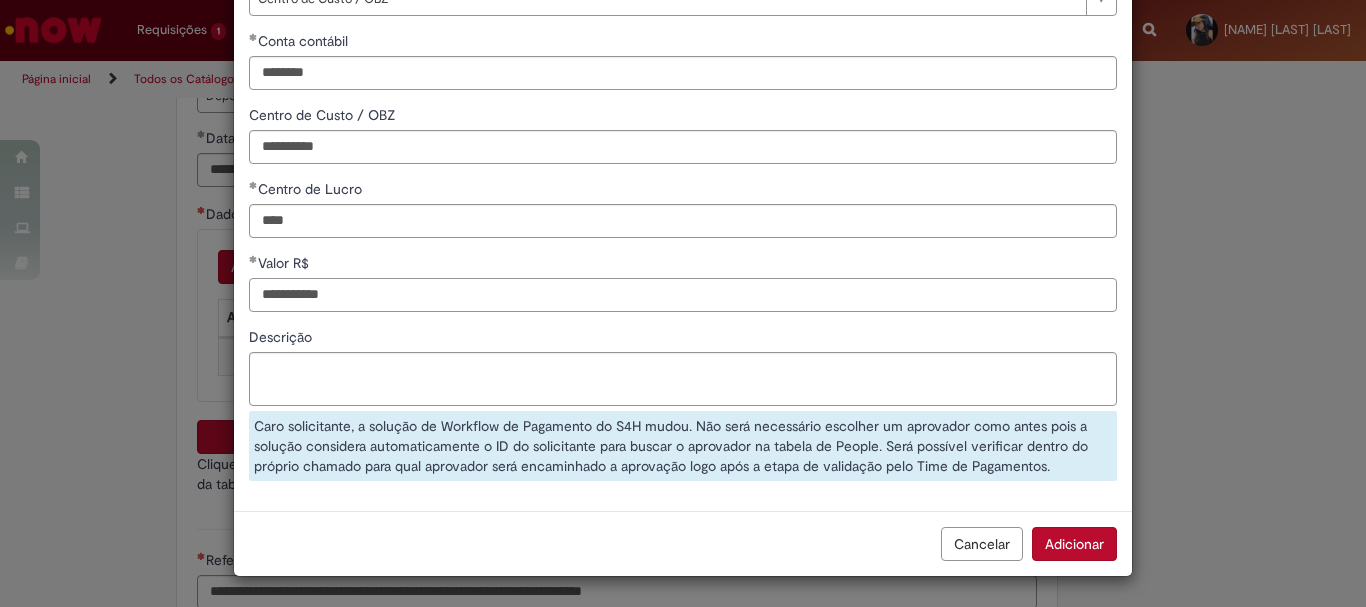 click on "**********" at bounding box center (683, 295) 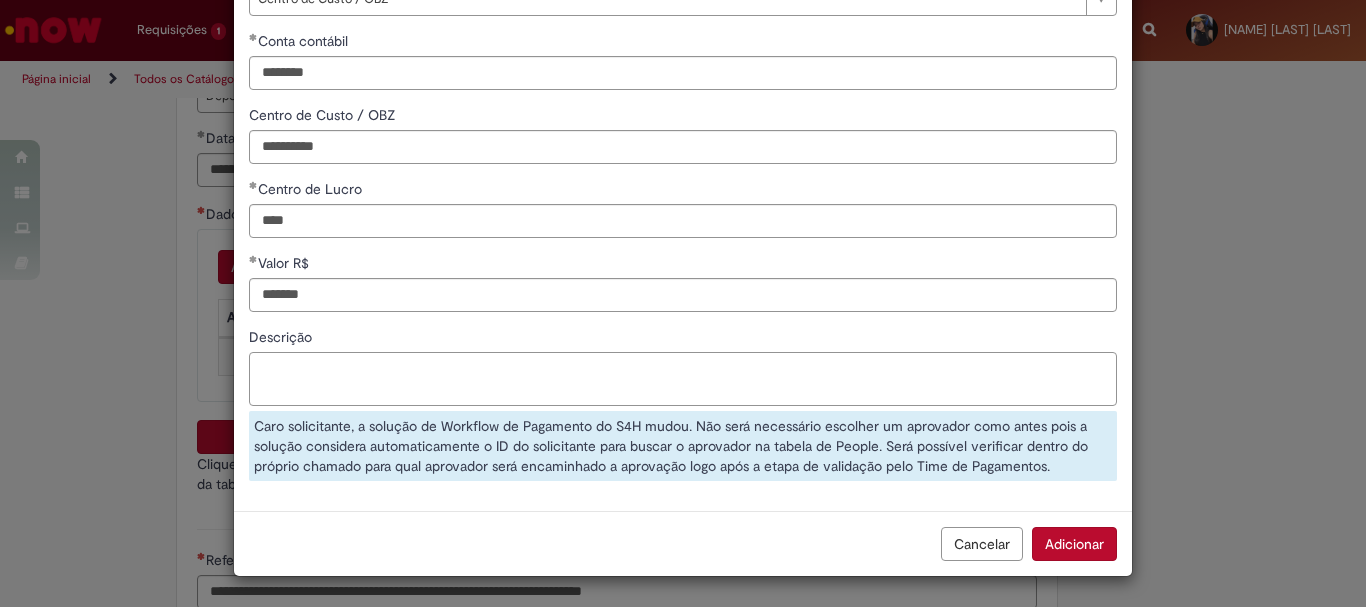 type on "********" 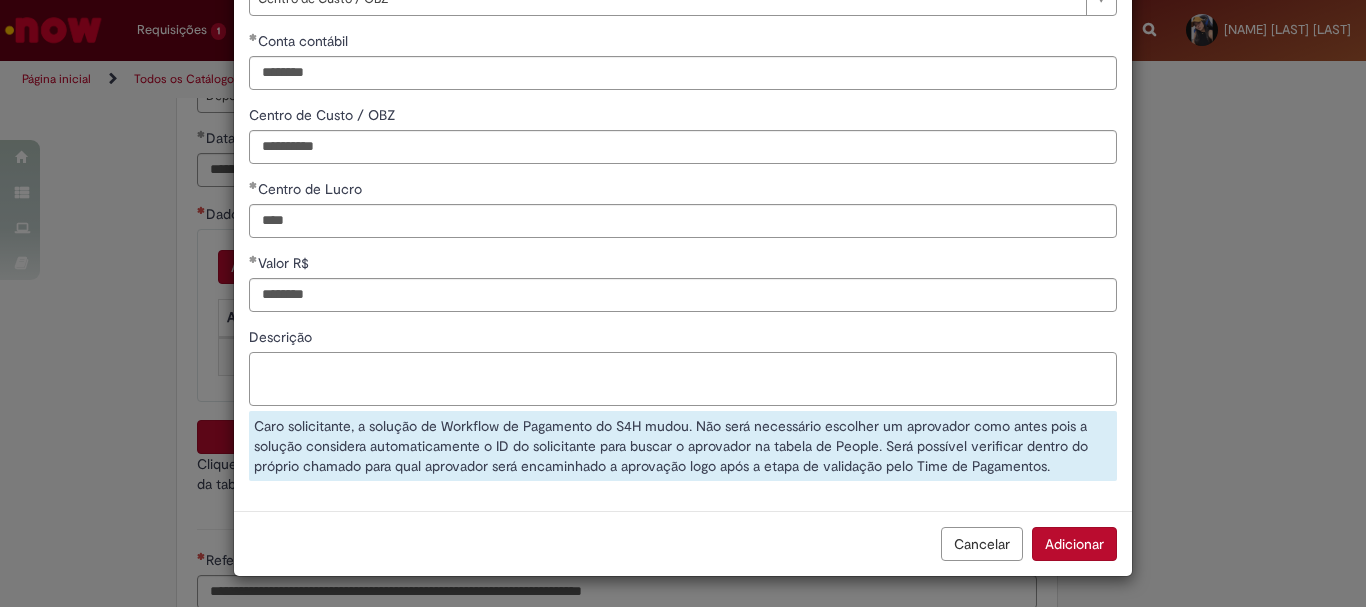 click on "Descrição" at bounding box center (683, 379) 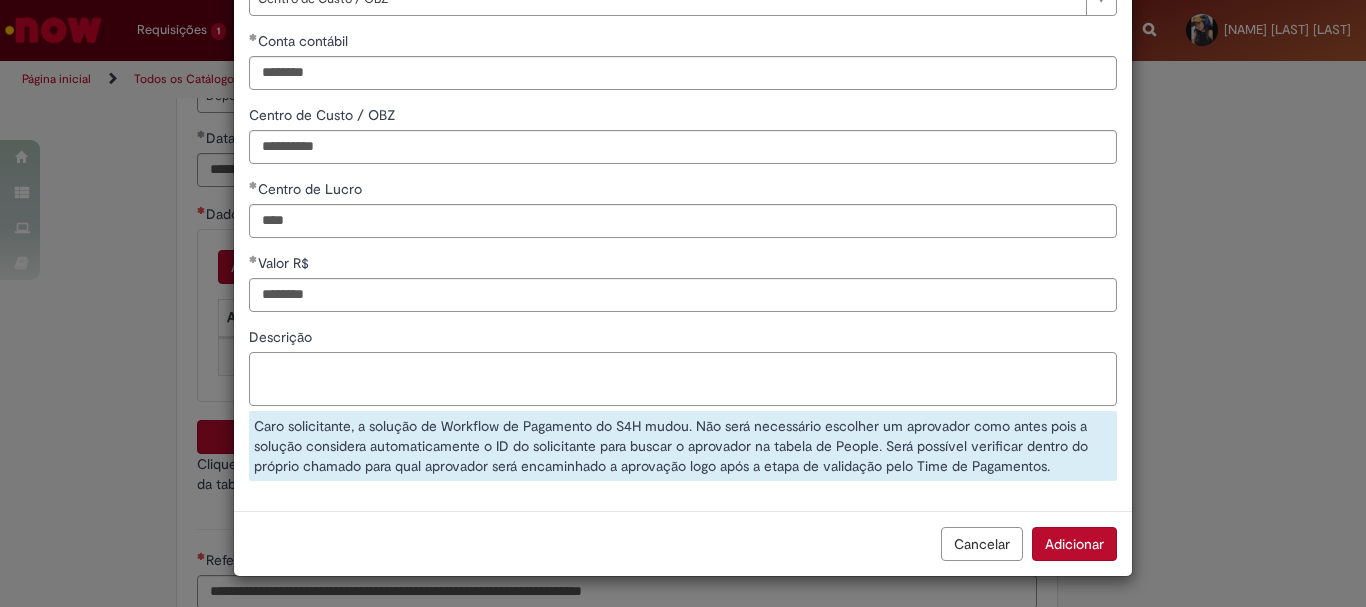 click on "Descrição" at bounding box center [683, 379] 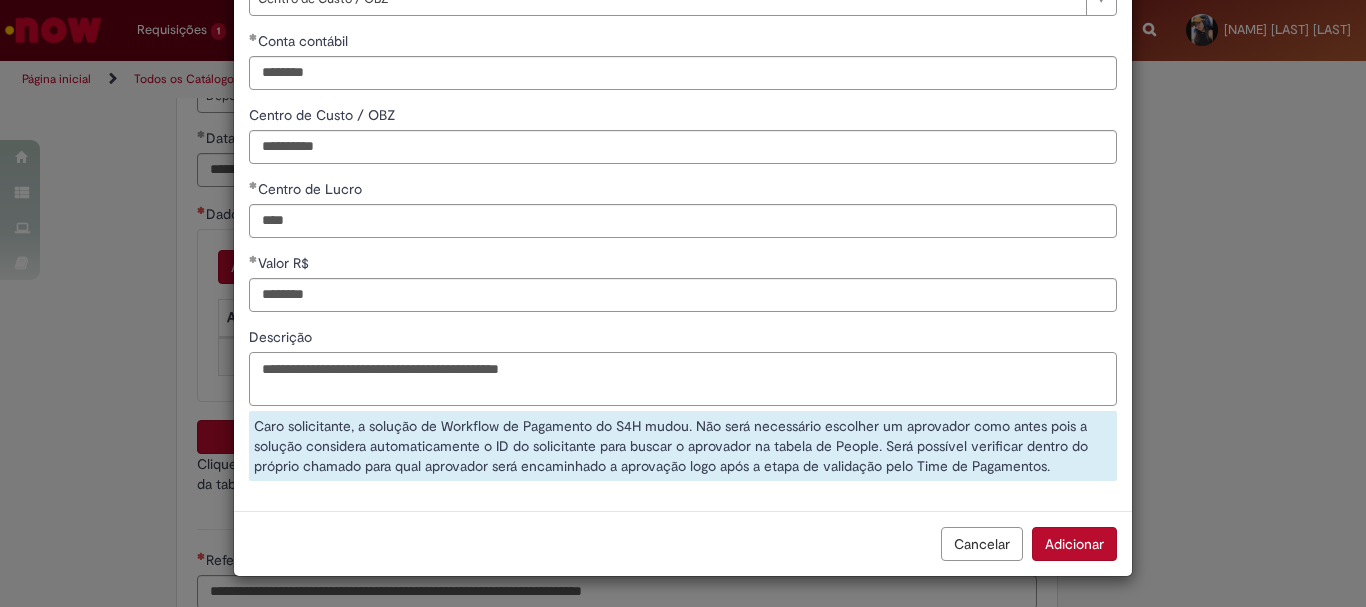 click on "**********" at bounding box center [683, 379] 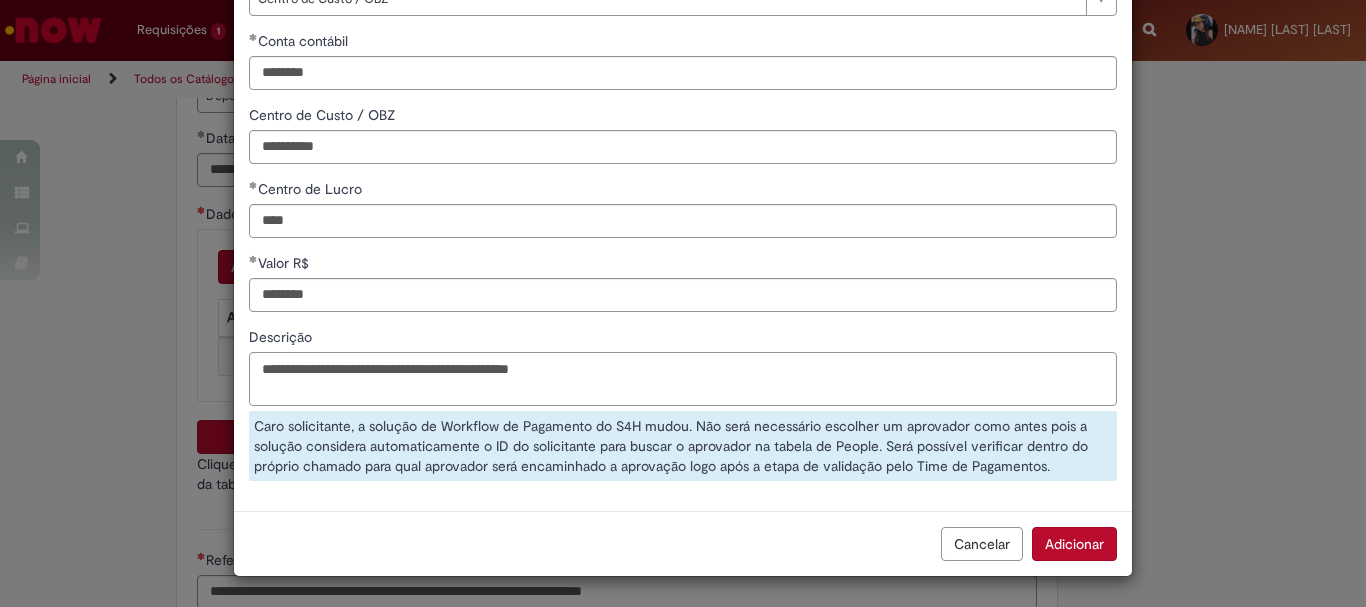 click on "**********" at bounding box center [683, 379] 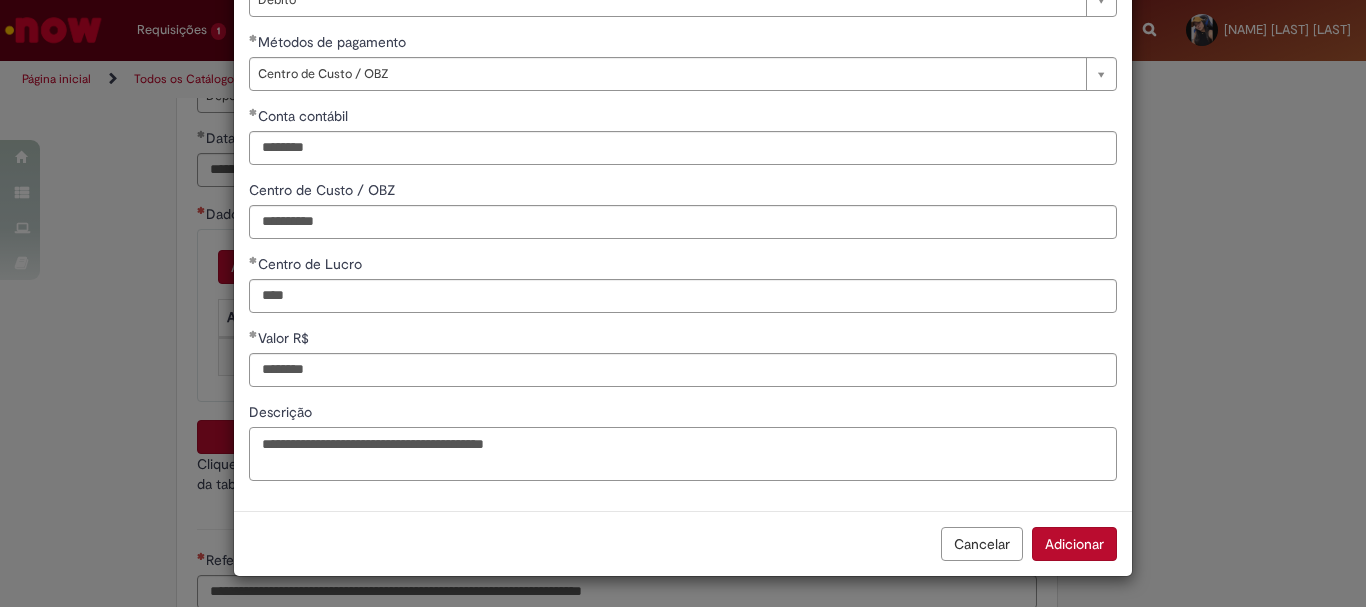 scroll, scrollTop: 217, scrollLeft: 0, axis: vertical 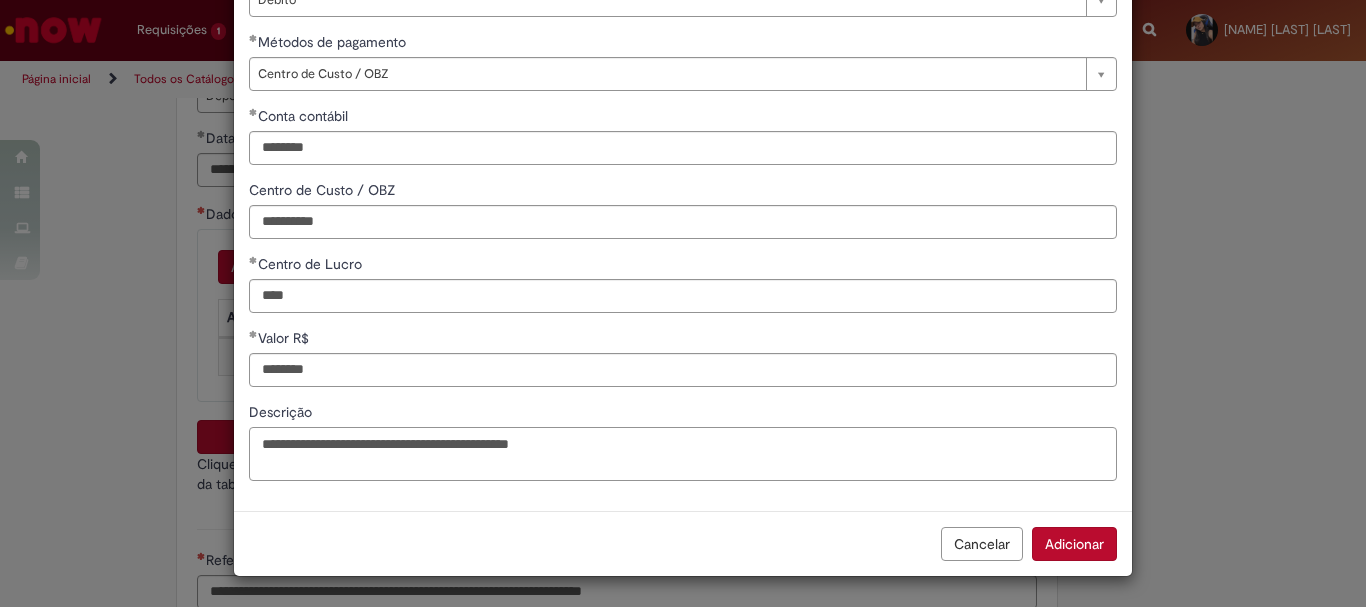 drag, startPoint x: 714, startPoint y: 448, endPoint x: 253, endPoint y: 450, distance: 461.00433 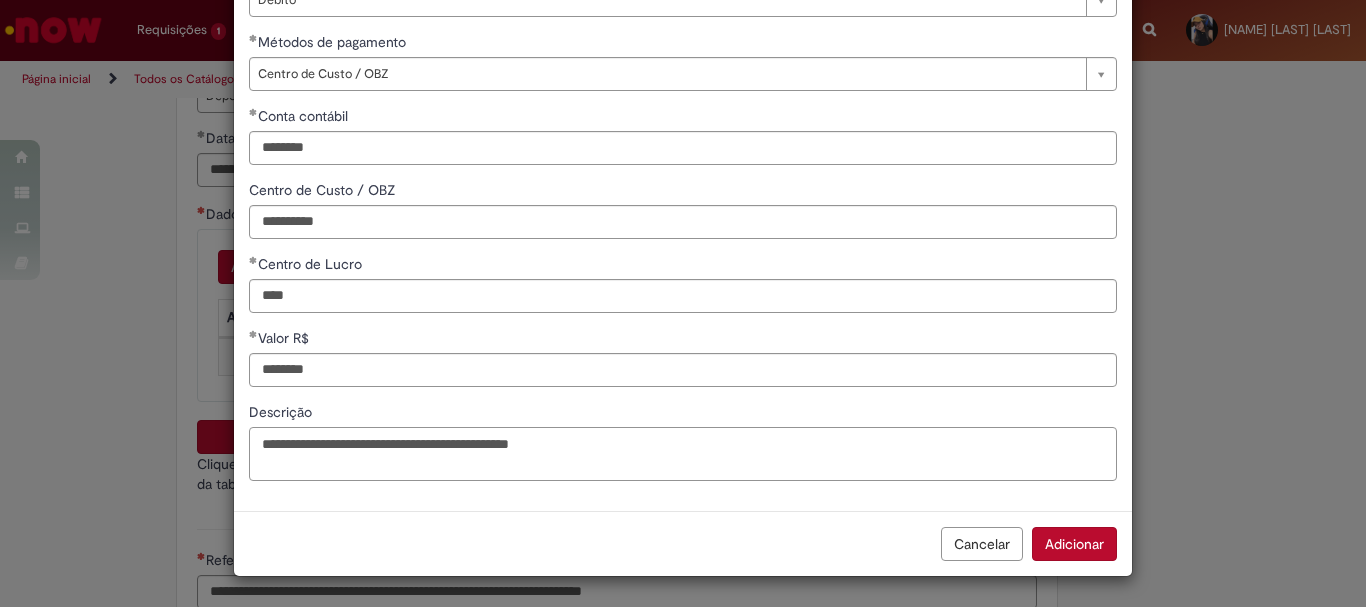 click on "**********" at bounding box center [683, 454] 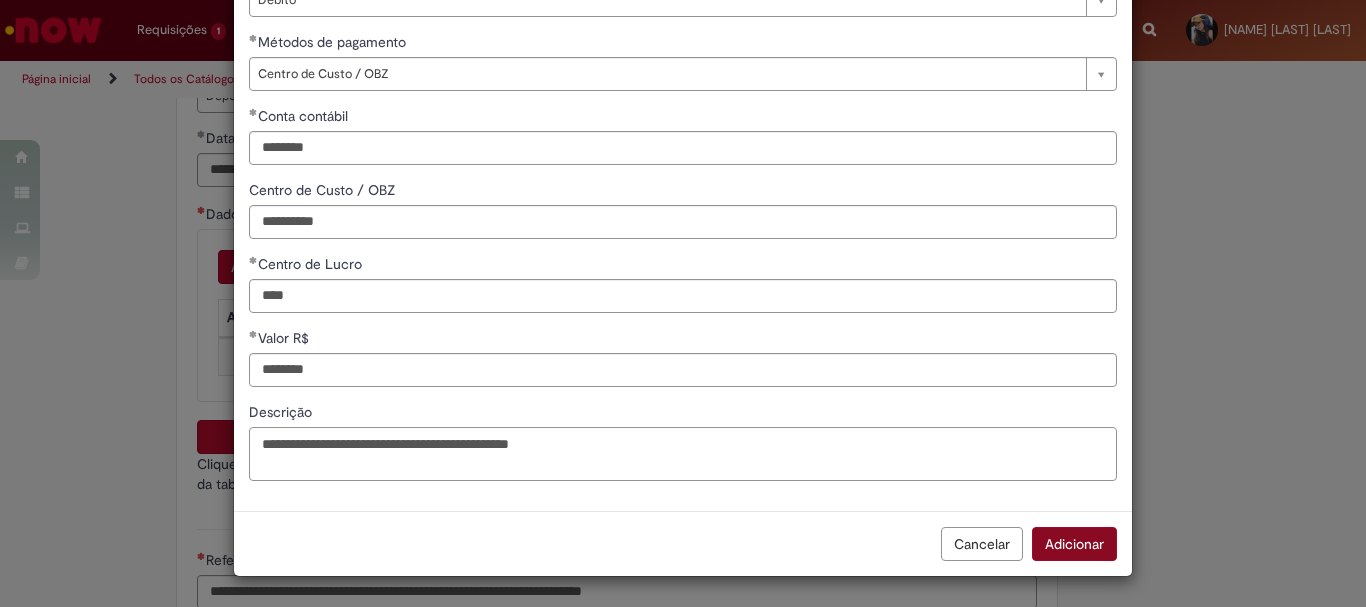 type on "**********" 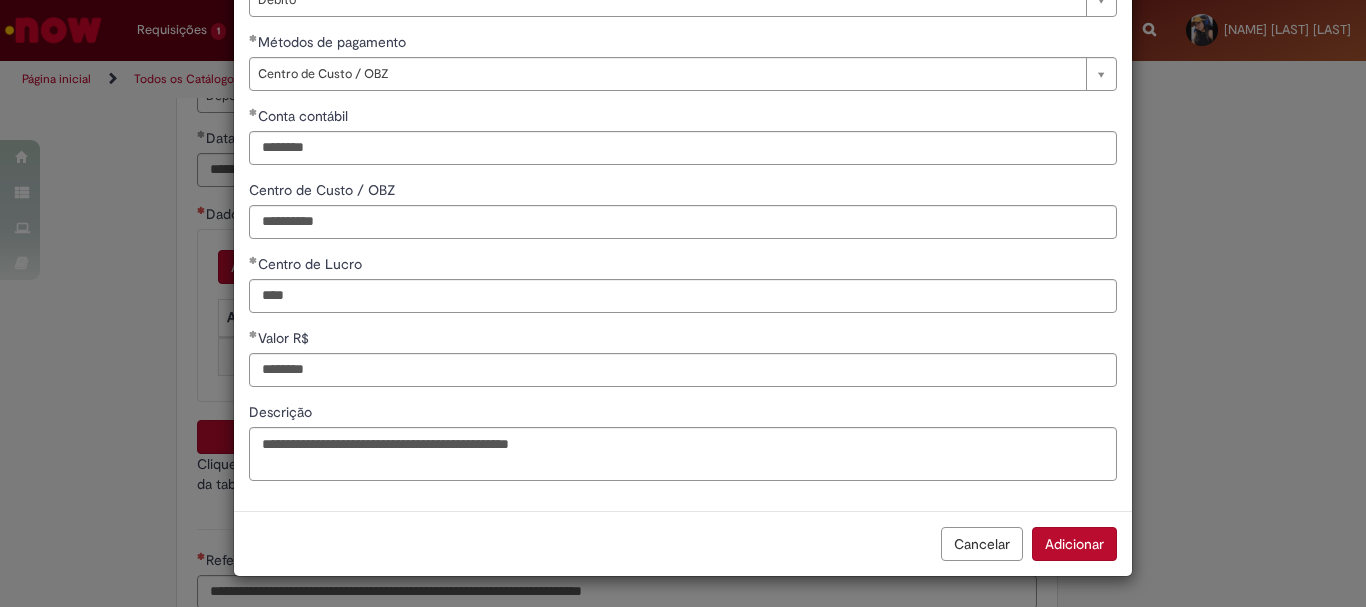 click on "Adicionar" at bounding box center [1074, 544] 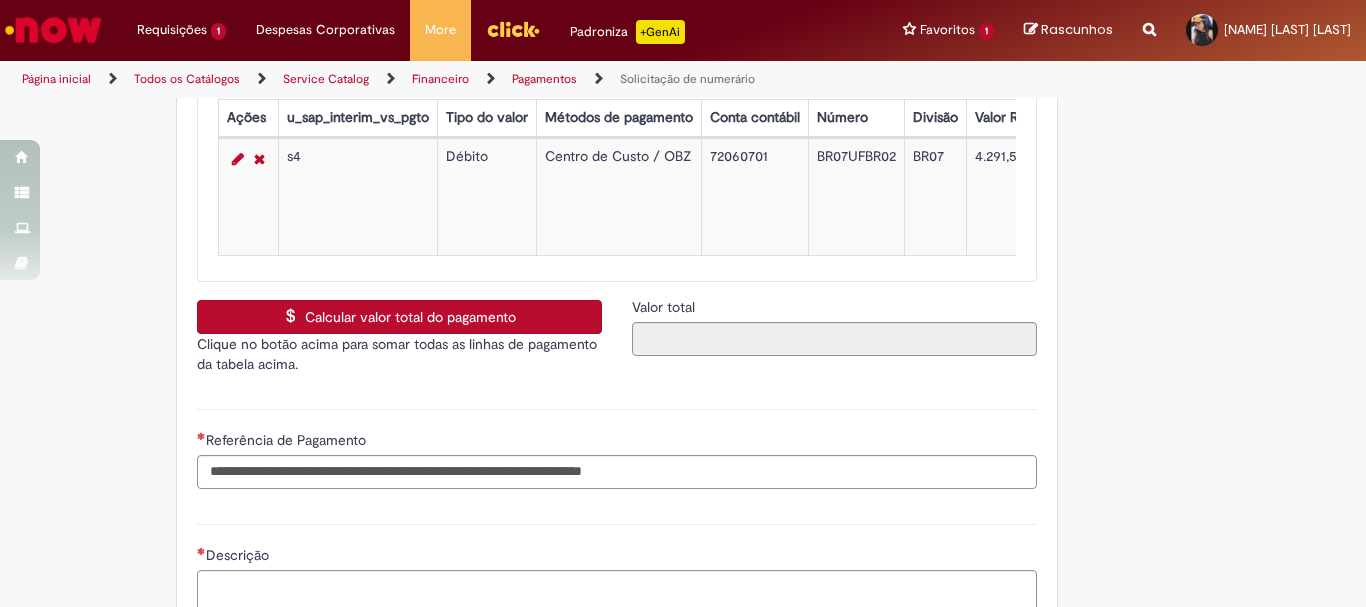 scroll, scrollTop: 3400, scrollLeft: 0, axis: vertical 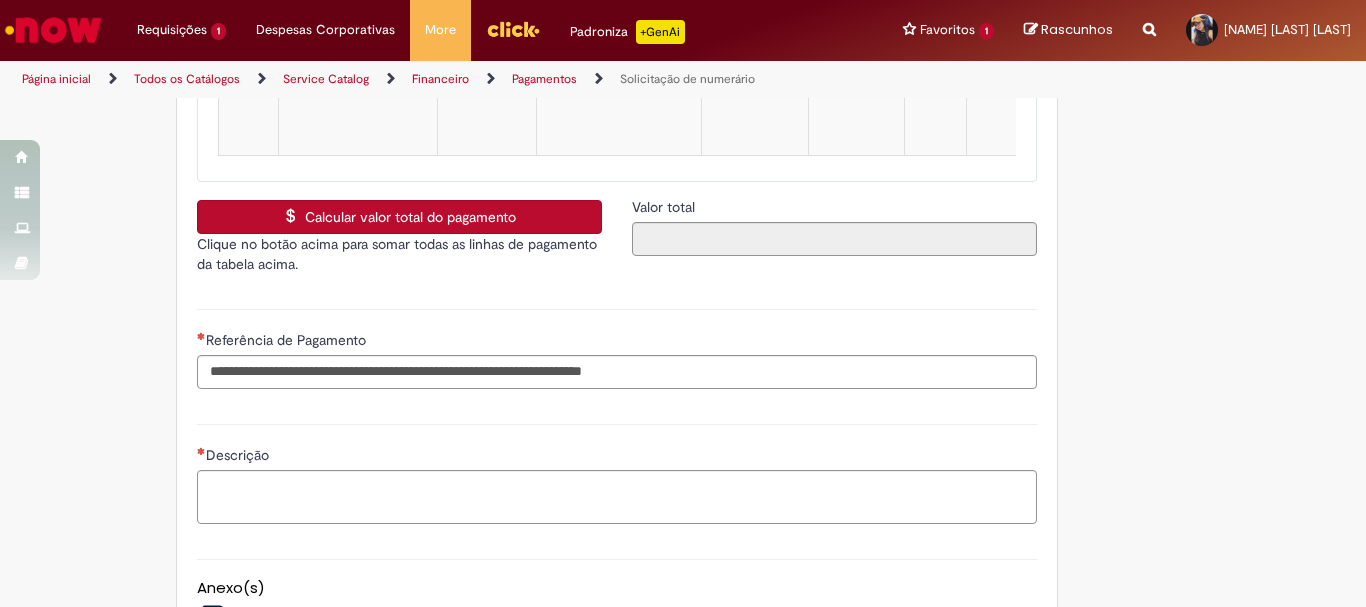 click on "Calcular valor total do pagamento" at bounding box center (399, 217) 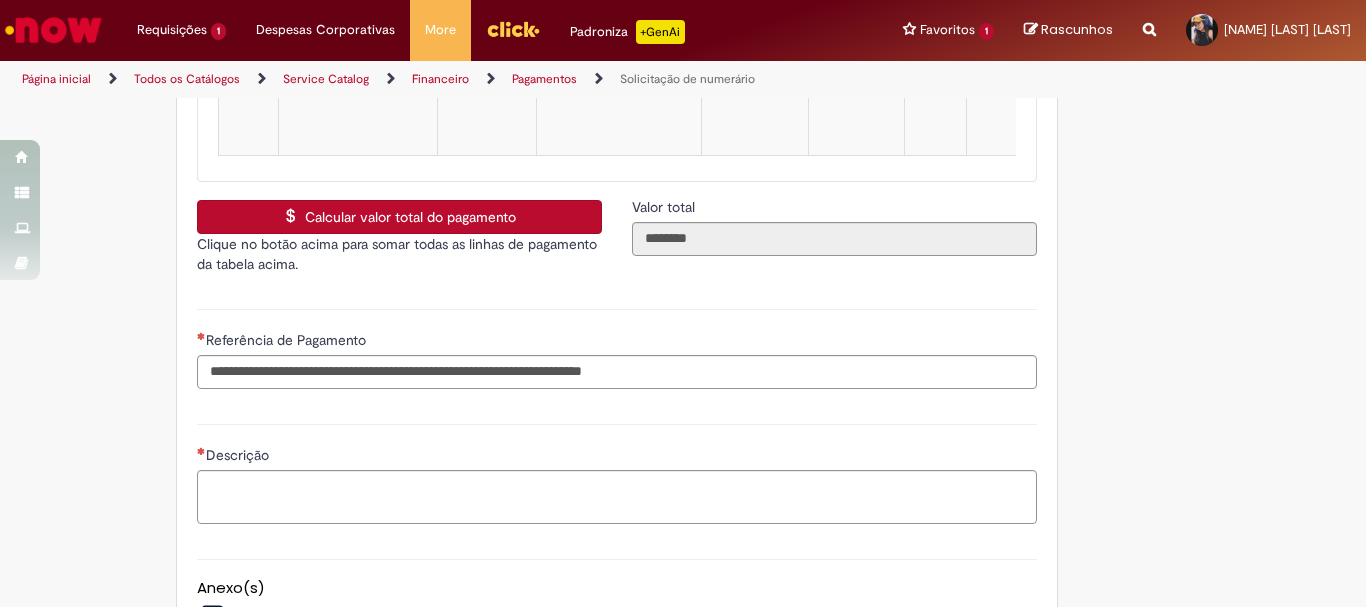scroll, scrollTop: 3600, scrollLeft: 0, axis: vertical 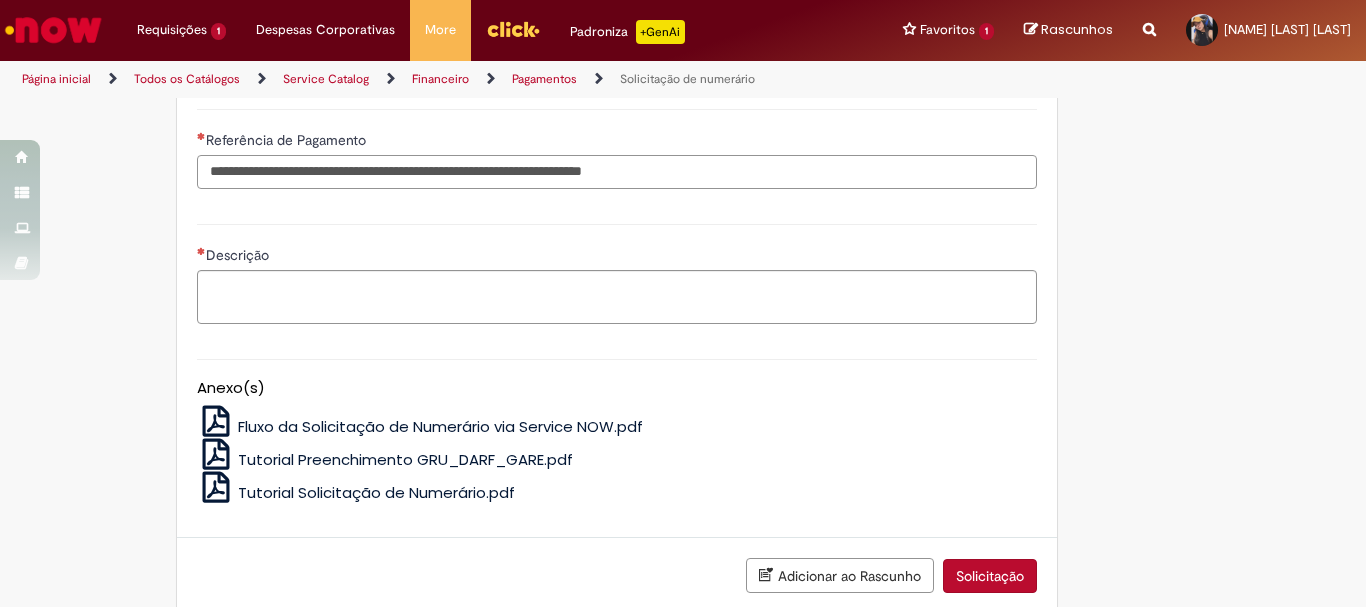 click on "Referência de Pagamento" at bounding box center (617, 172) 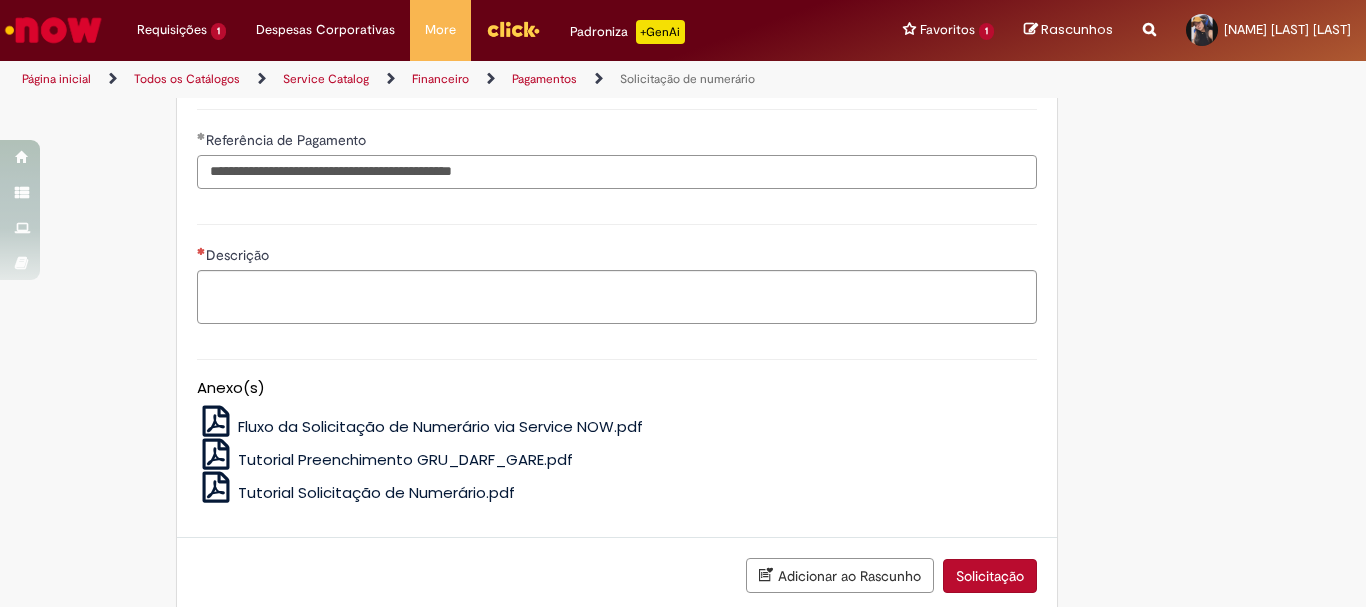 type on "**********" 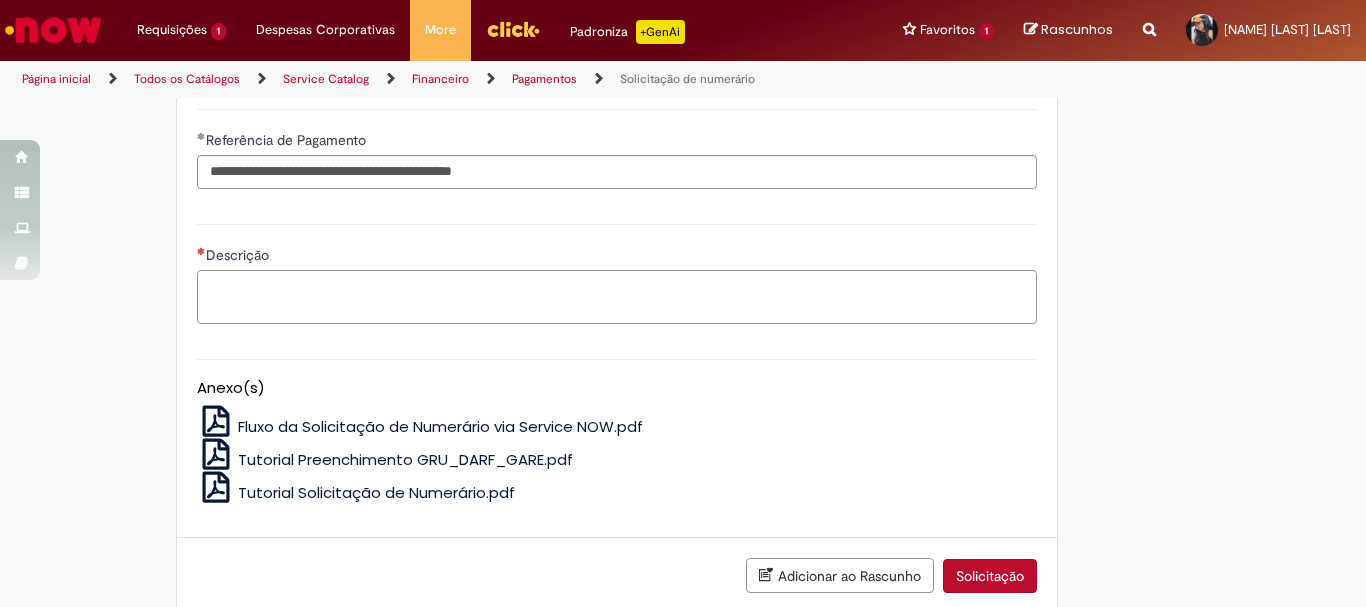 click on "Descrição" at bounding box center [617, 297] 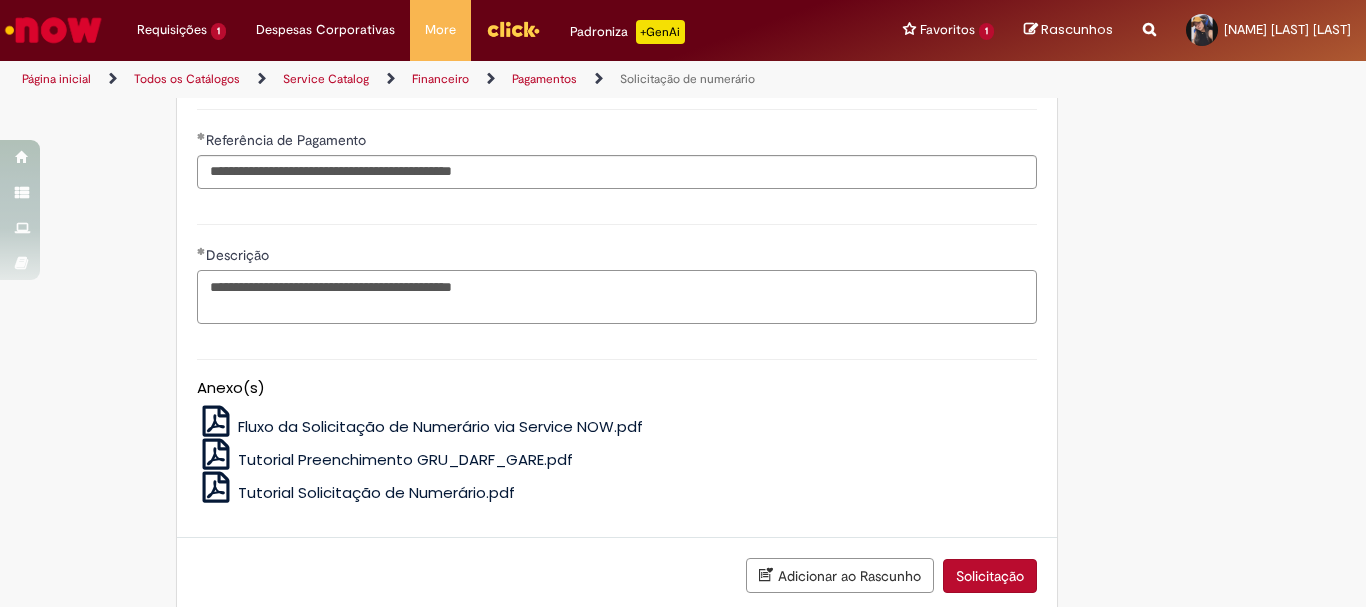scroll, scrollTop: 3731, scrollLeft: 0, axis: vertical 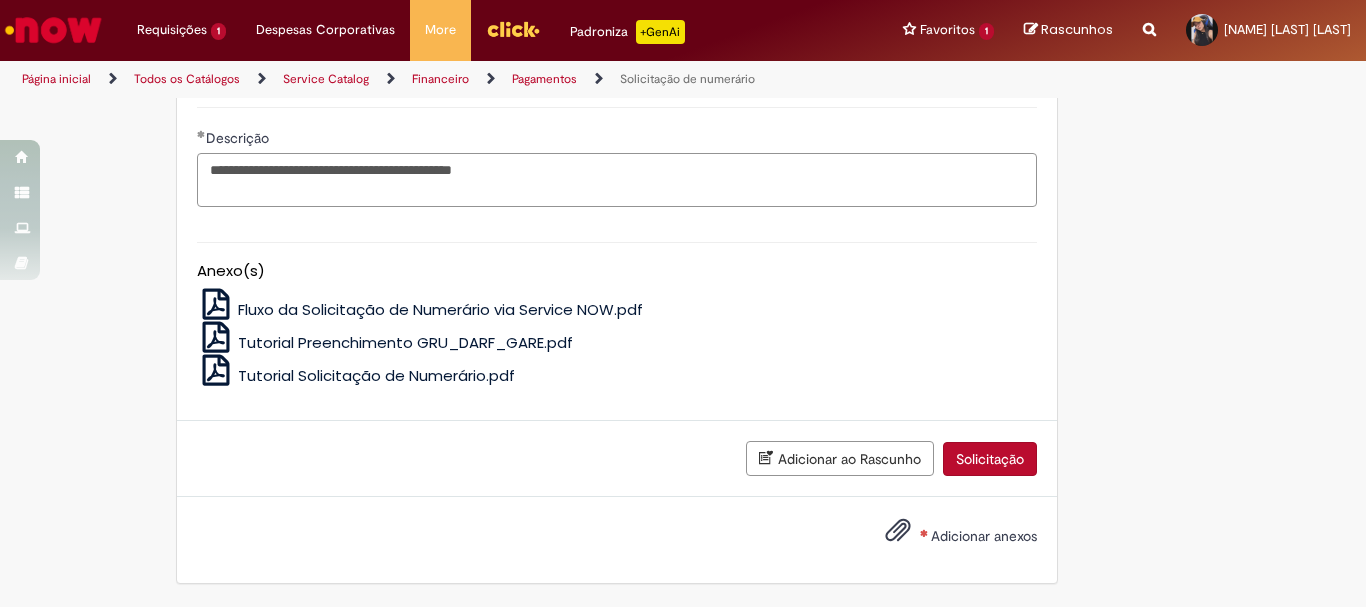 type on "**********" 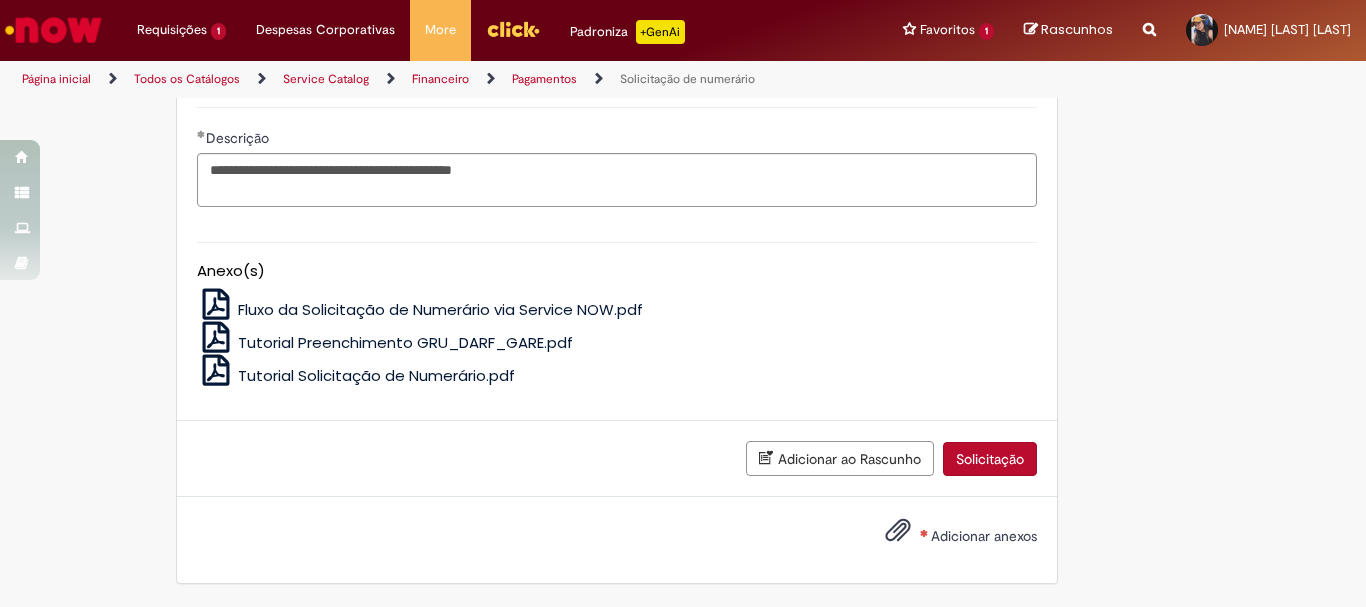 click on "Adicionar anexos" at bounding box center [984, 536] 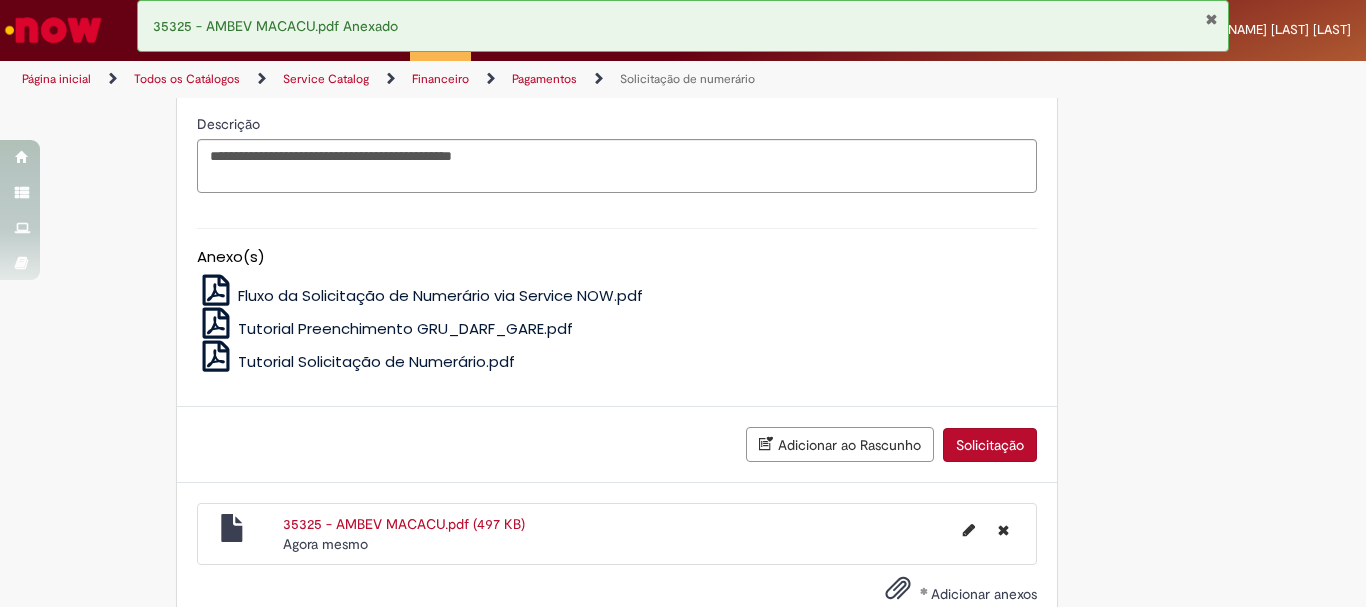 click on "Solicitação" at bounding box center [990, 445] 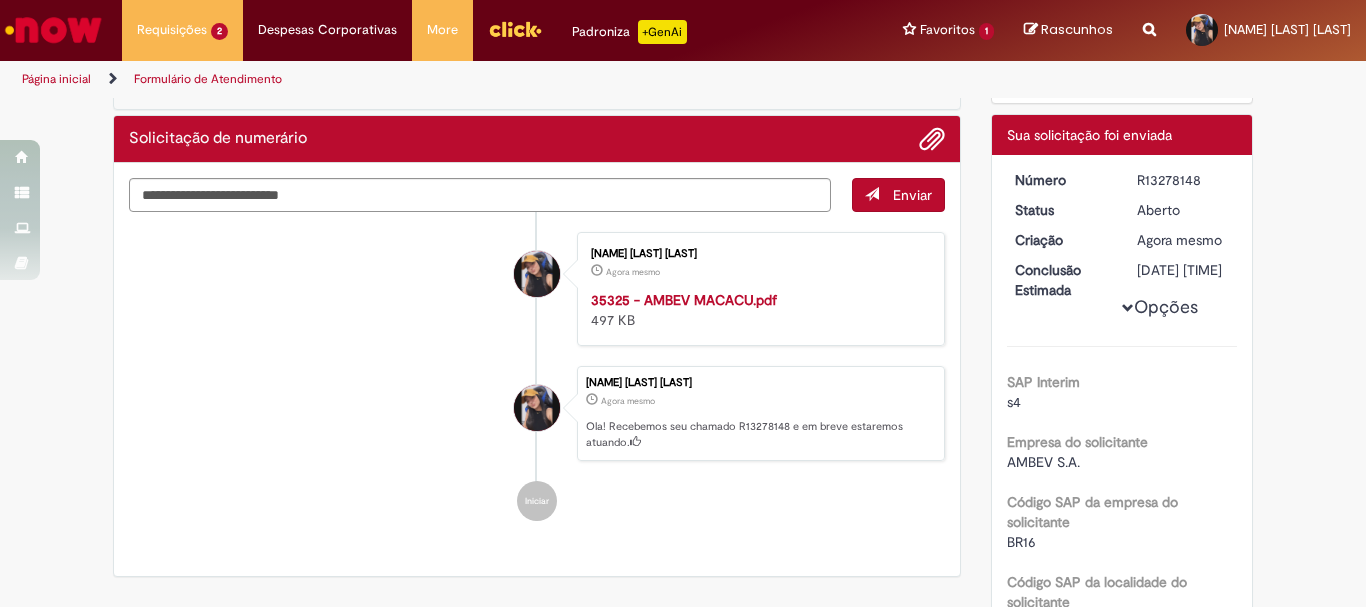 scroll, scrollTop: 215, scrollLeft: 0, axis: vertical 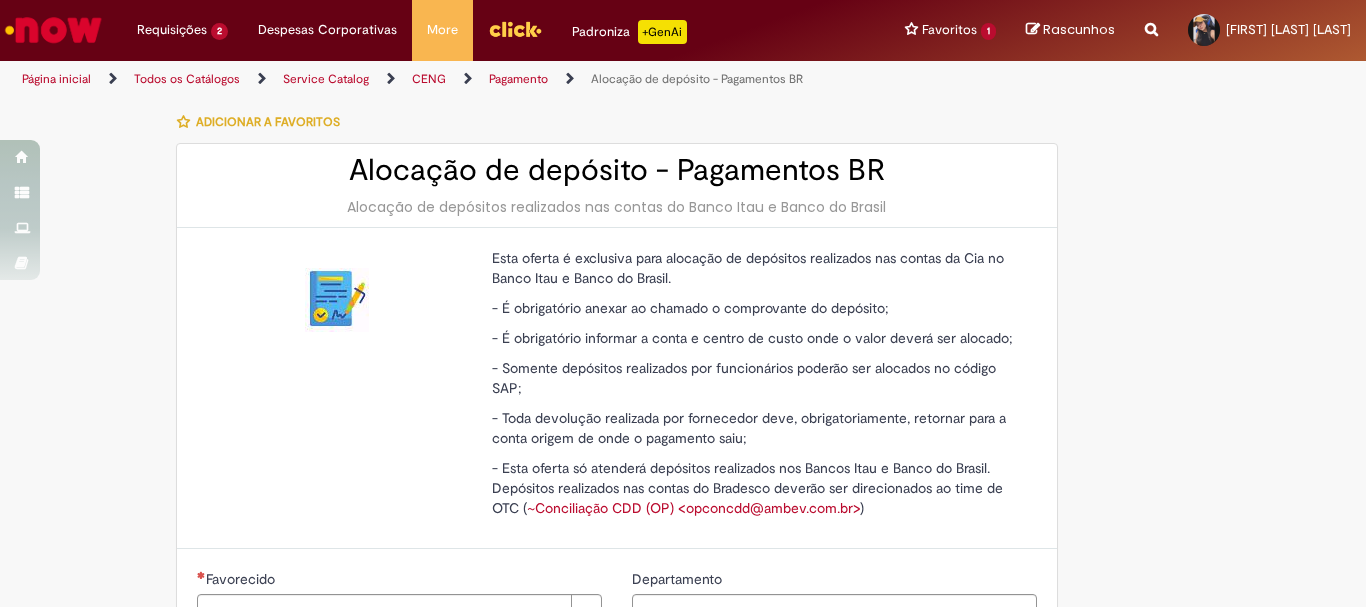 type on "********" 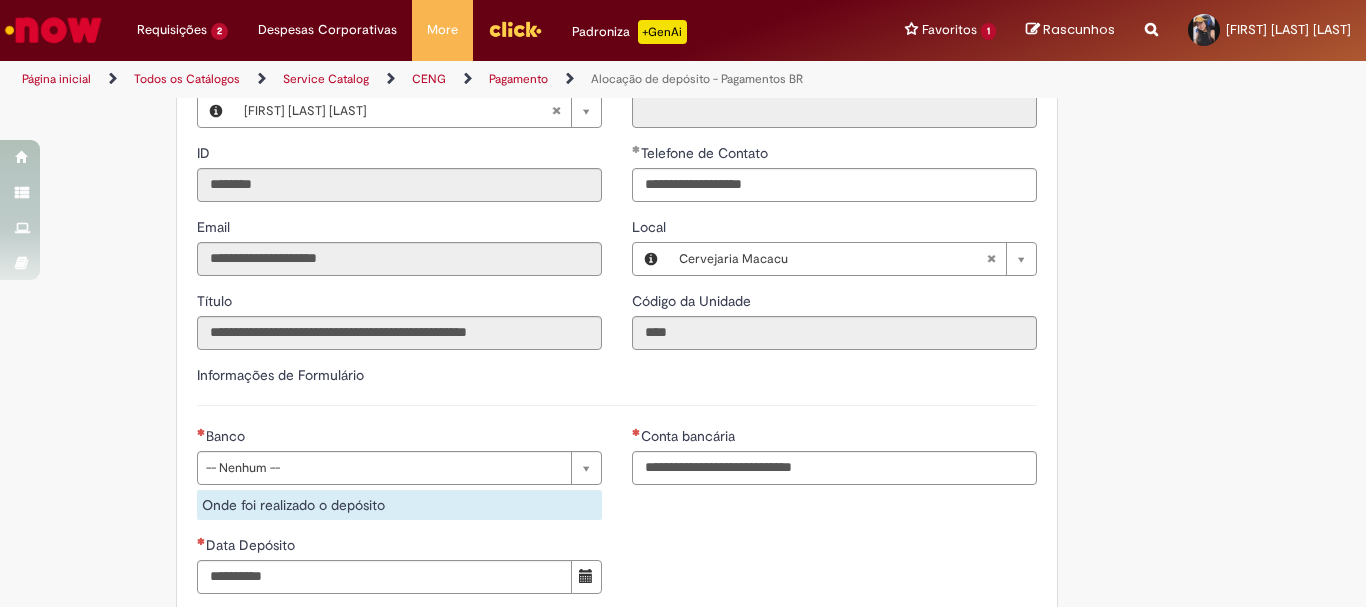 scroll, scrollTop: 800, scrollLeft: 0, axis: vertical 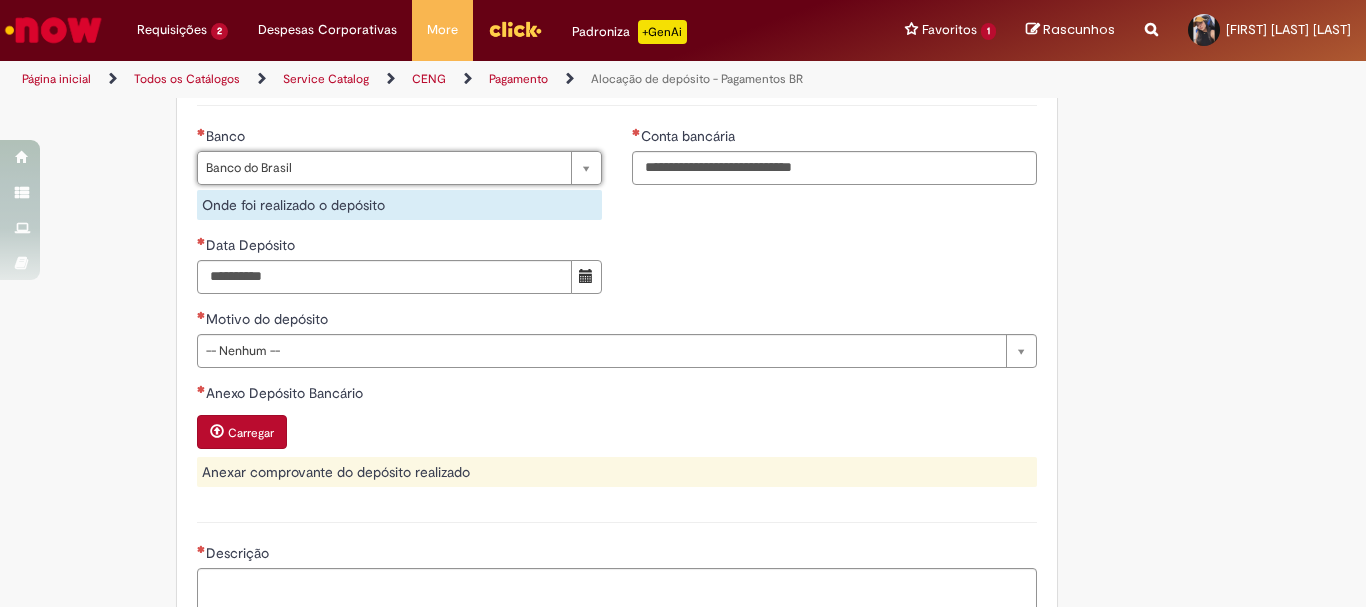 type on "**********" 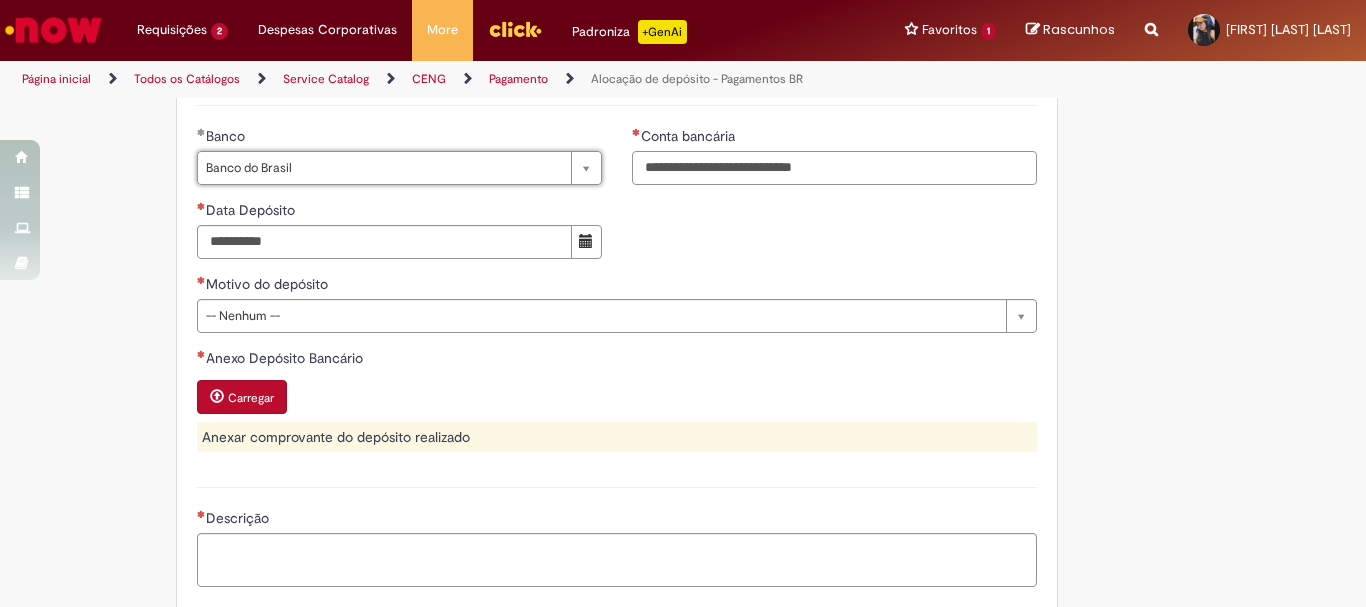 click on "Conta bancária" at bounding box center (834, 168) 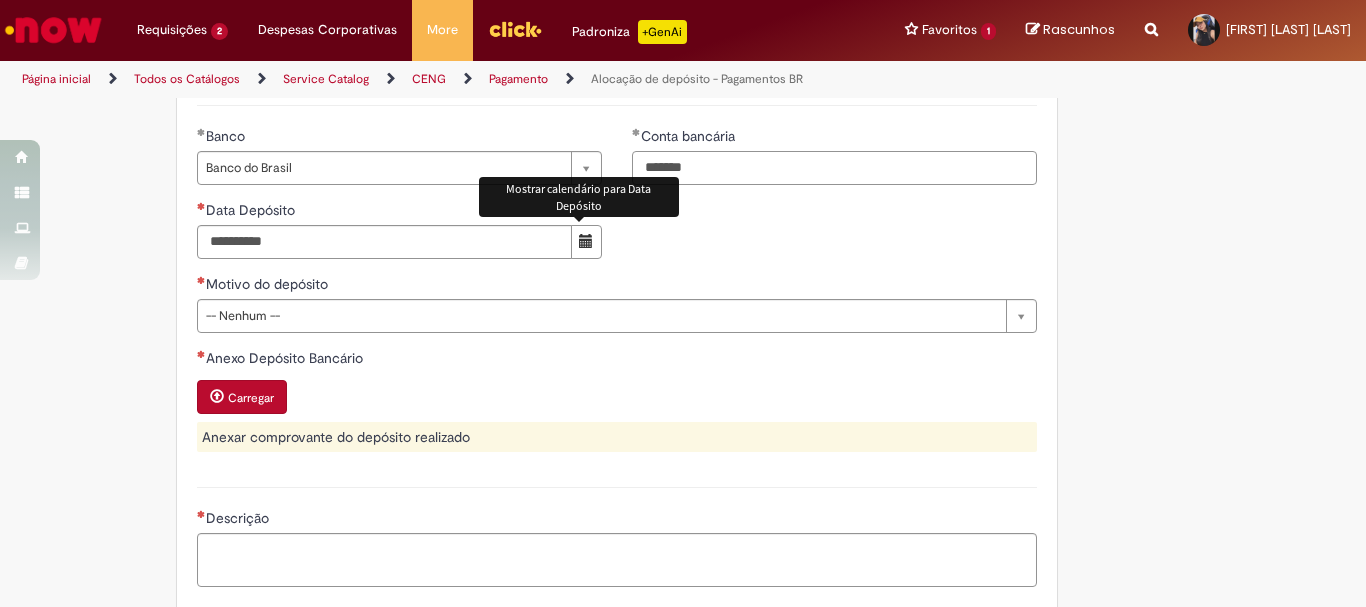 type on "*******" 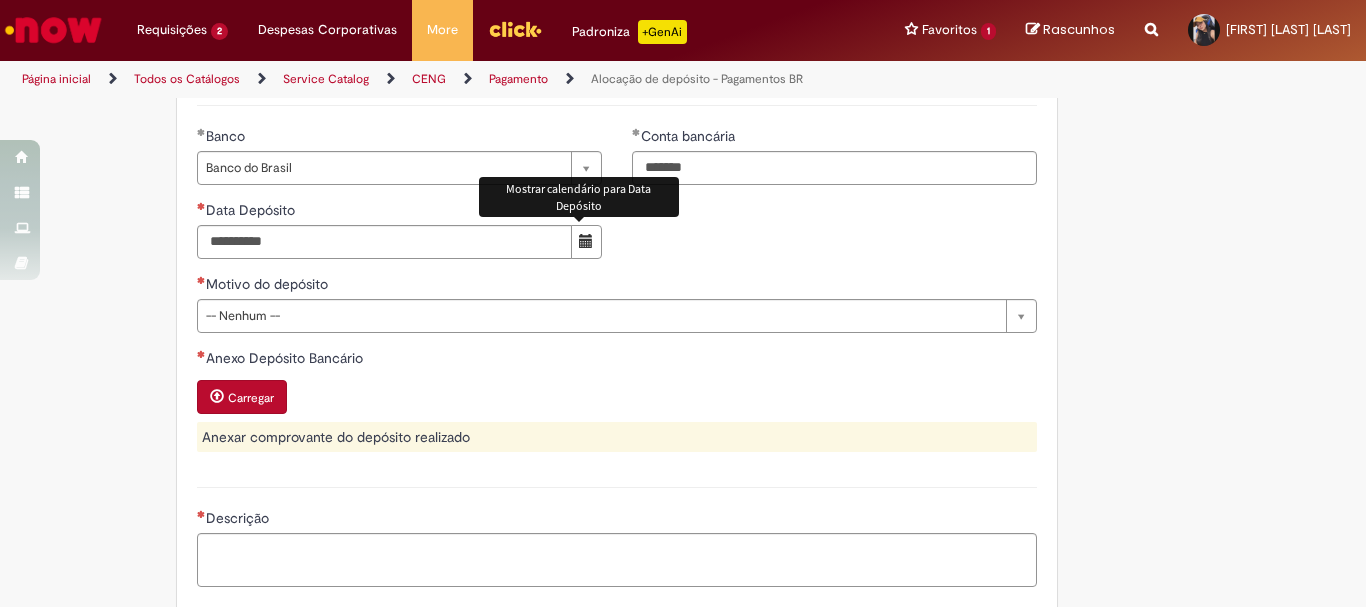 click at bounding box center [586, 241] 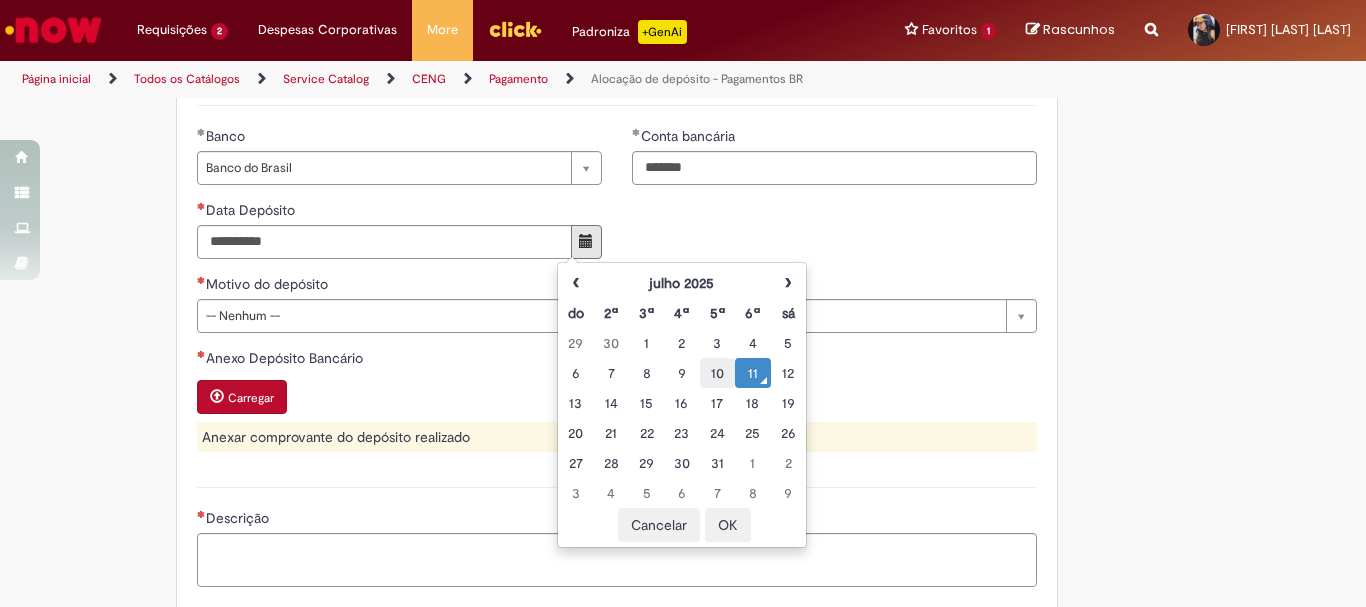 click on "10" at bounding box center (717, 373) 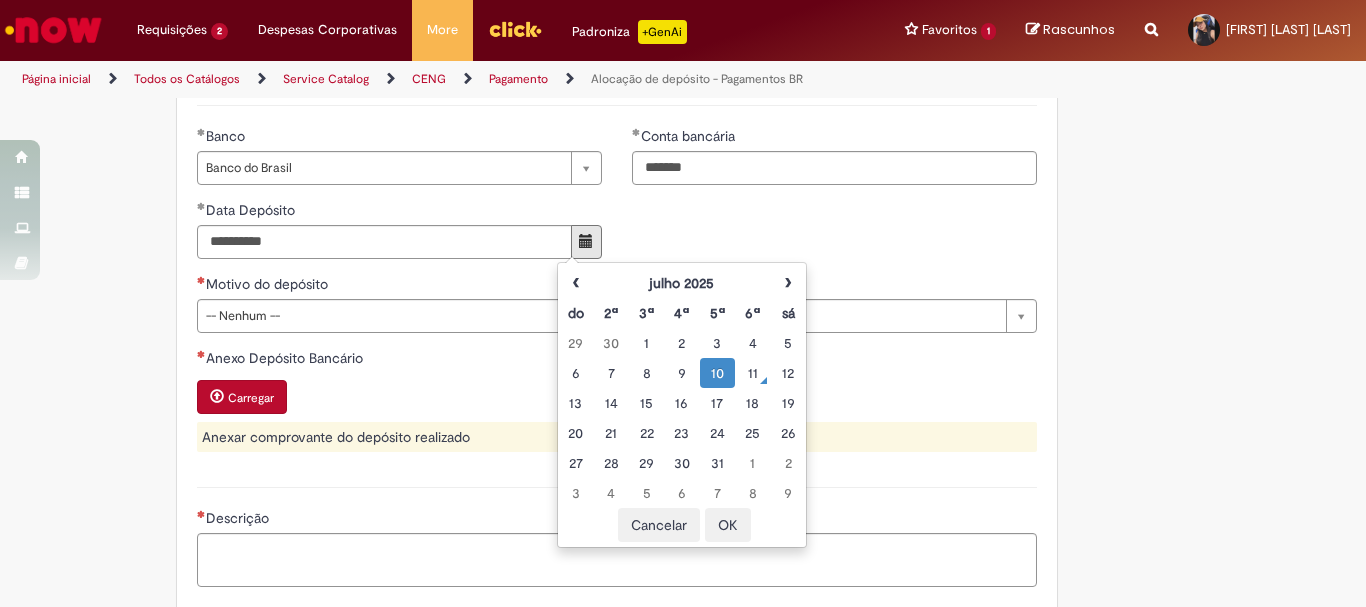 click on "OK" at bounding box center [728, 525] 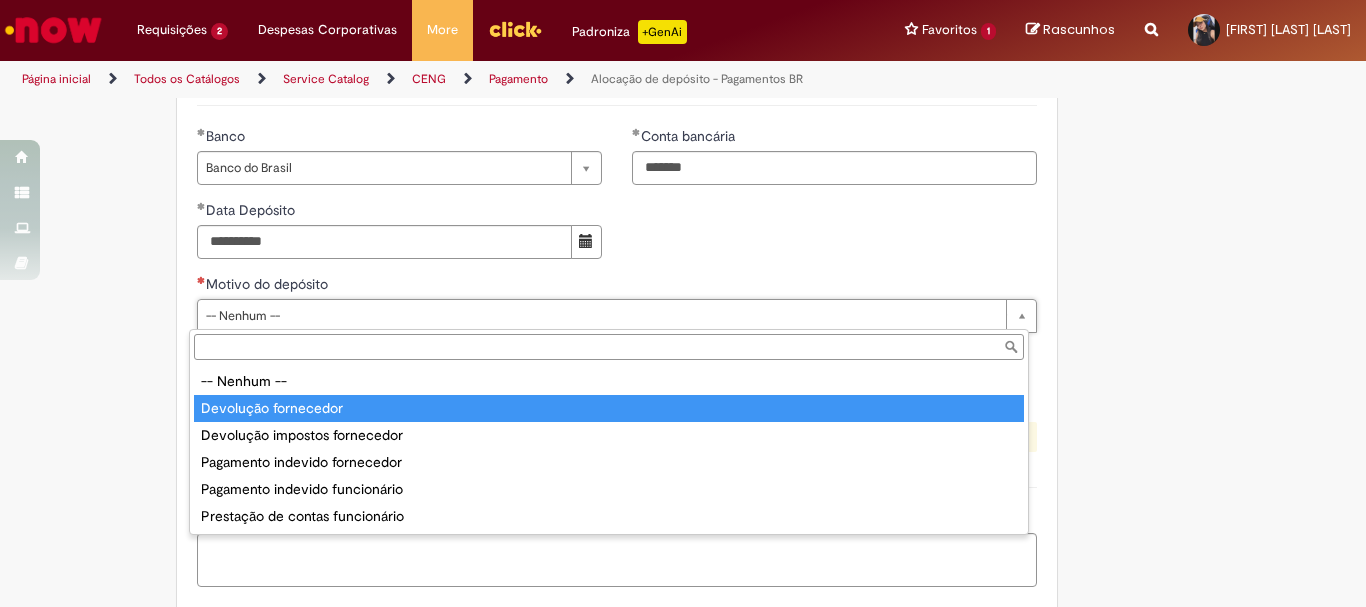 type on "**********" 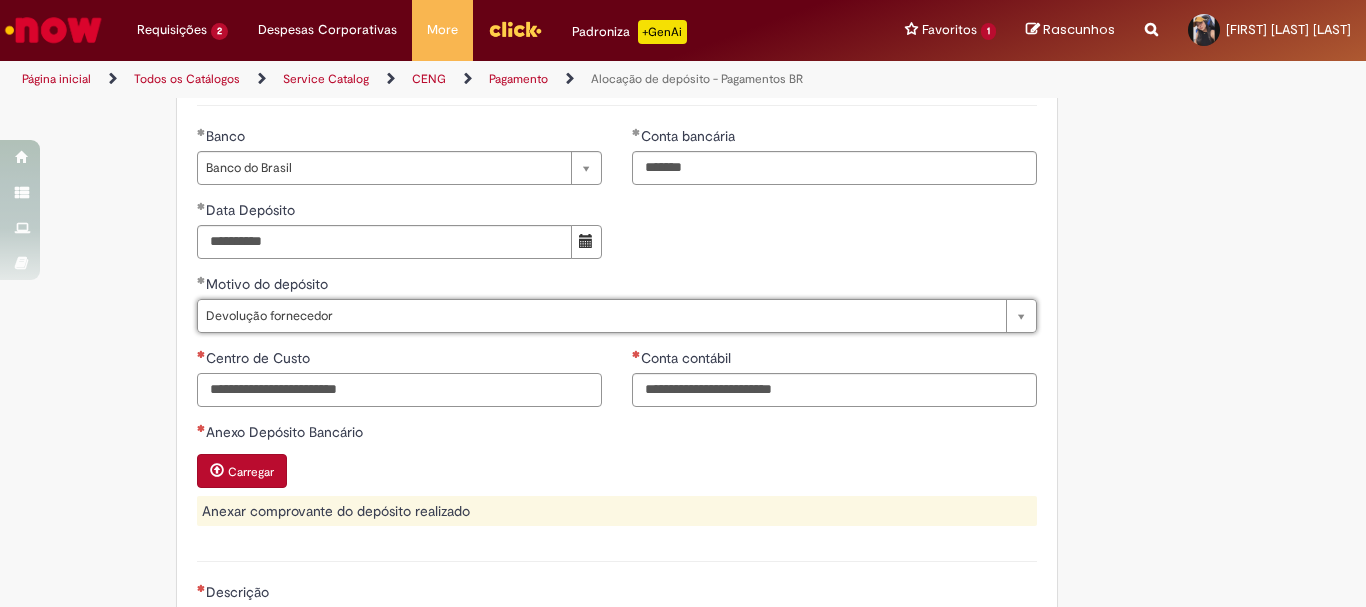 click on "Centro de Custo" at bounding box center [399, 390] 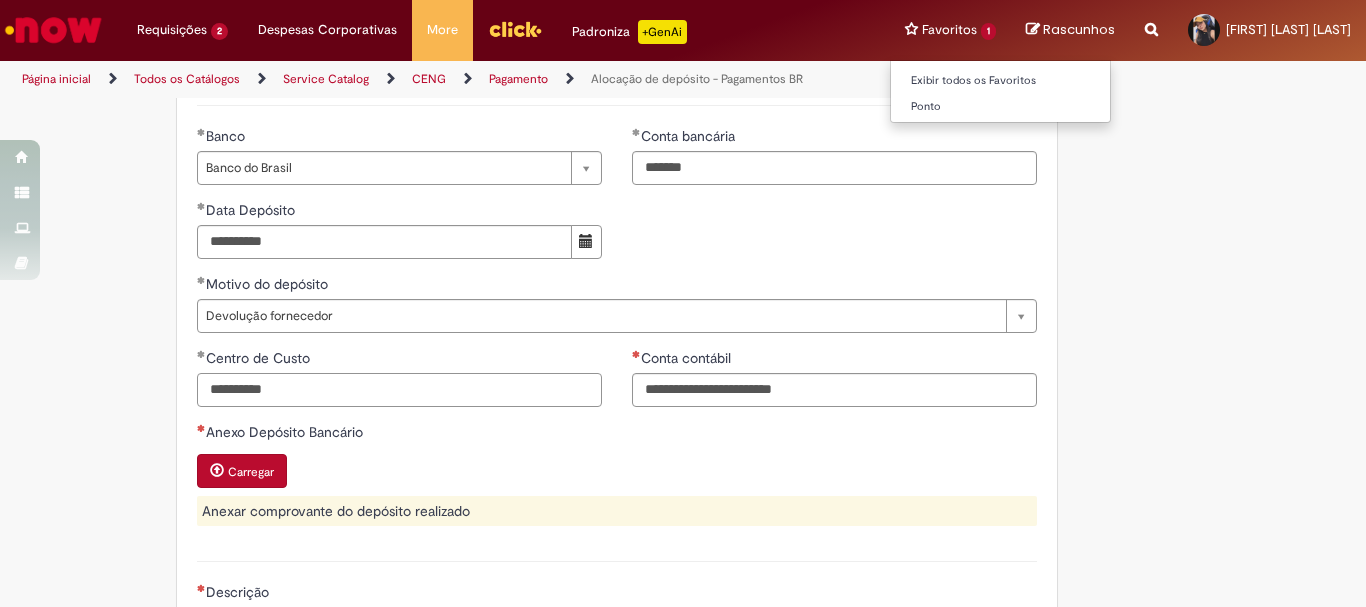 type on "**********" 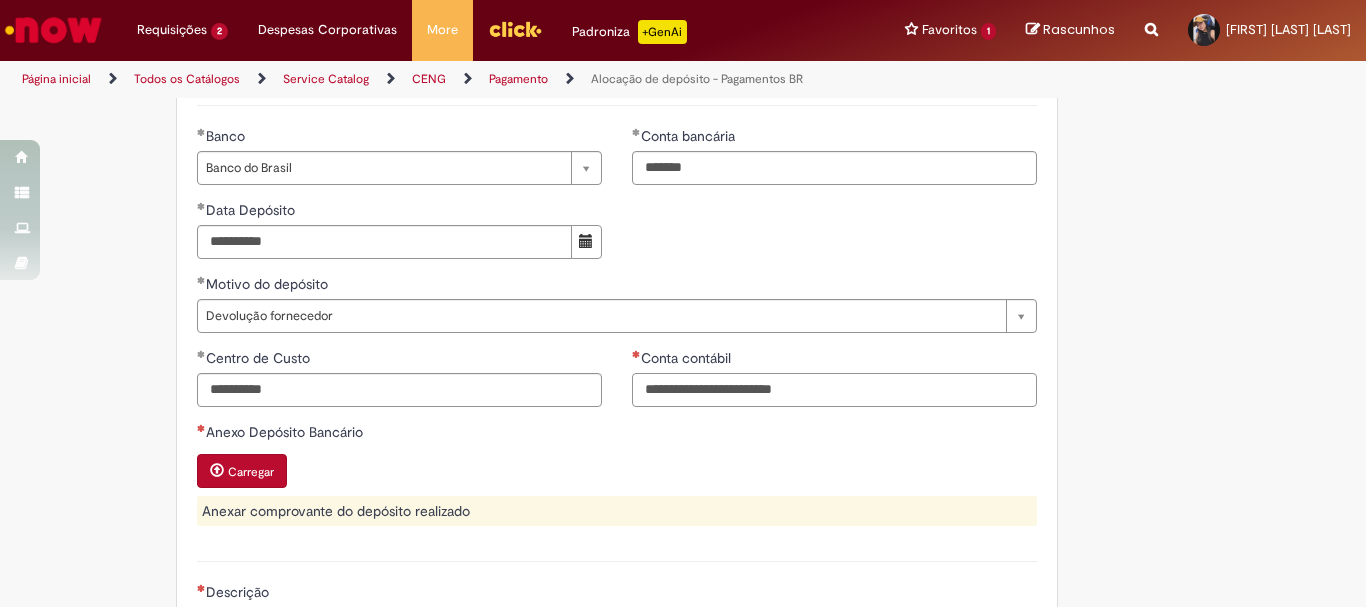 click on "Conta contábil" at bounding box center [834, 390] 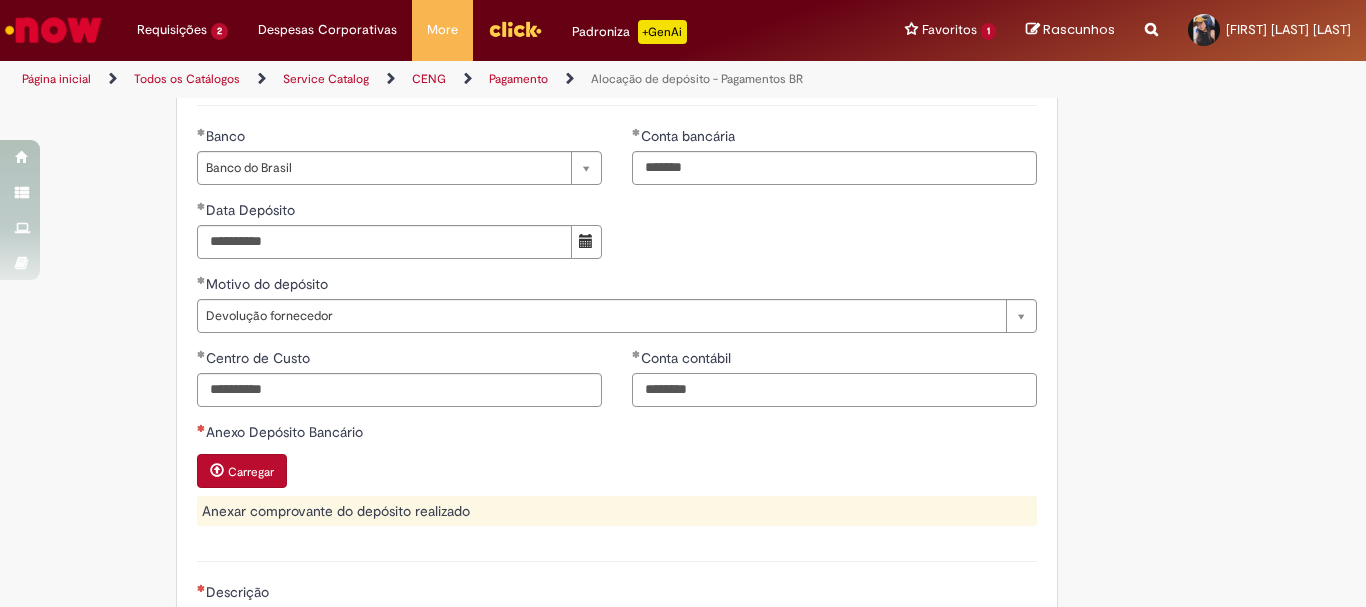 type on "********" 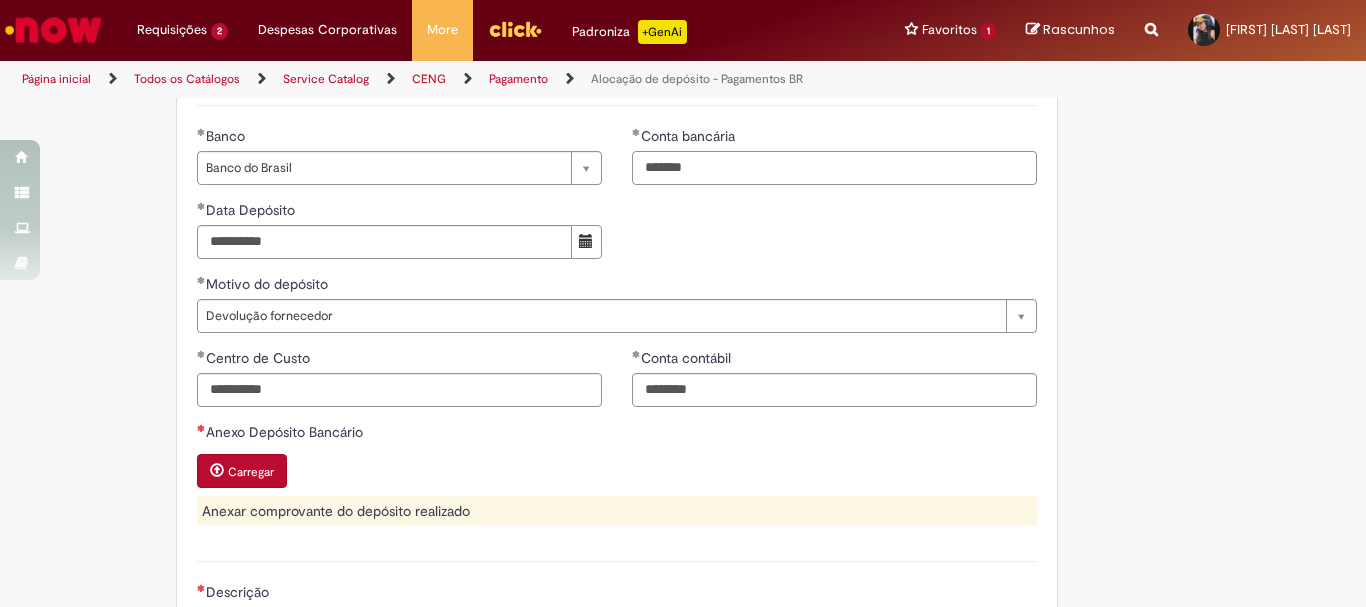 click on "*******" at bounding box center (834, 168) 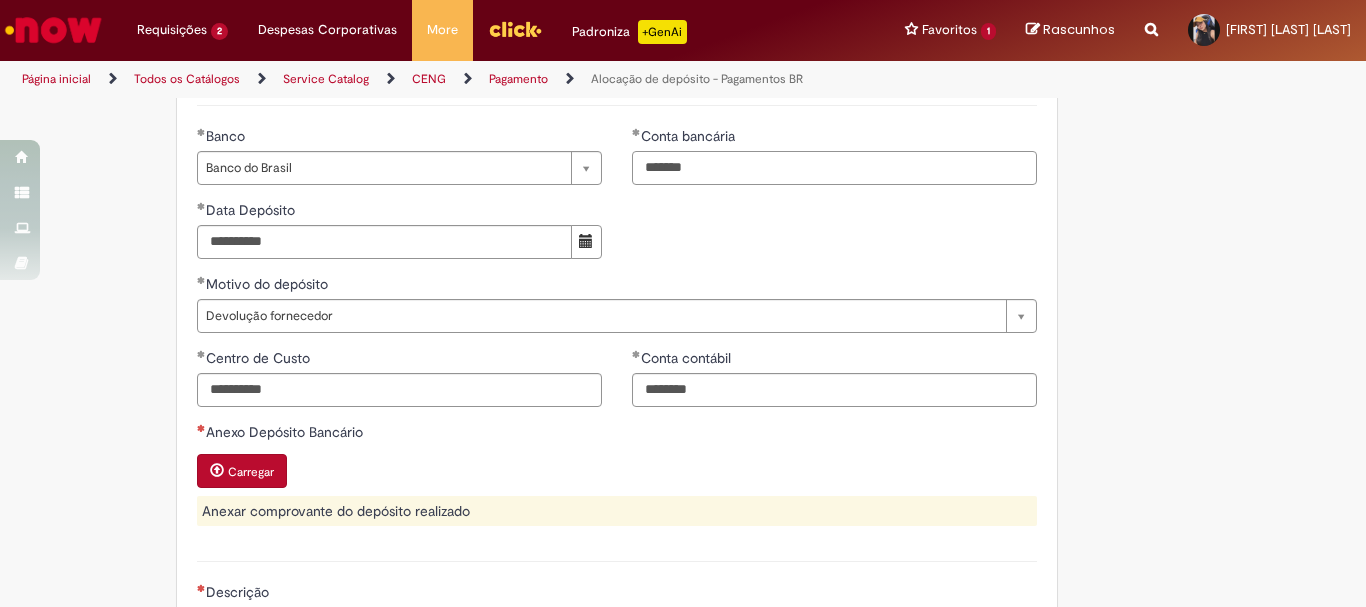 scroll, scrollTop: 1075, scrollLeft: 0, axis: vertical 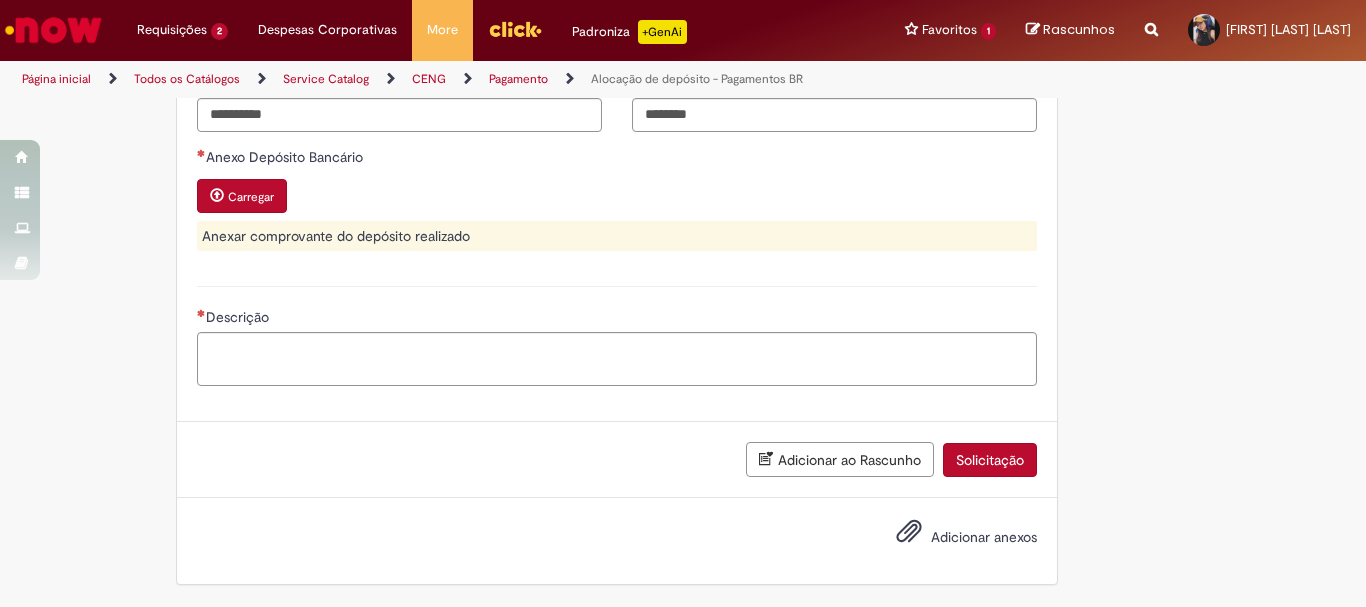 click on "Carregar" at bounding box center (251, 197) 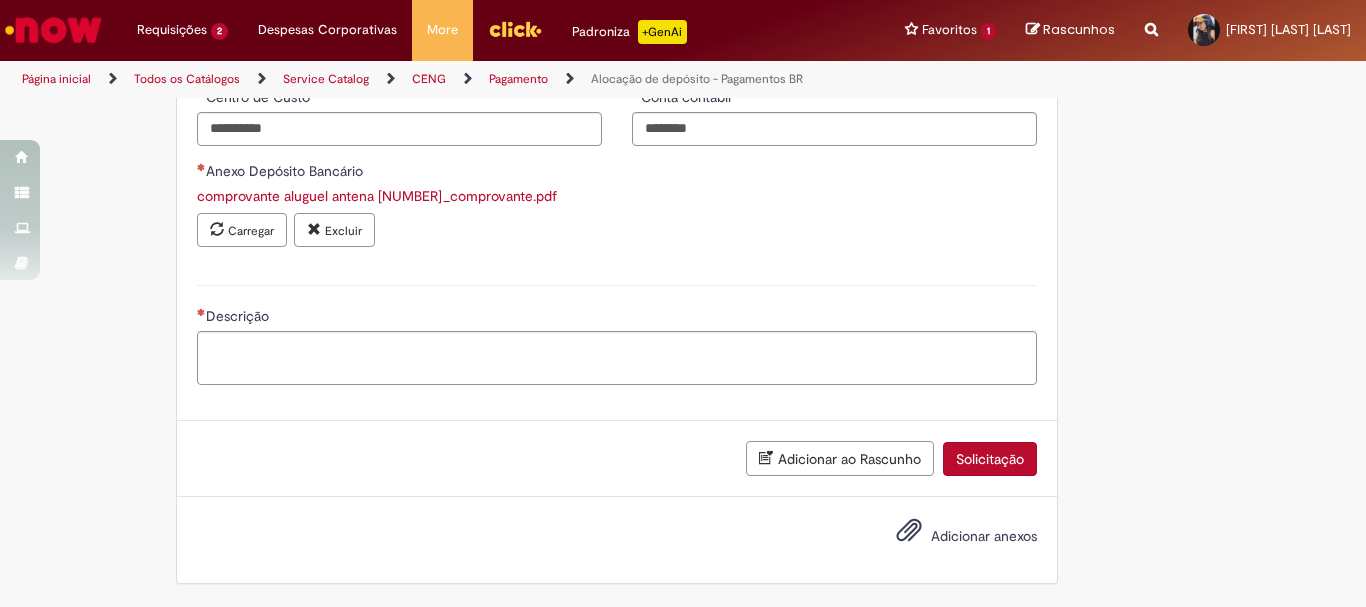 scroll, scrollTop: 1061, scrollLeft: 0, axis: vertical 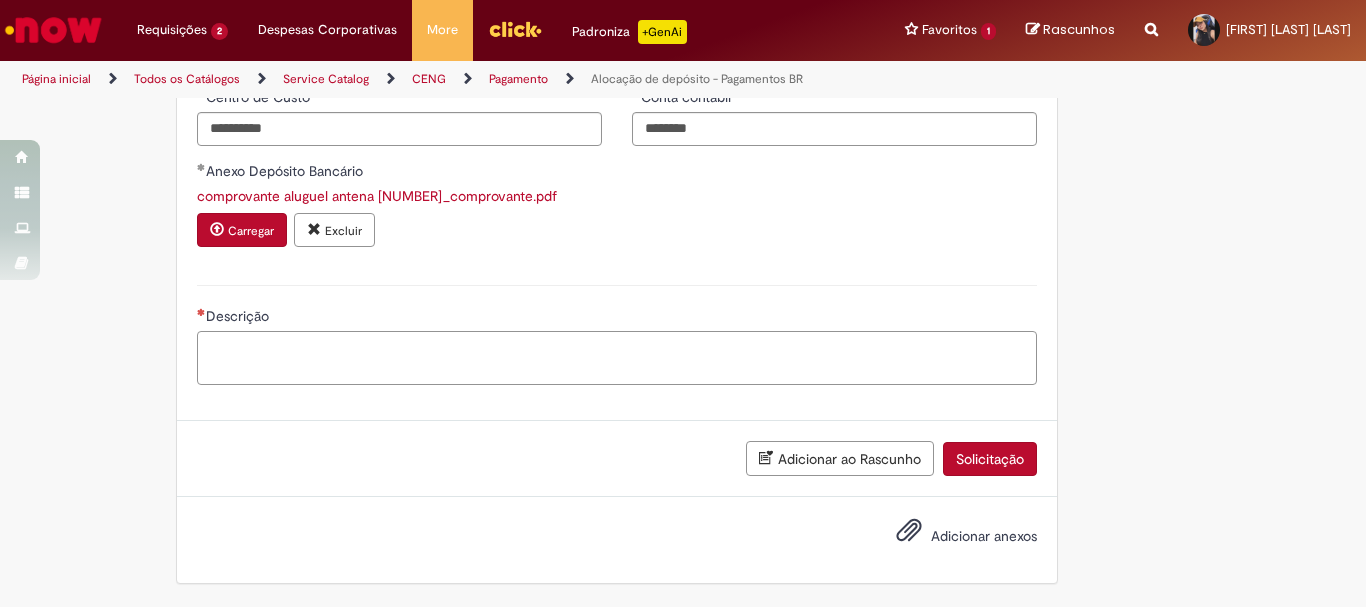 click on "Descrição" at bounding box center (617, 358) 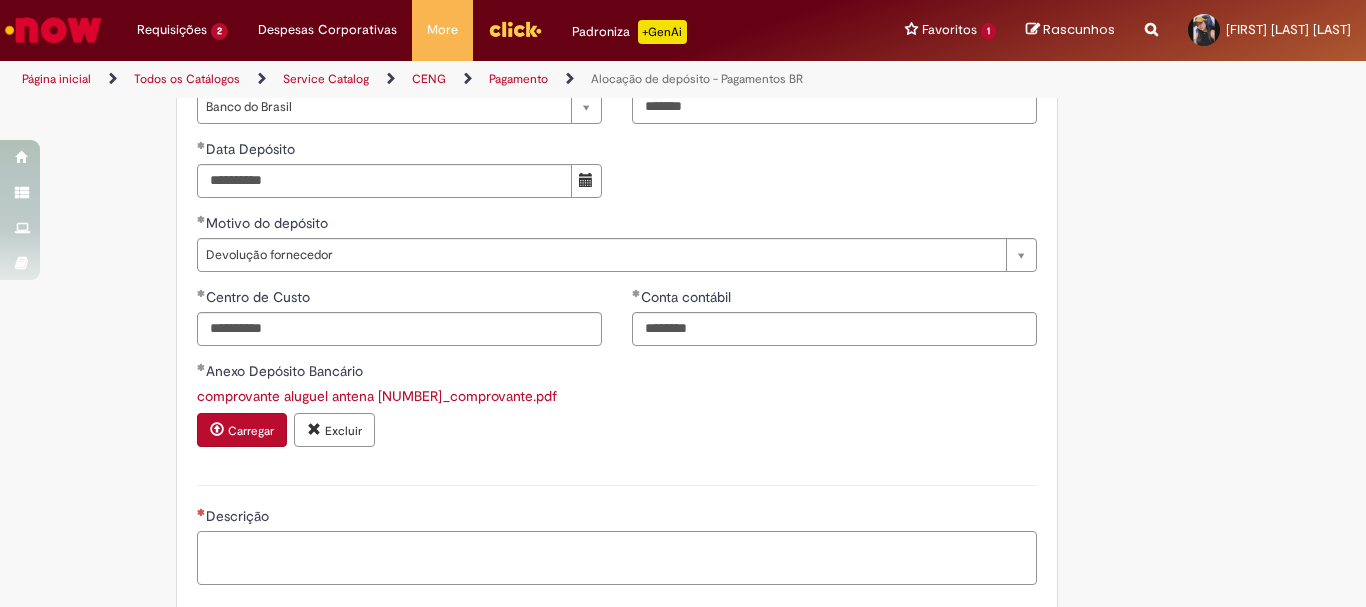 scroll, scrollTop: 961, scrollLeft: 0, axis: vertical 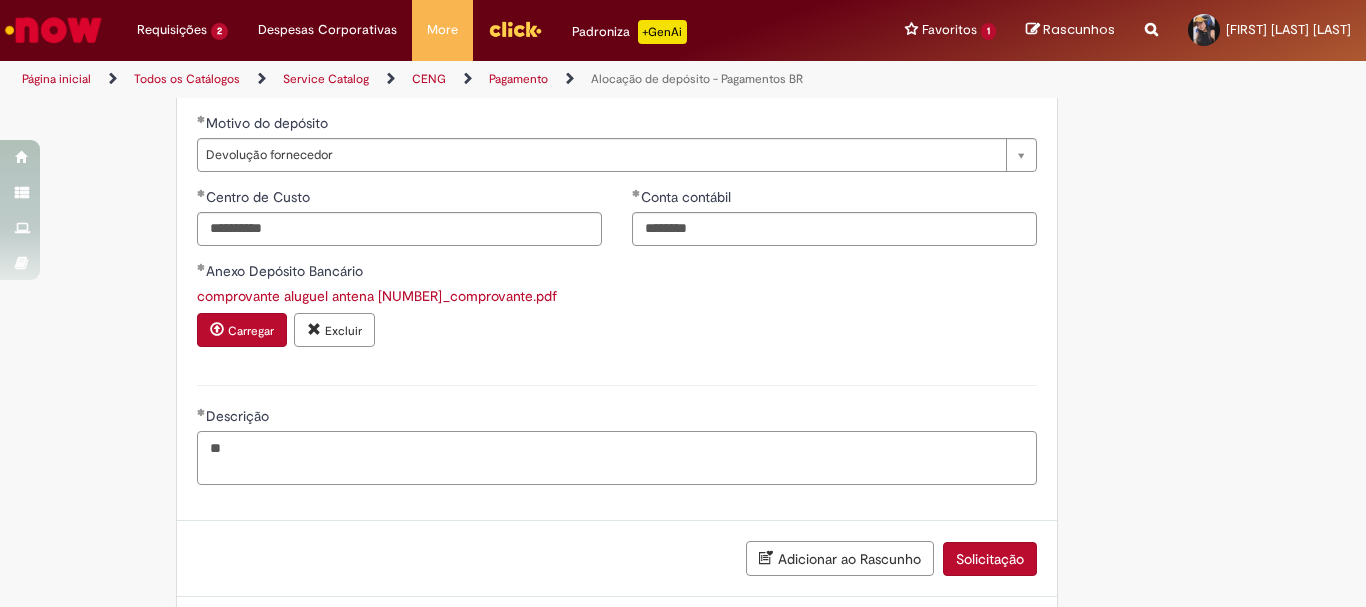 type on "*" 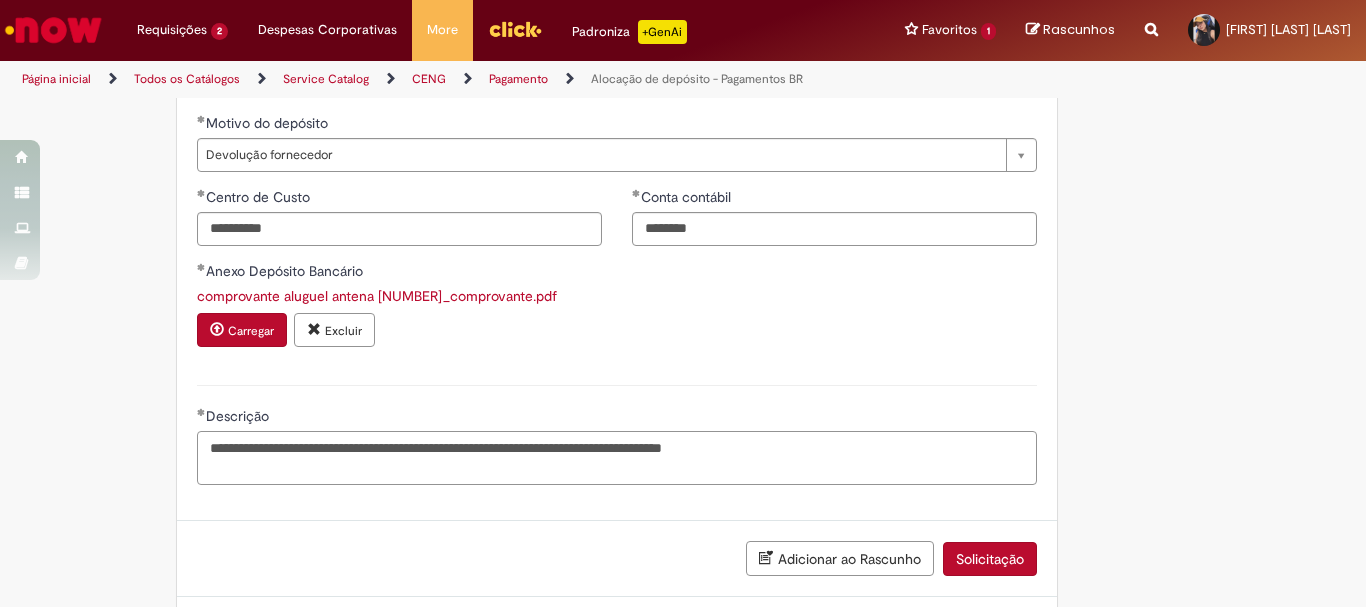 scroll, scrollTop: 1060, scrollLeft: 0, axis: vertical 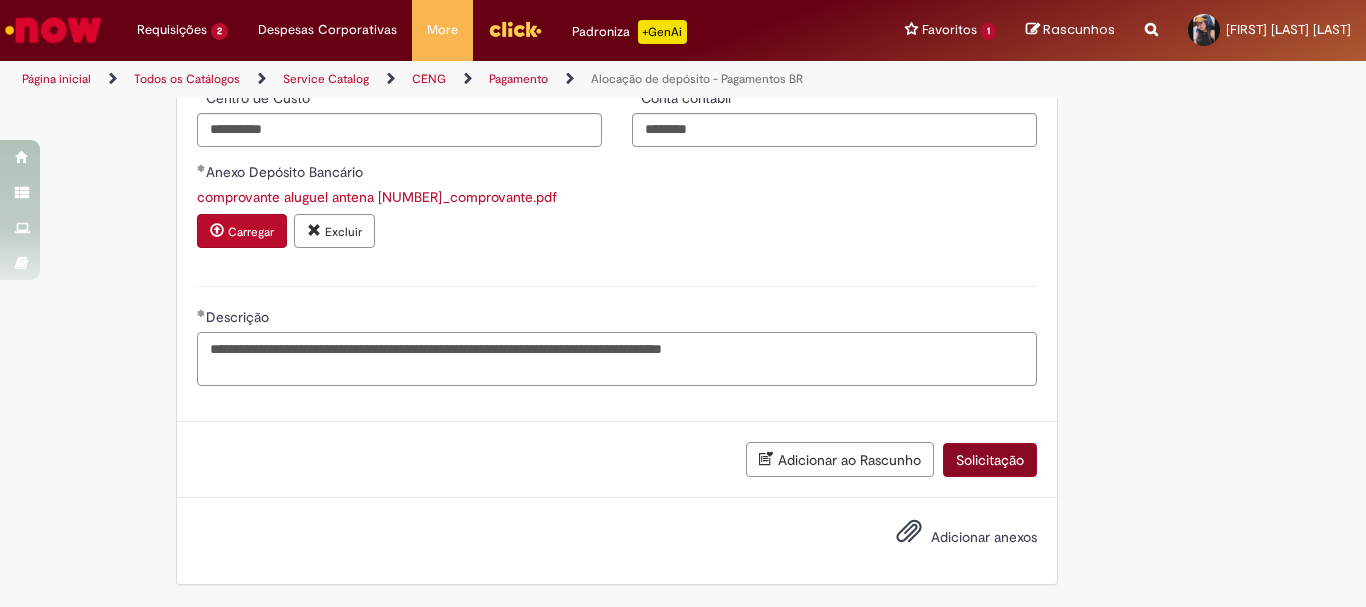 type on "**********" 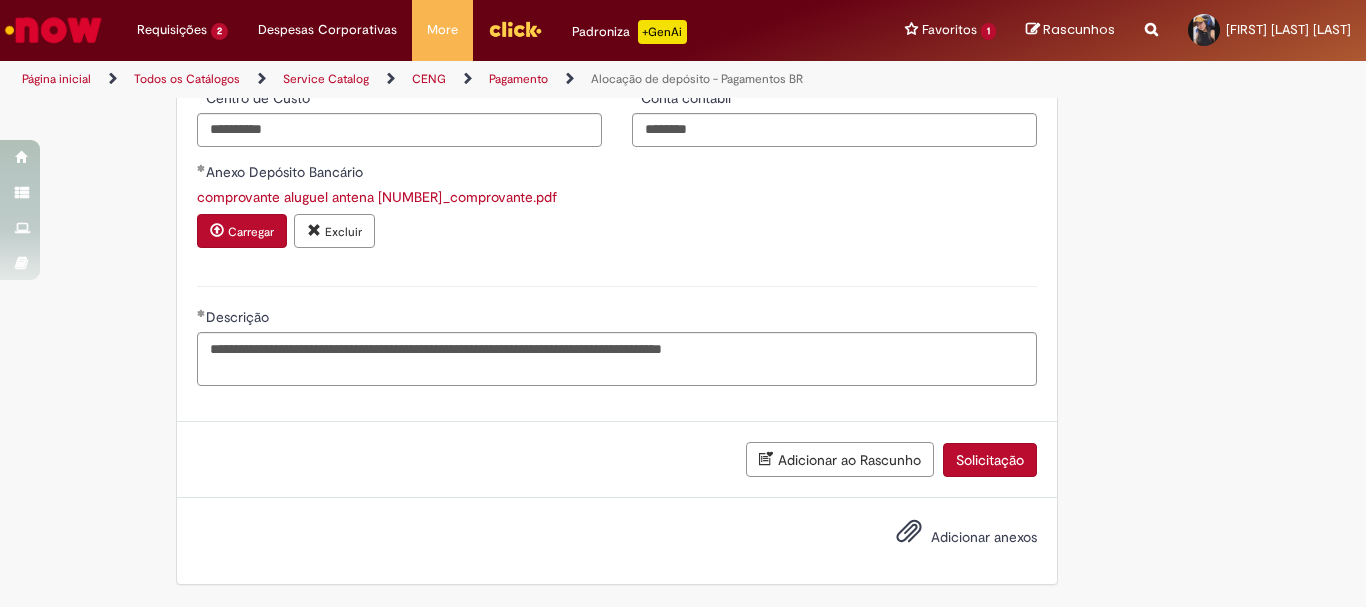click on "Solicitação" at bounding box center [990, 460] 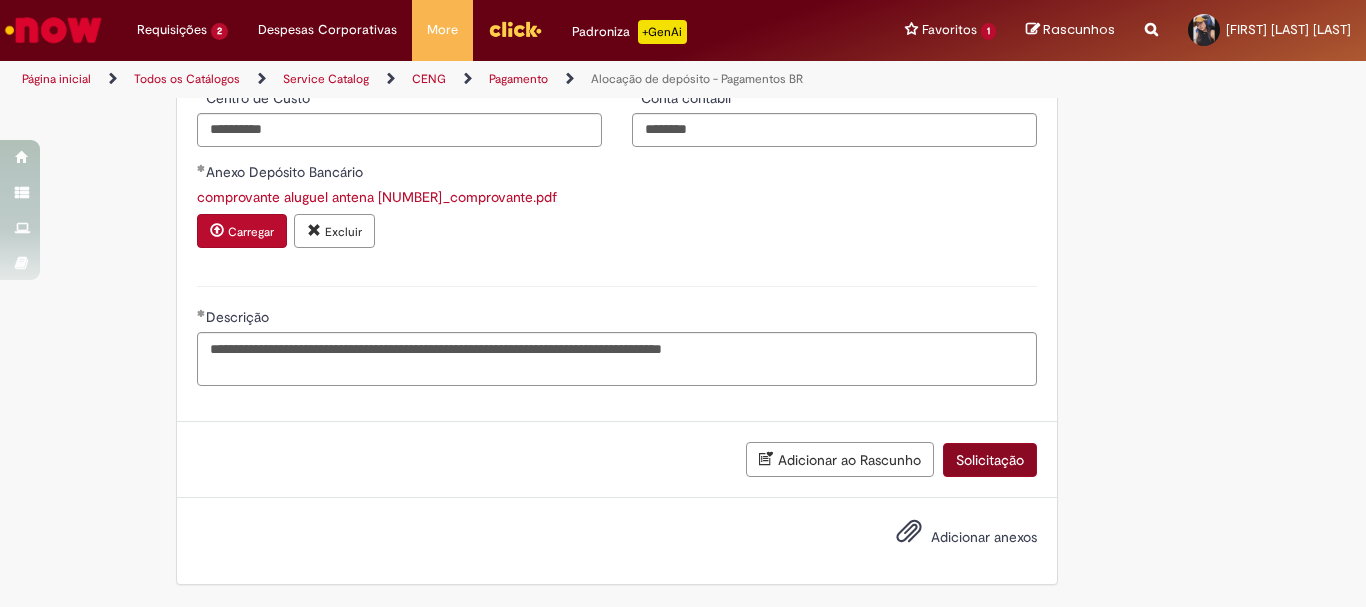 scroll, scrollTop: 1015, scrollLeft: 0, axis: vertical 